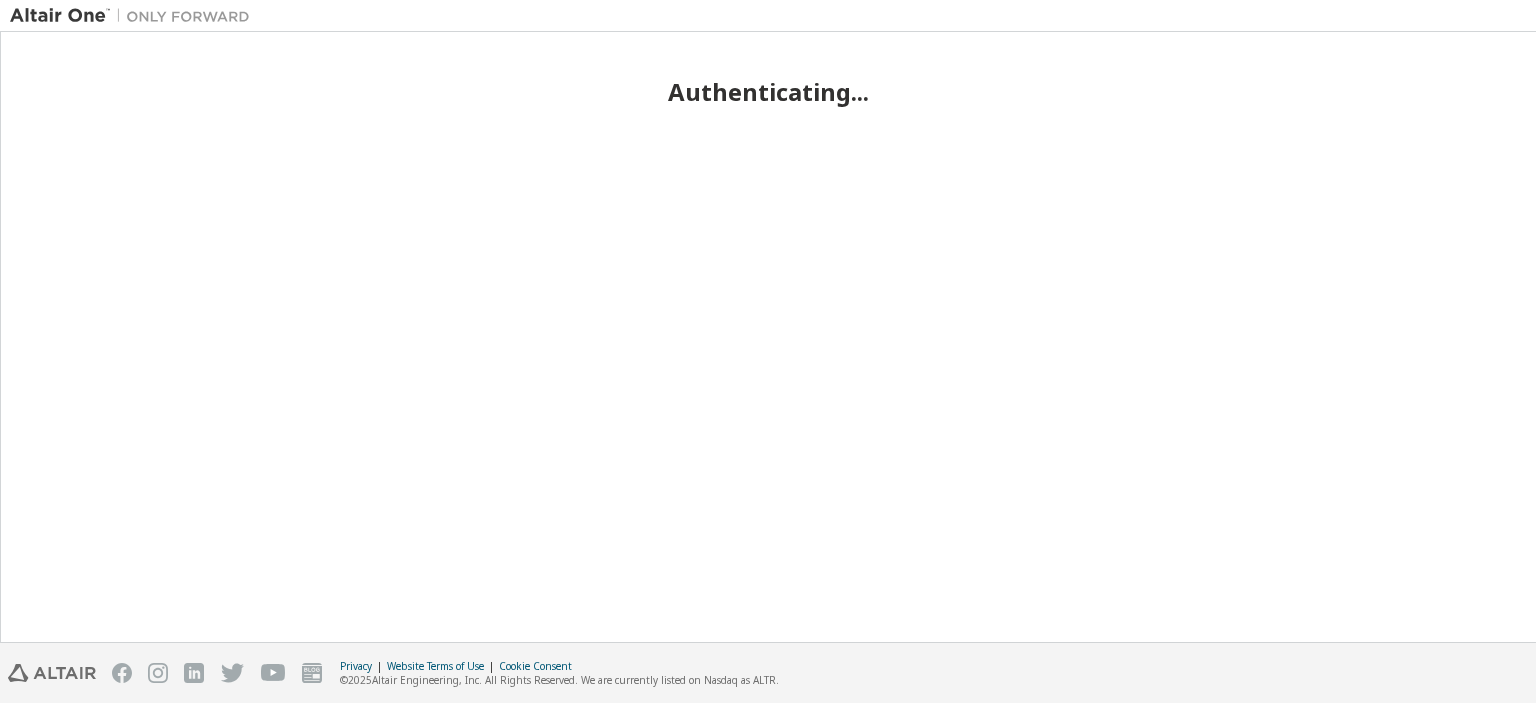 scroll, scrollTop: 0, scrollLeft: 0, axis: both 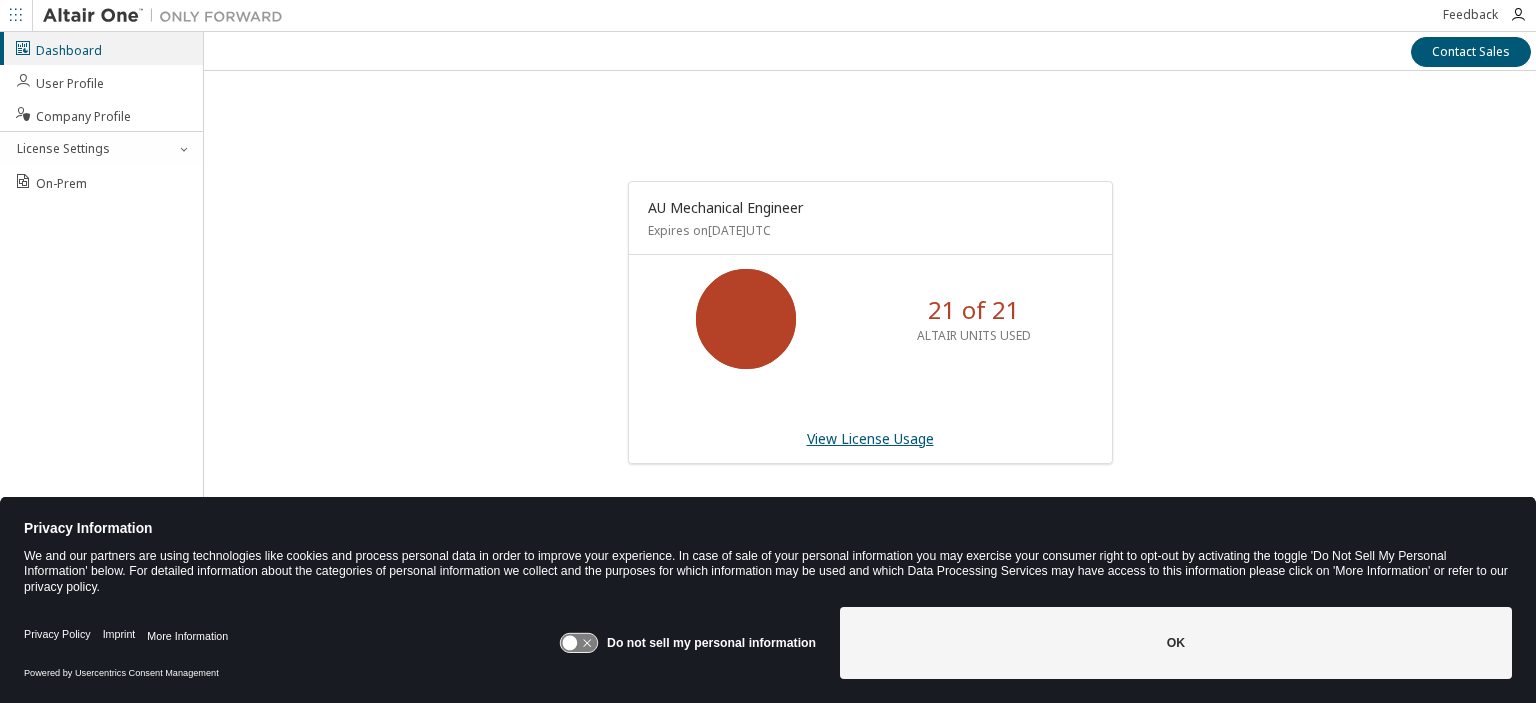 click on "View License Usage" at bounding box center [870, 438] 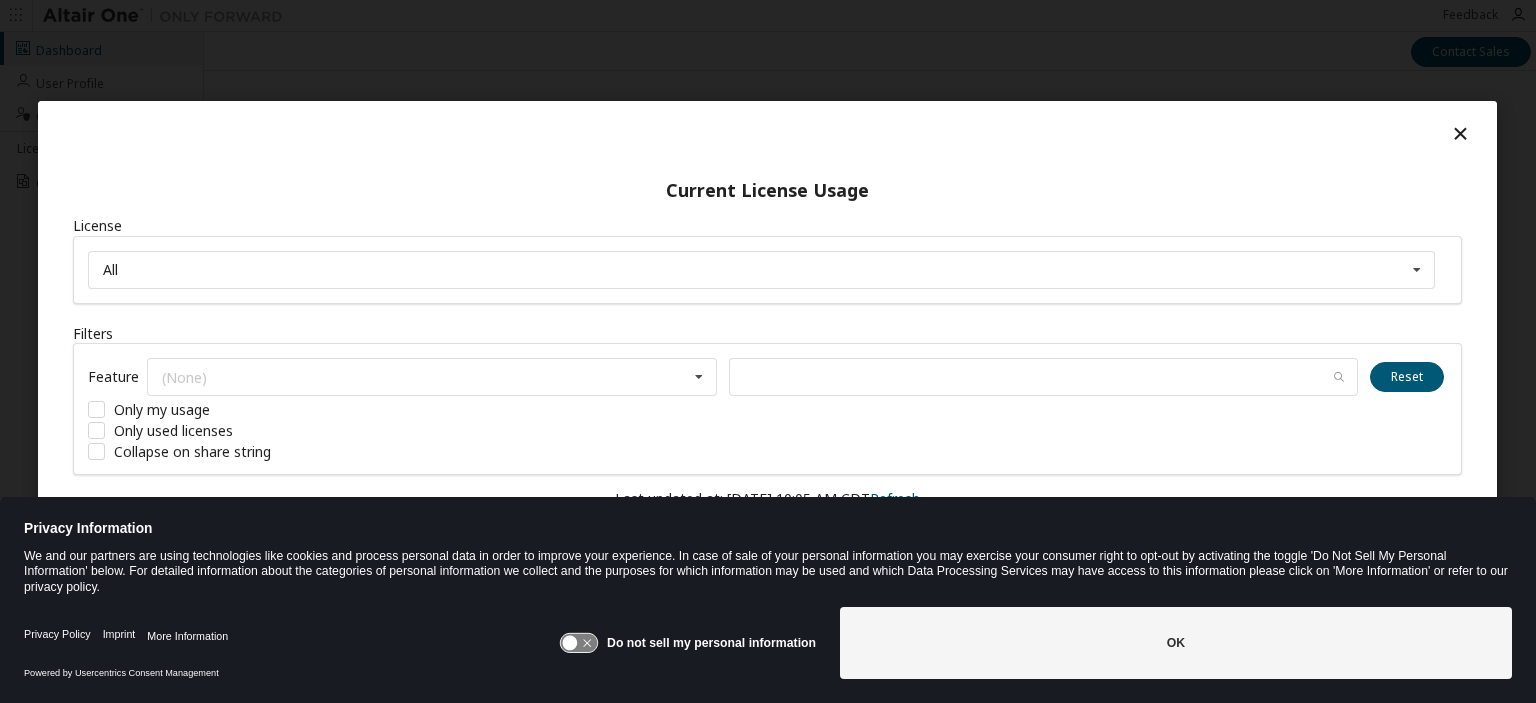 click 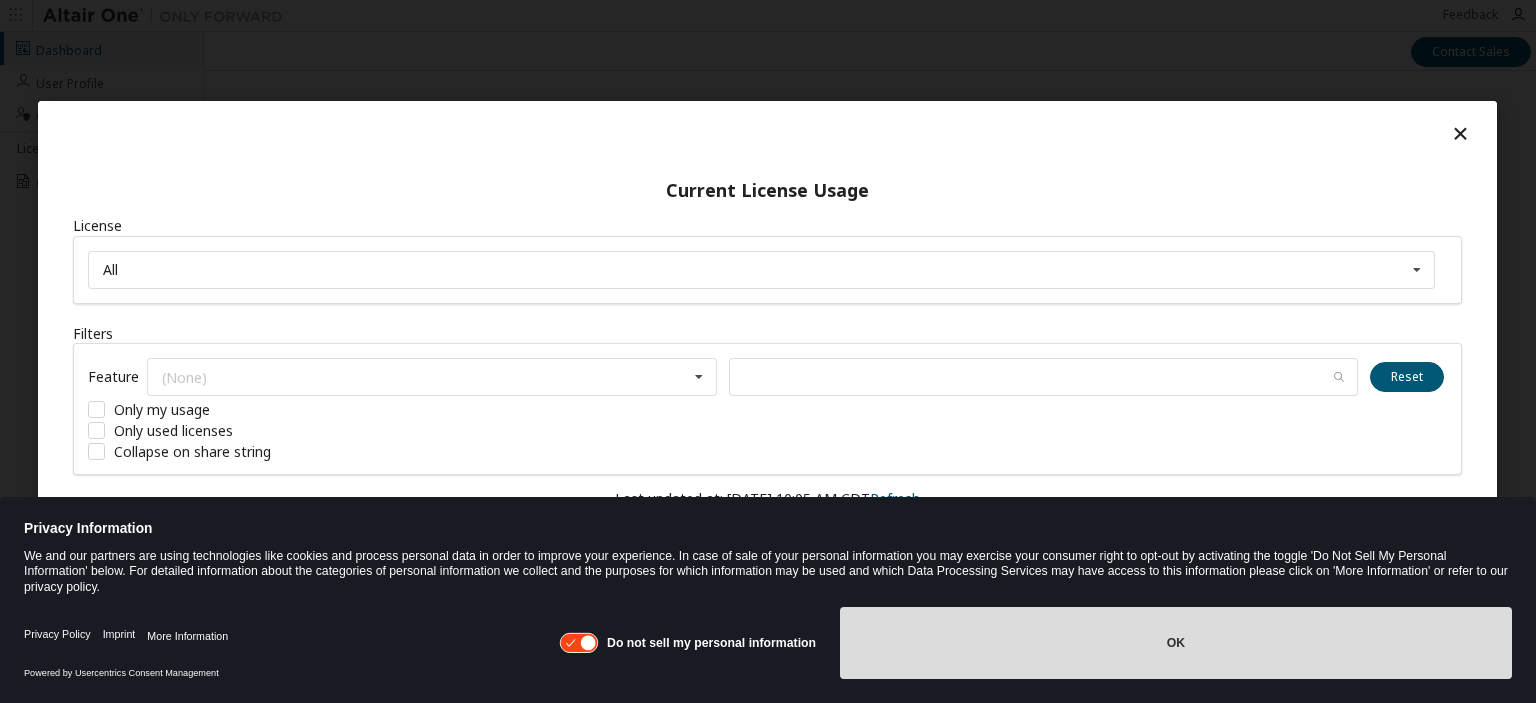 click on "OK" at bounding box center (1176, 643) 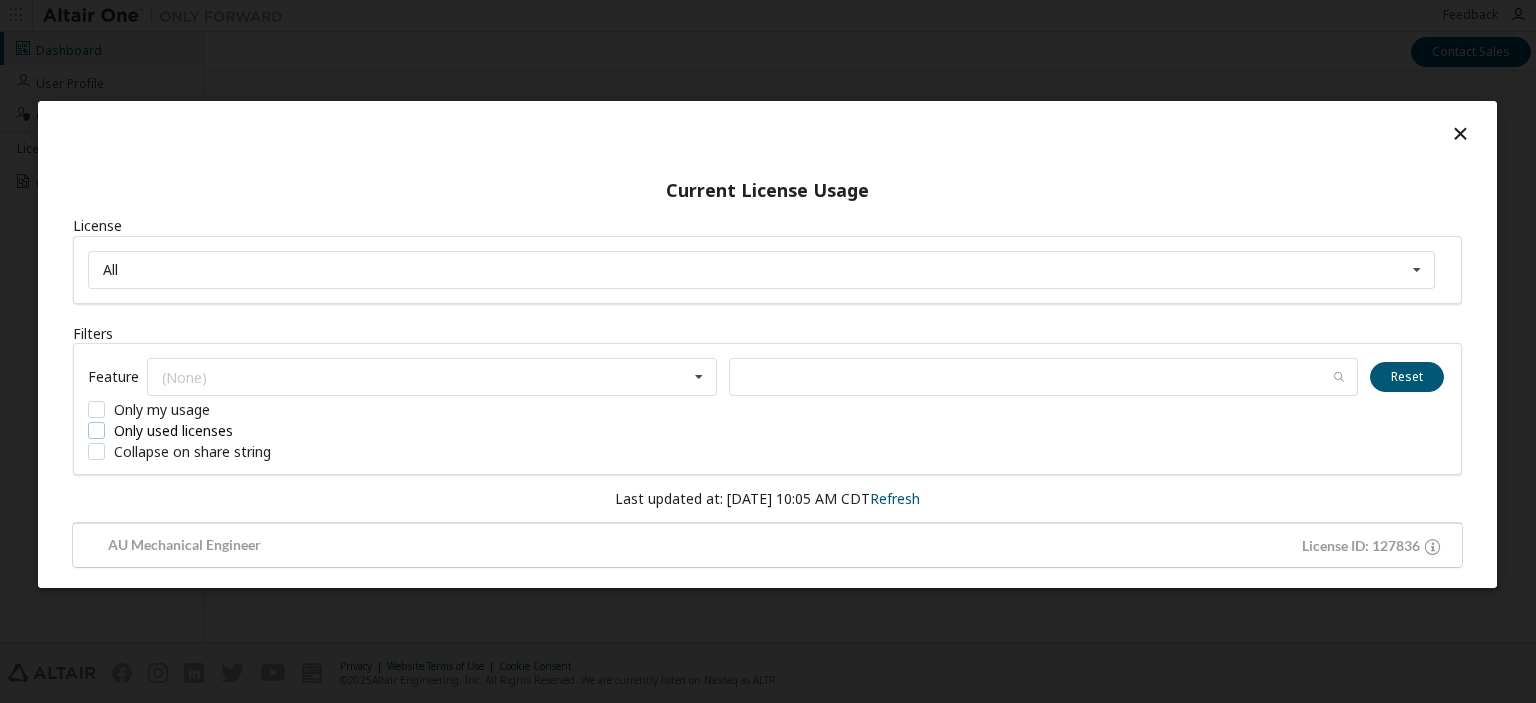 click on "Only used licenses" at bounding box center (238, 430) 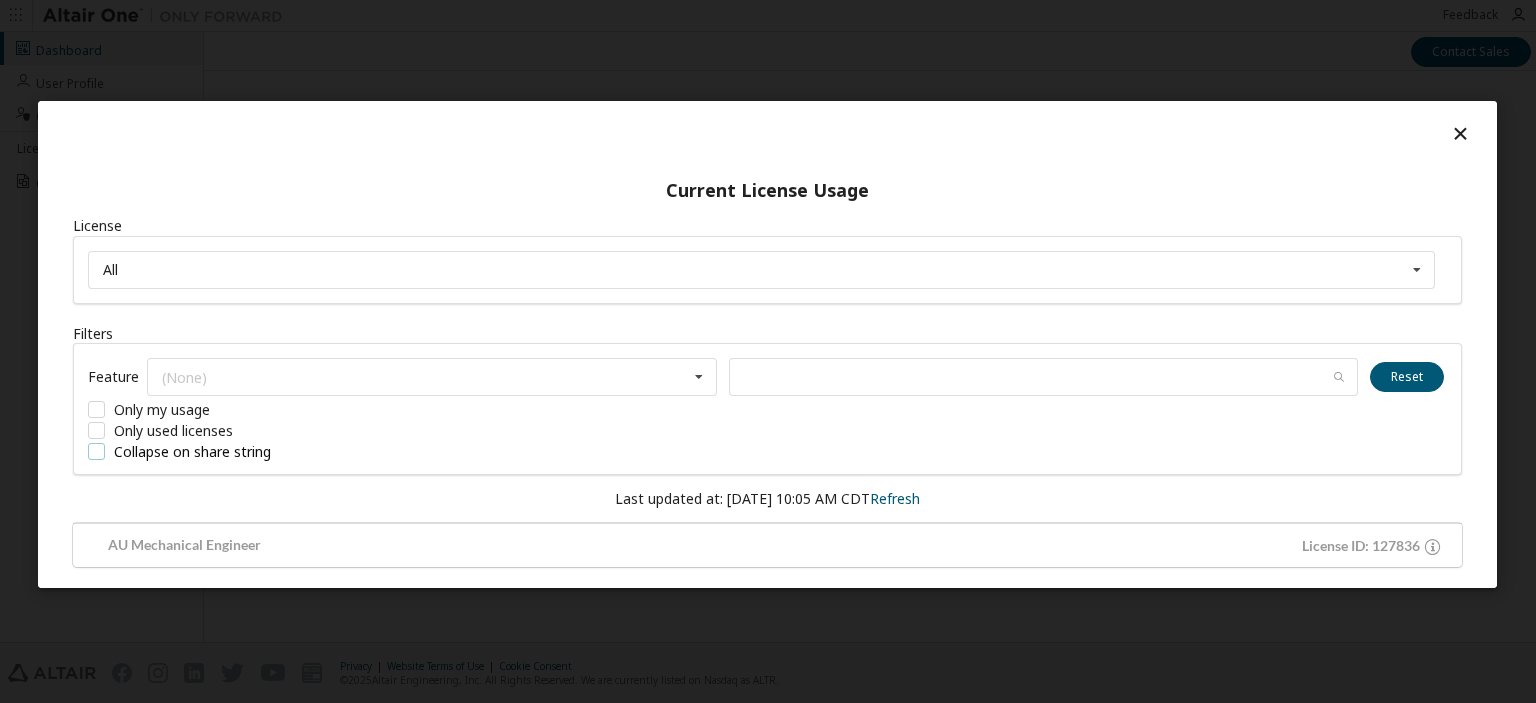 click on "Collapse on share string" at bounding box center [238, 451] 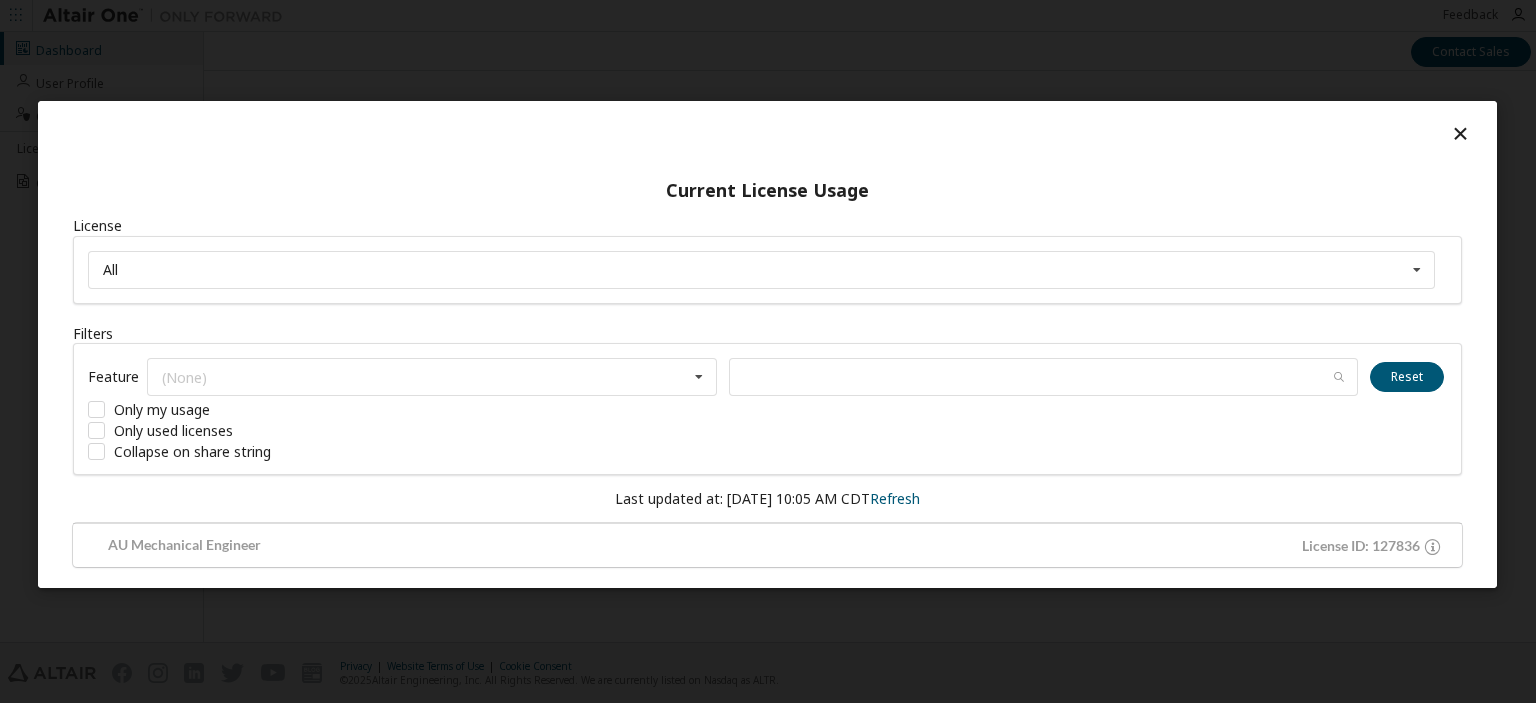 click on "All All 127836 - AU Mechanical Engineer" at bounding box center [767, 270] 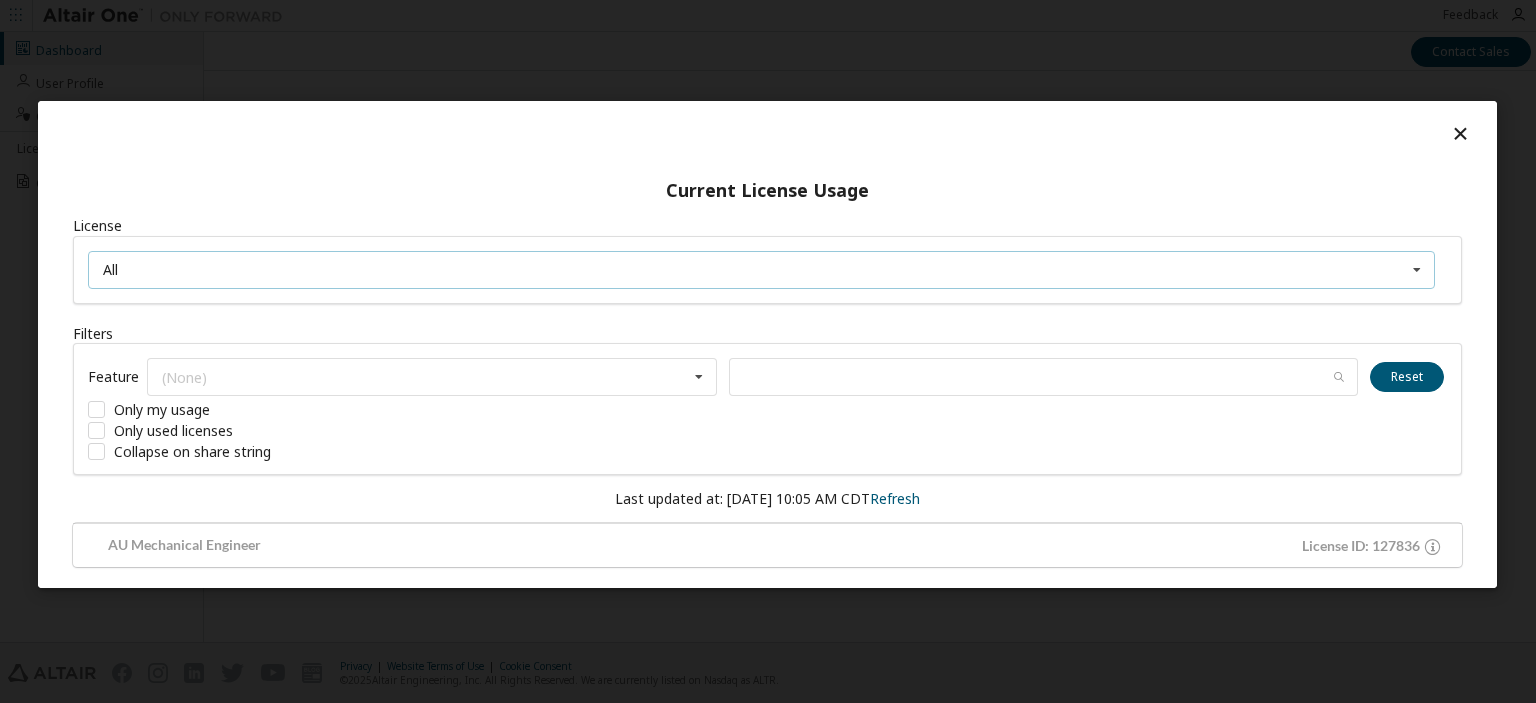 click at bounding box center [1417, 270] 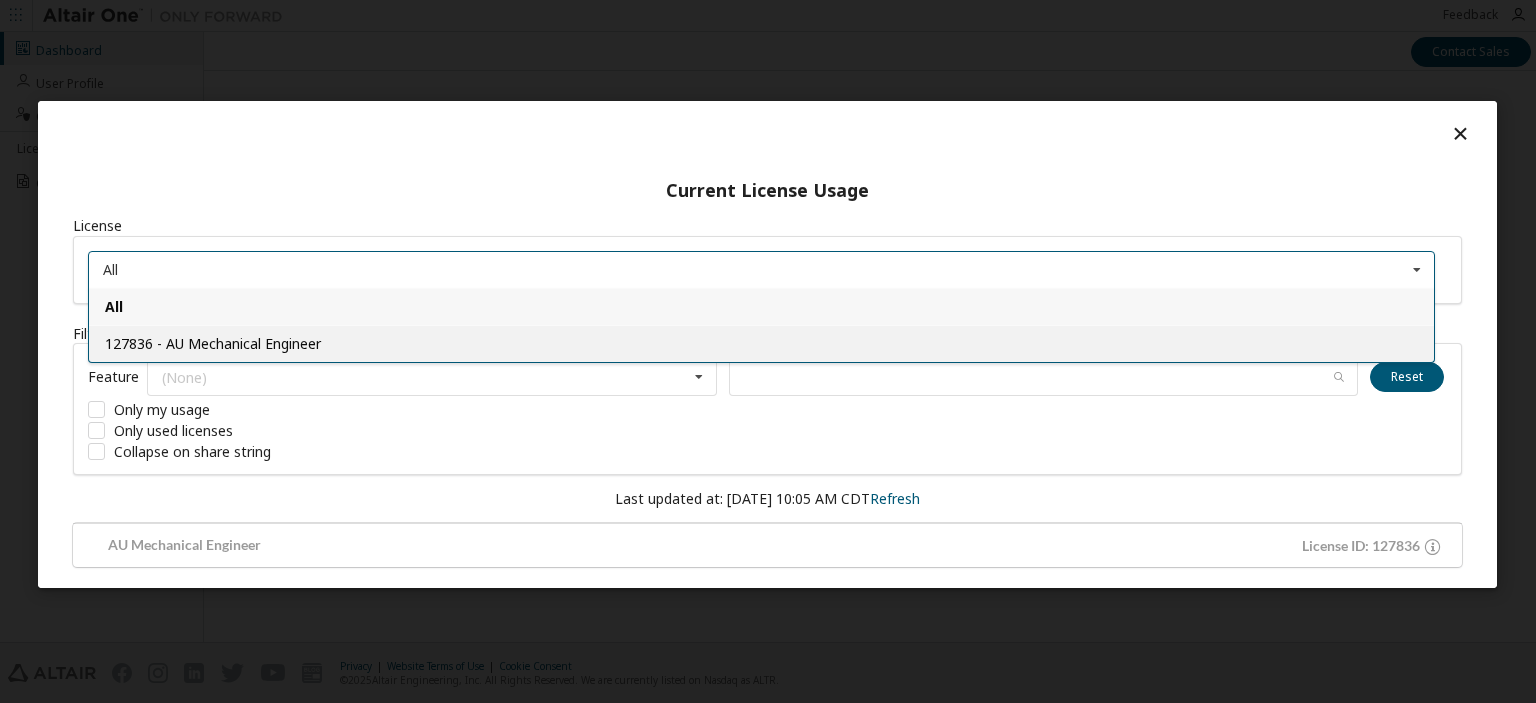click on "127836 - AU Mechanical Engineer" at bounding box center (761, 343) 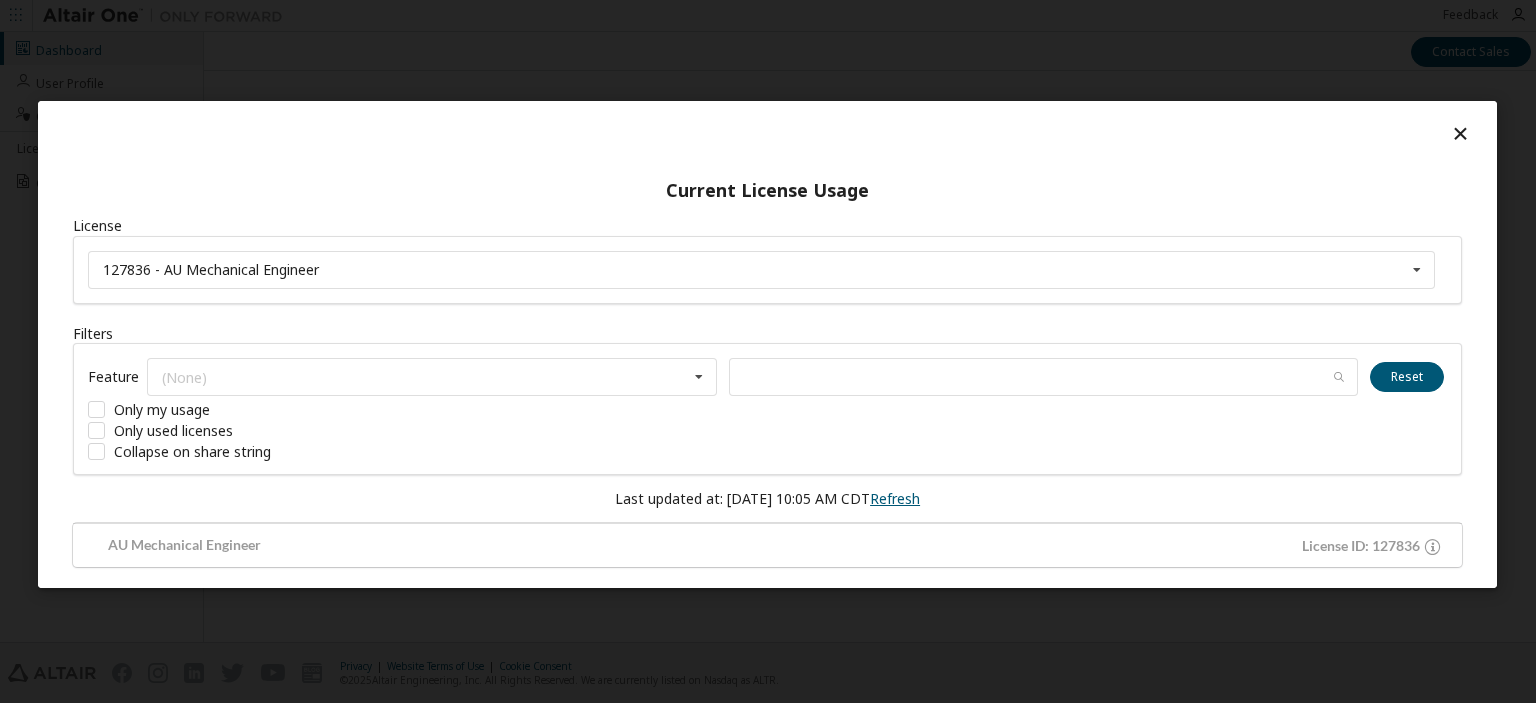 click on "Refresh" at bounding box center [895, 498] 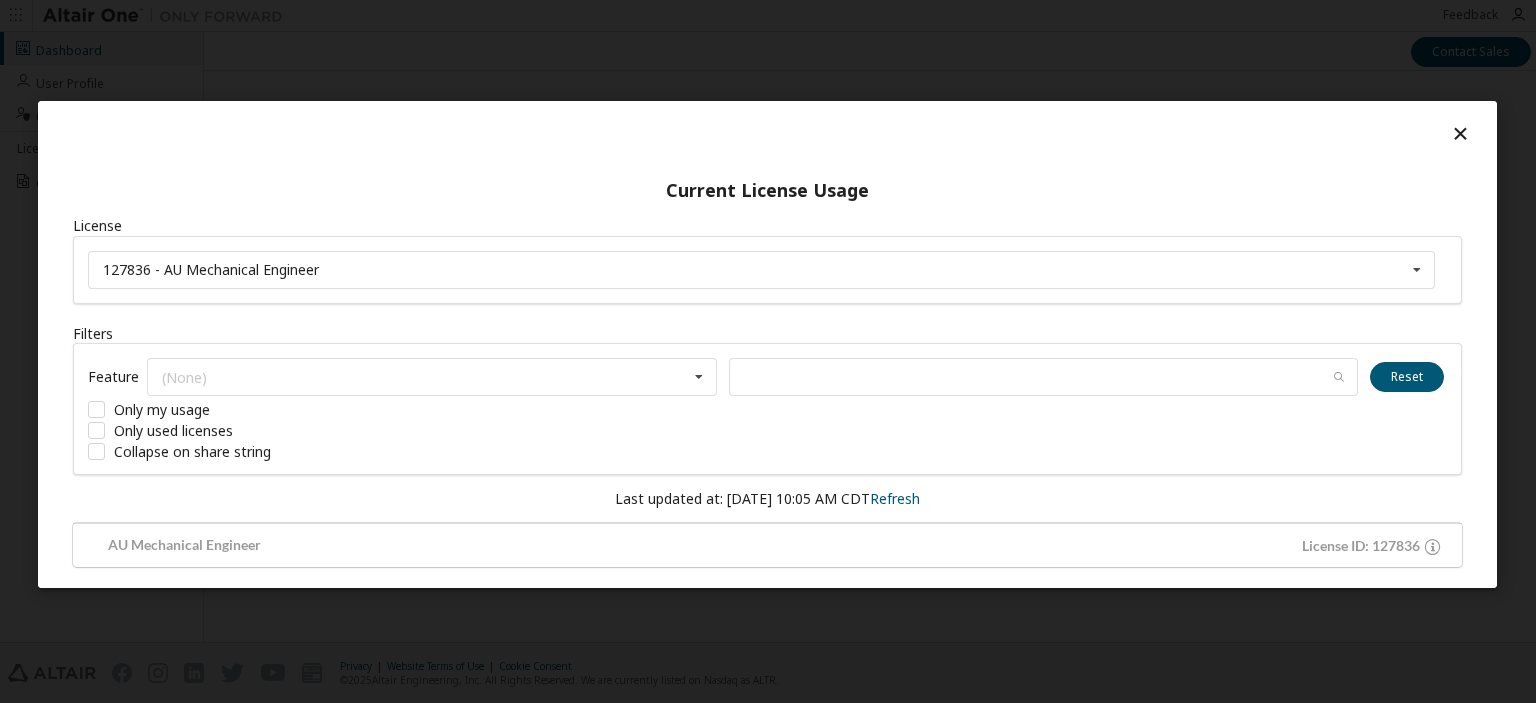 click at bounding box center (1460, 133) 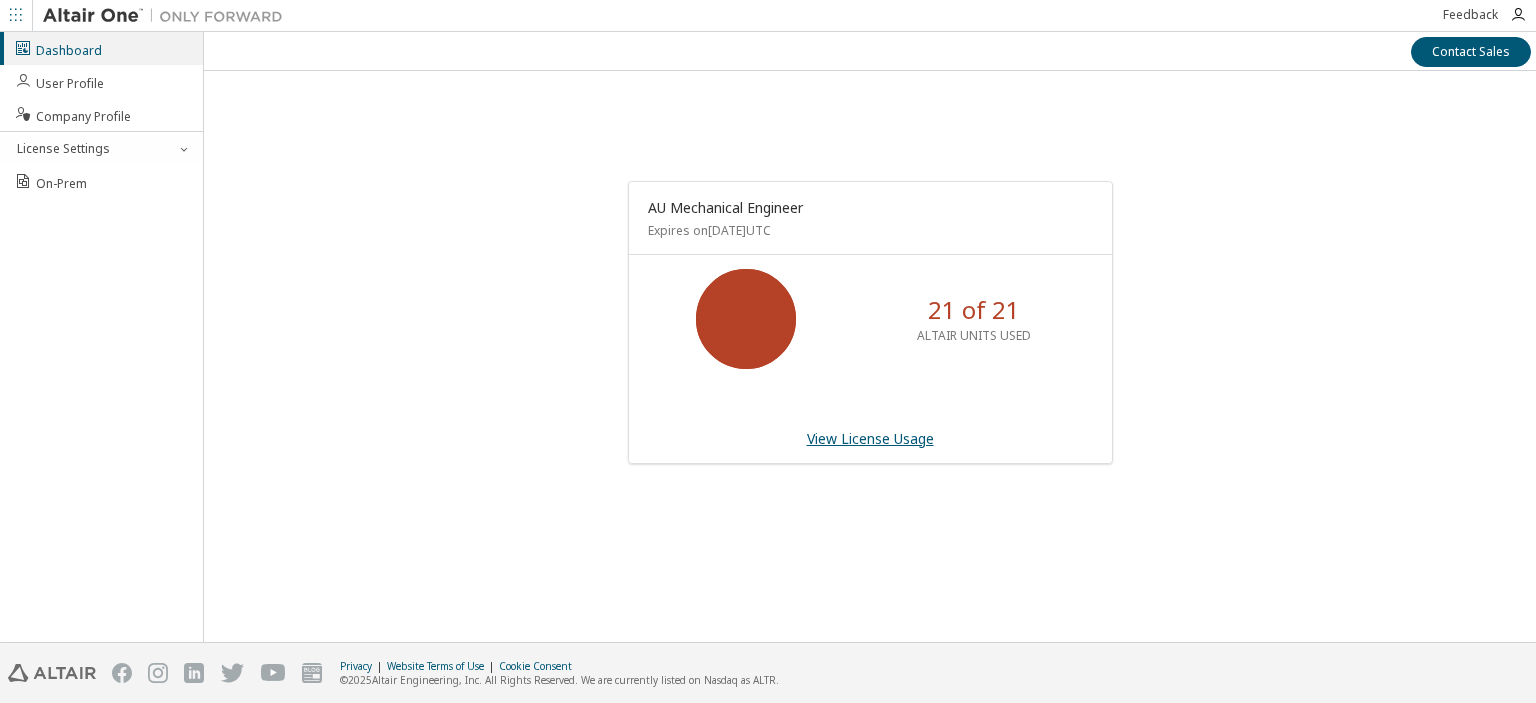 click on "View License Usage" at bounding box center (870, 438) 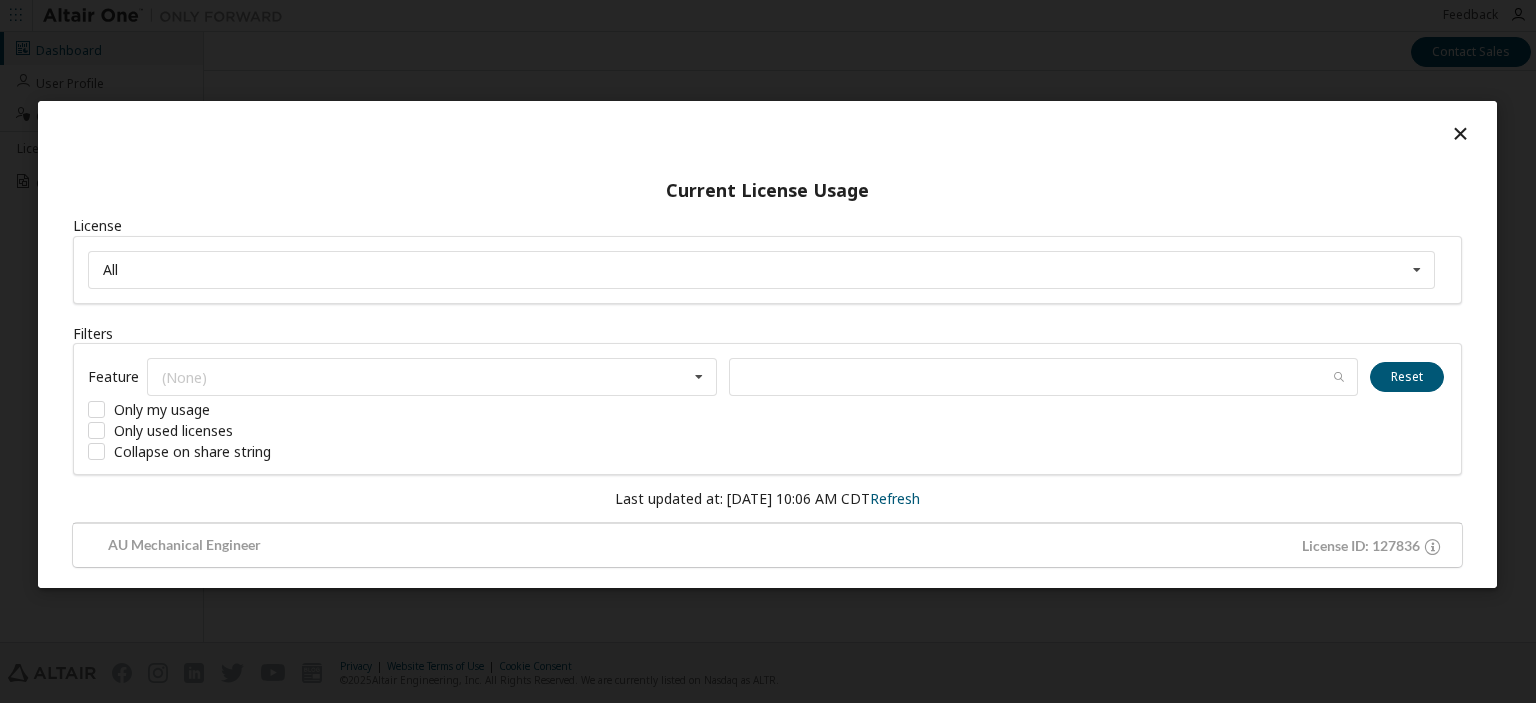 click at bounding box center (1460, 133) 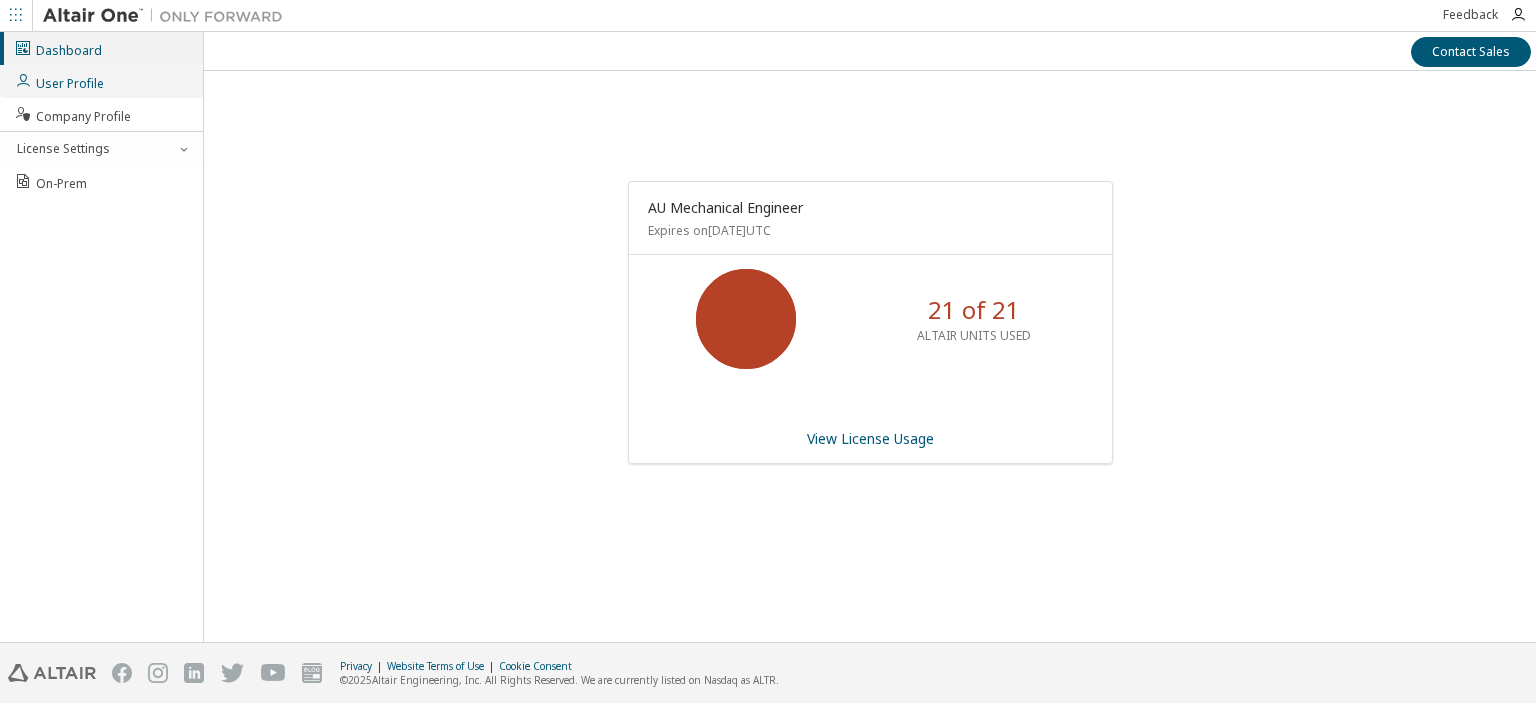 click on "User Profile" at bounding box center (59, 81) 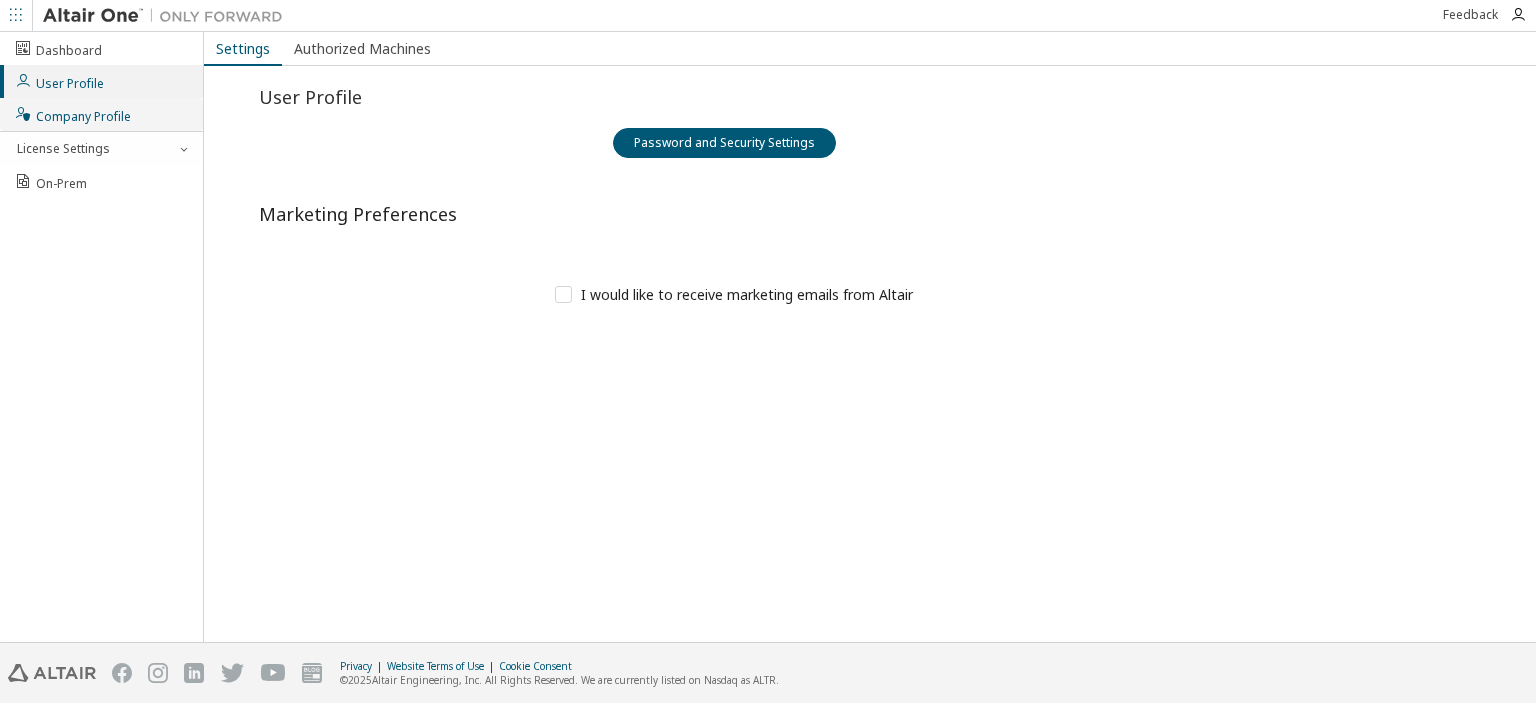 click on "Company Profile" at bounding box center (72, 114) 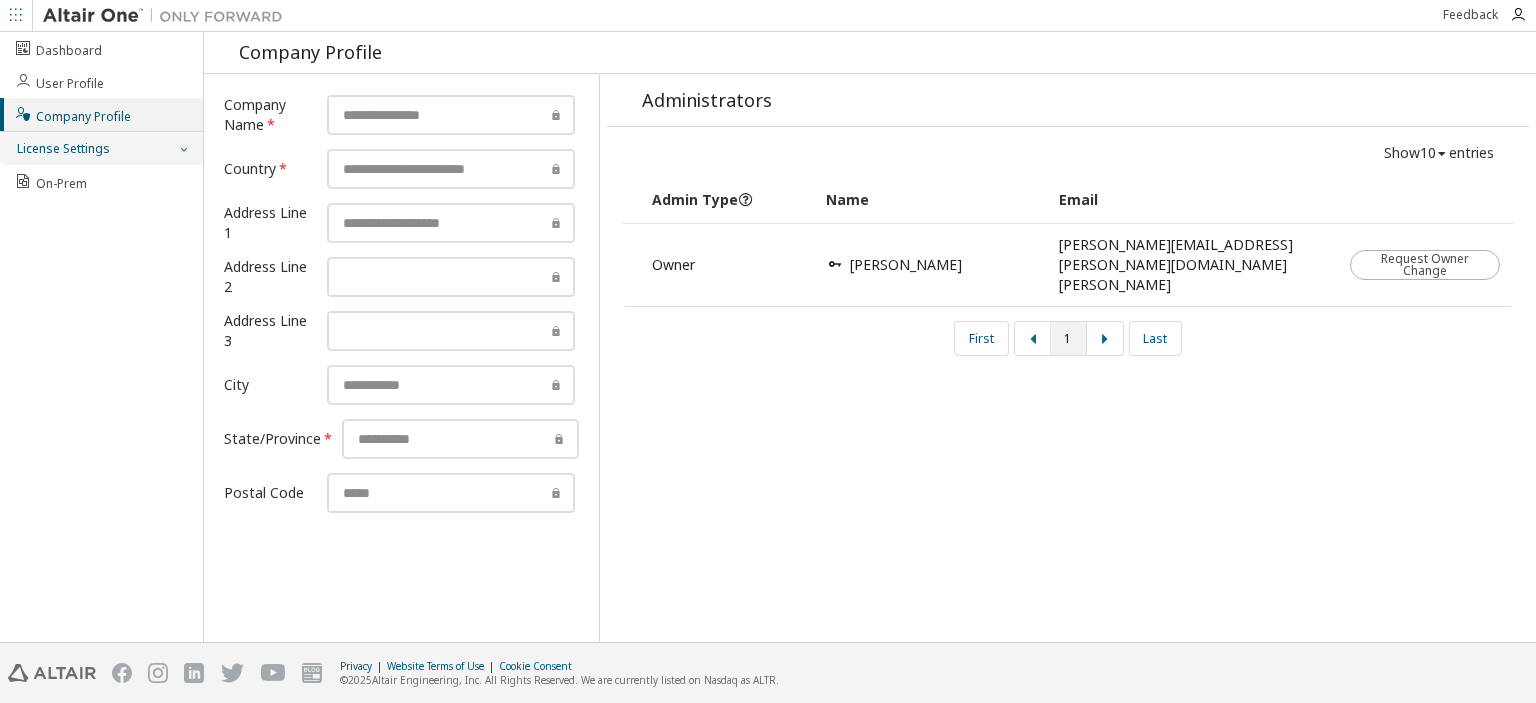 click on "License Settings" at bounding box center [101, 149] 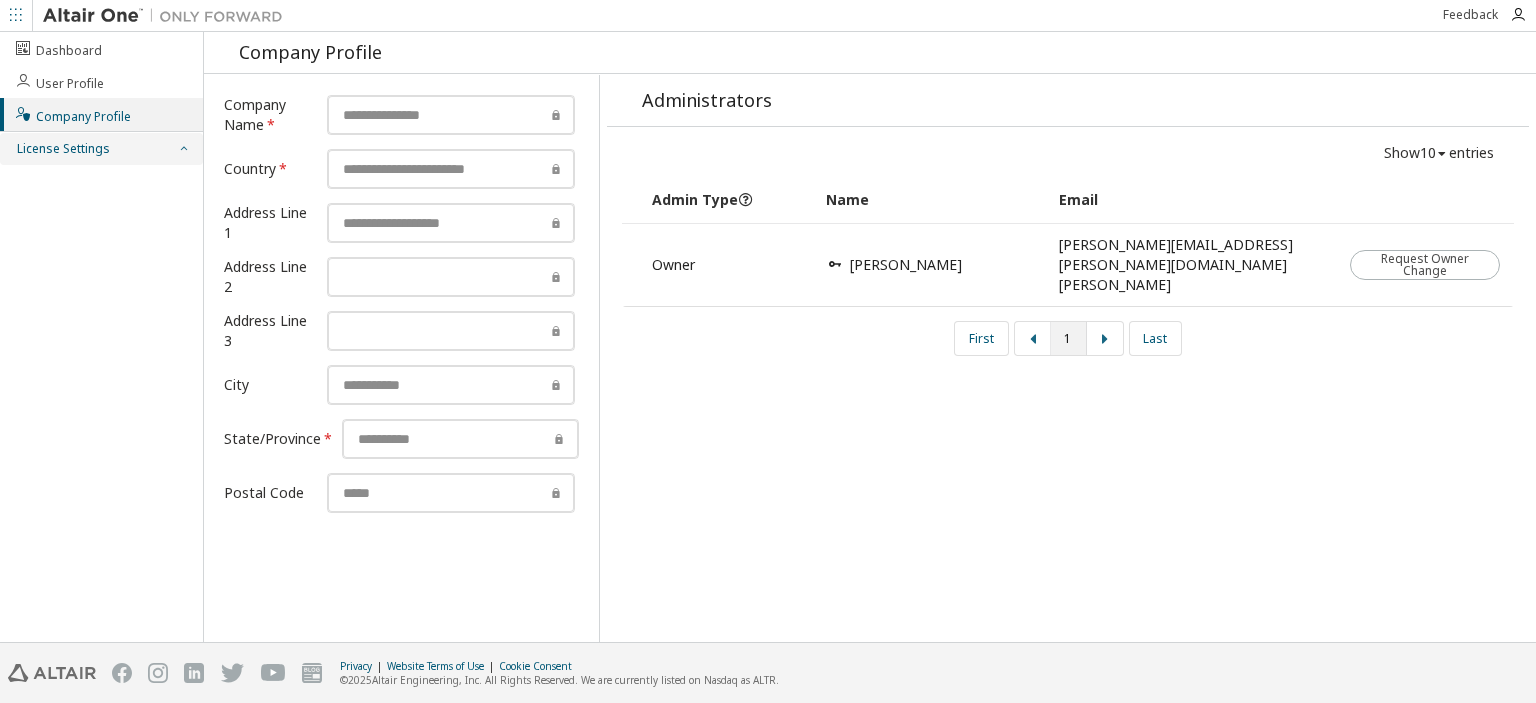 click on "License Settings" at bounding box center [101, 149] 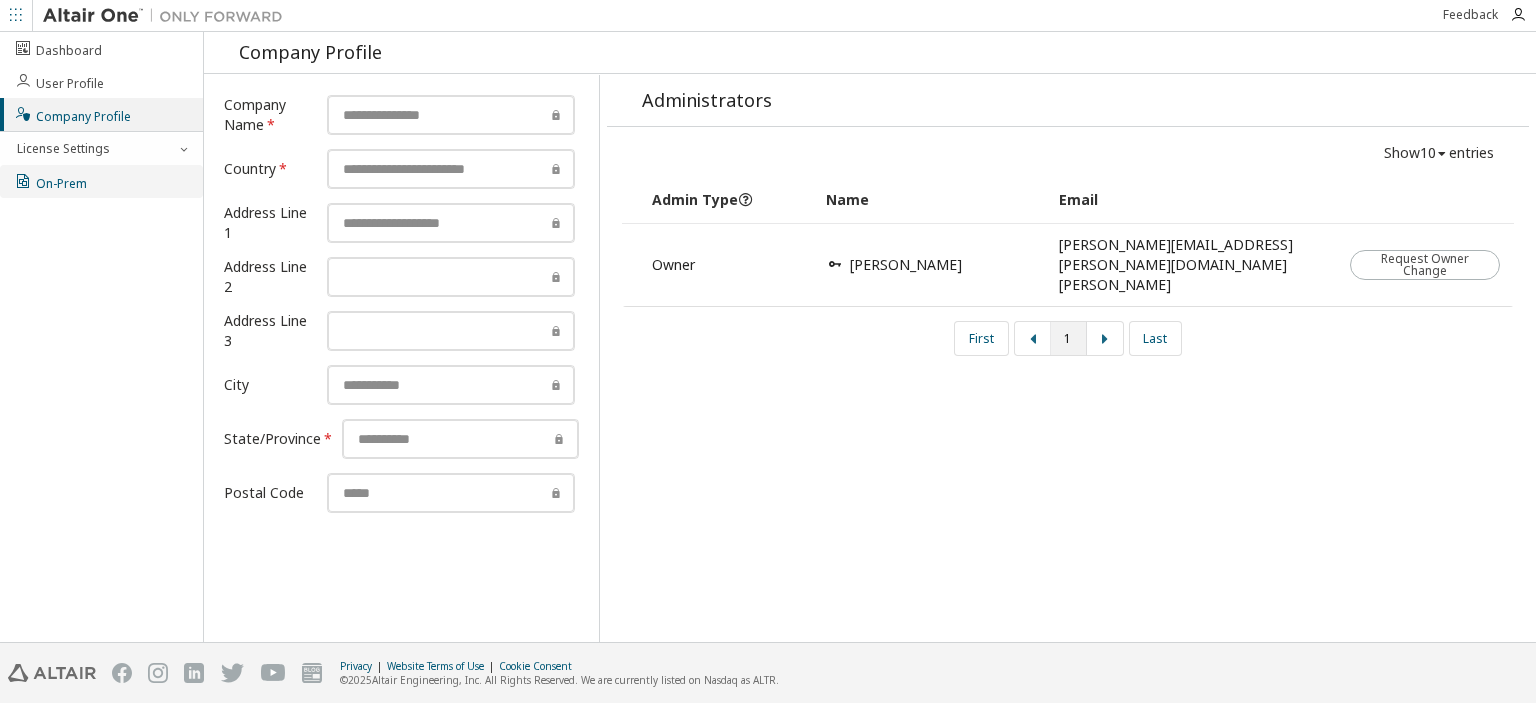 click on "On-Prem" at bounding box center (50, 181) 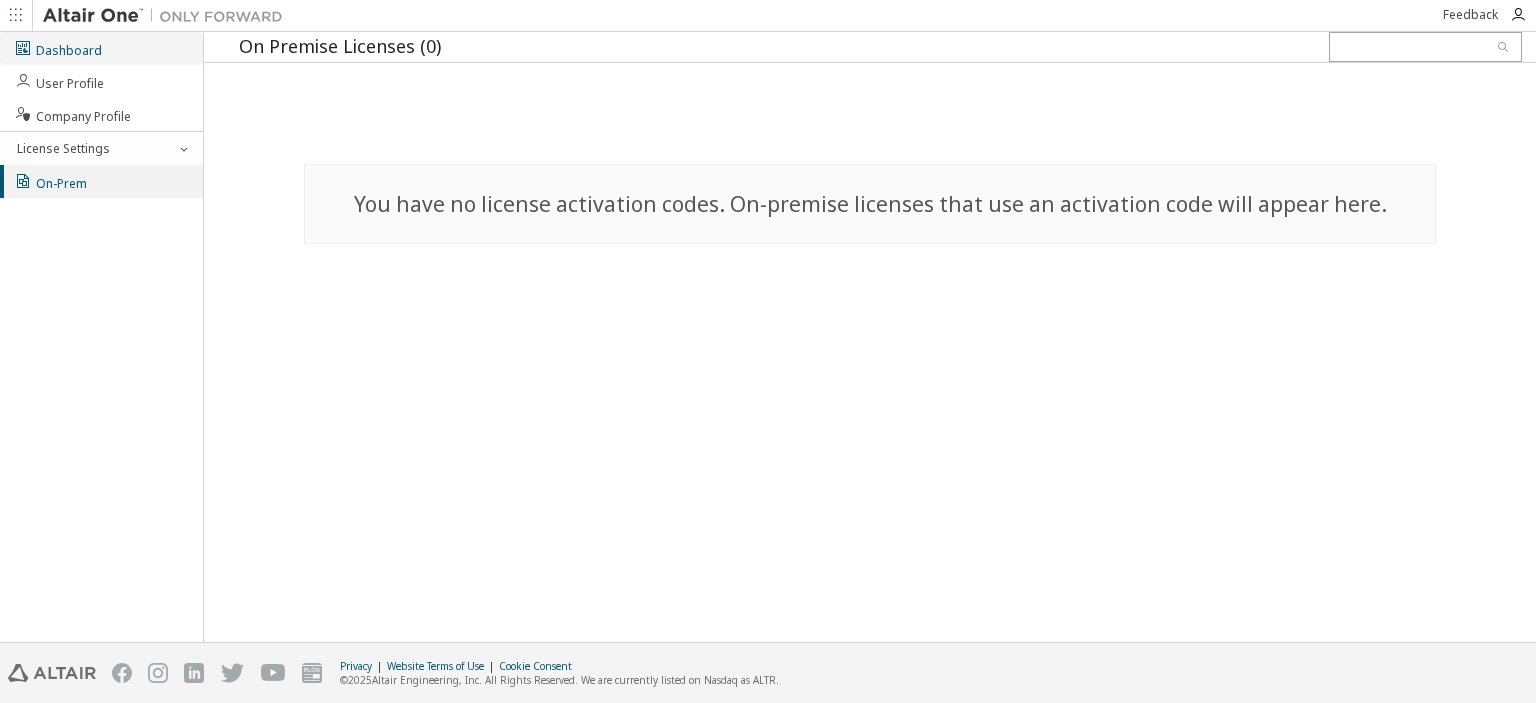click on "Dashboard" at bounding box center [58, 48] 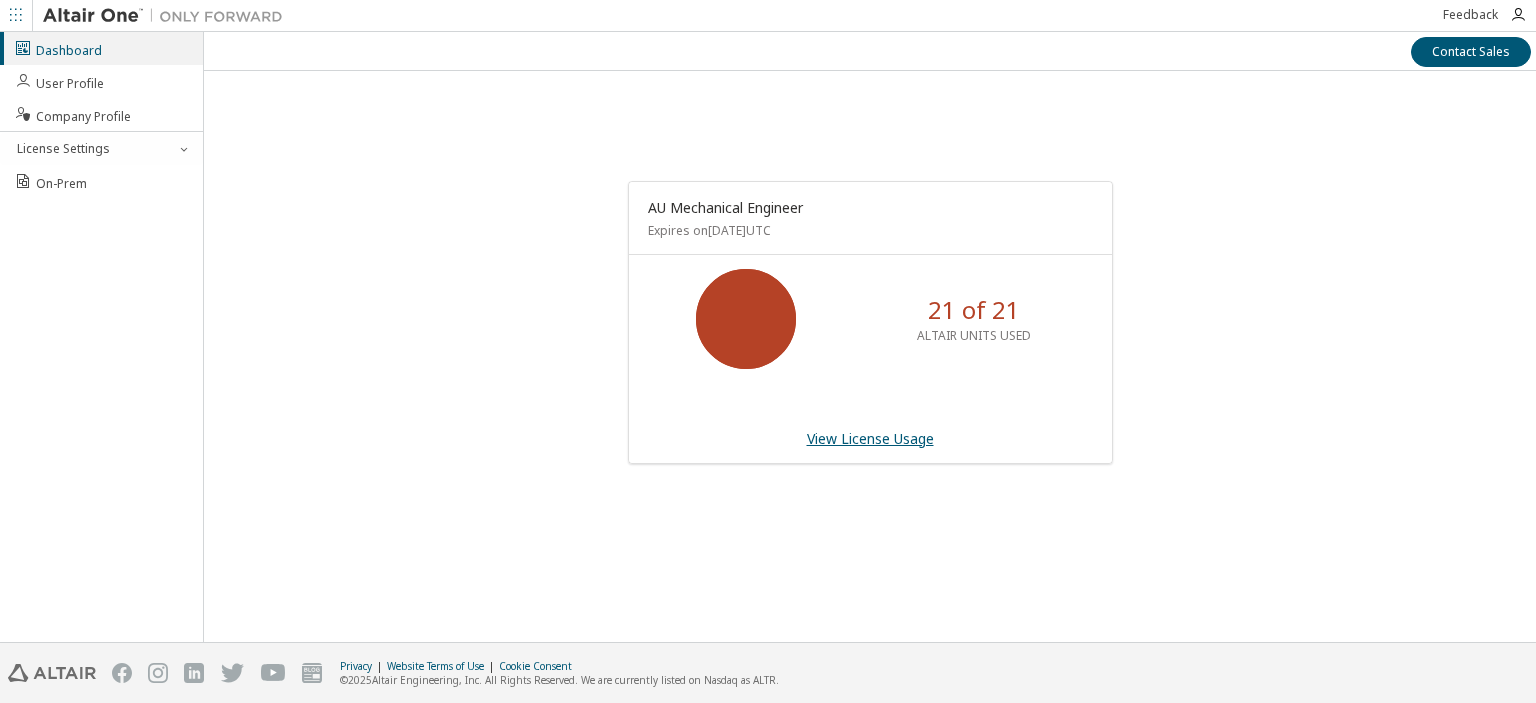 click on "View License Usage" at bounding box center [870, 438] 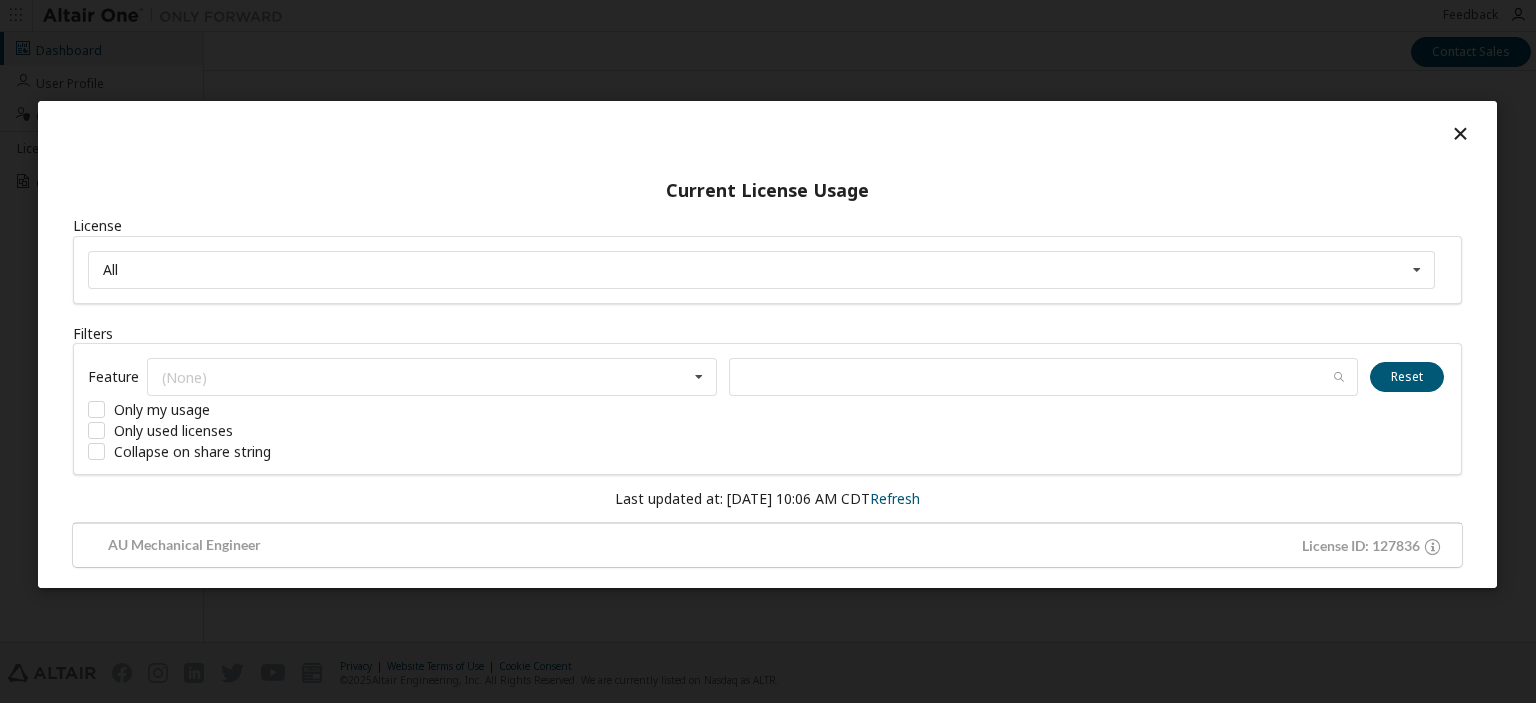 click at bounding box center (1460, 133) 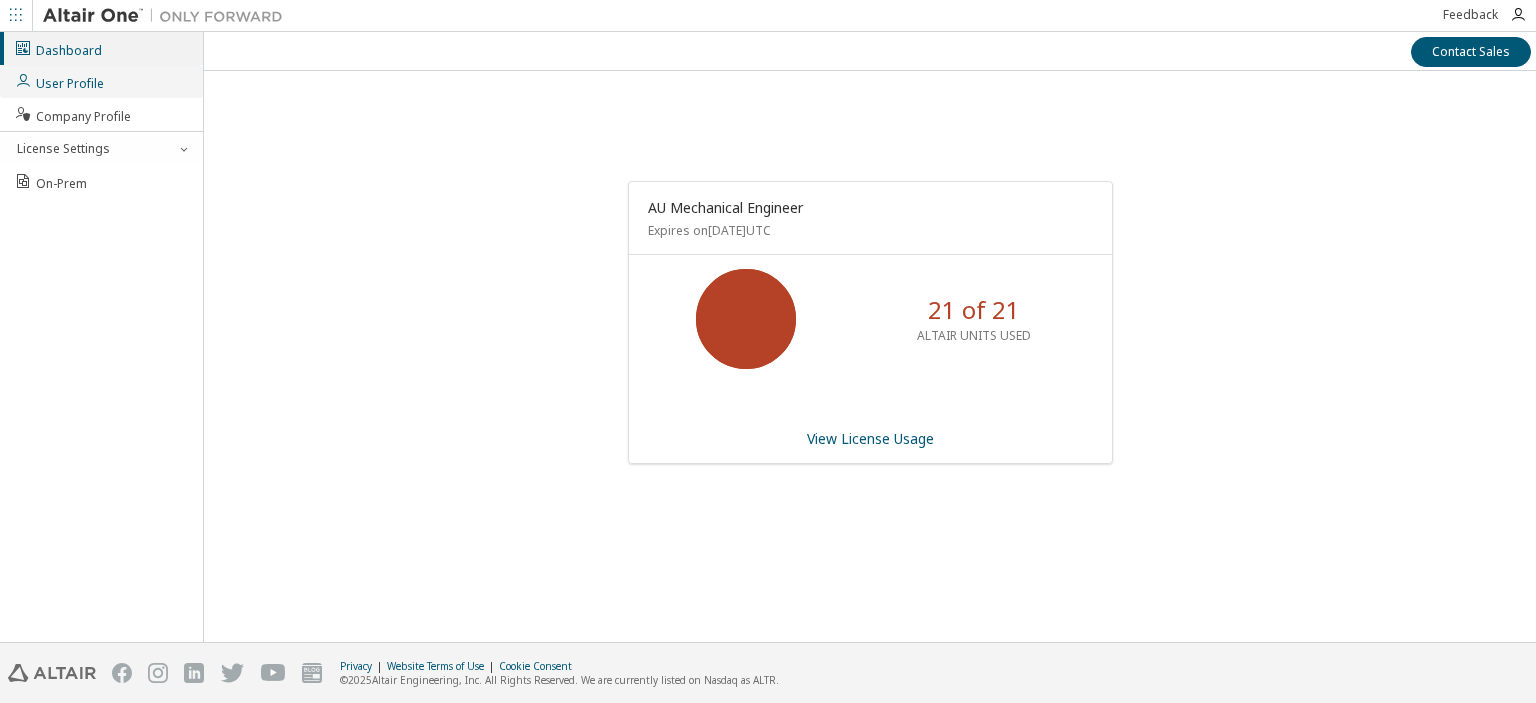click on "User Profile" at bounding box center [59, 81] 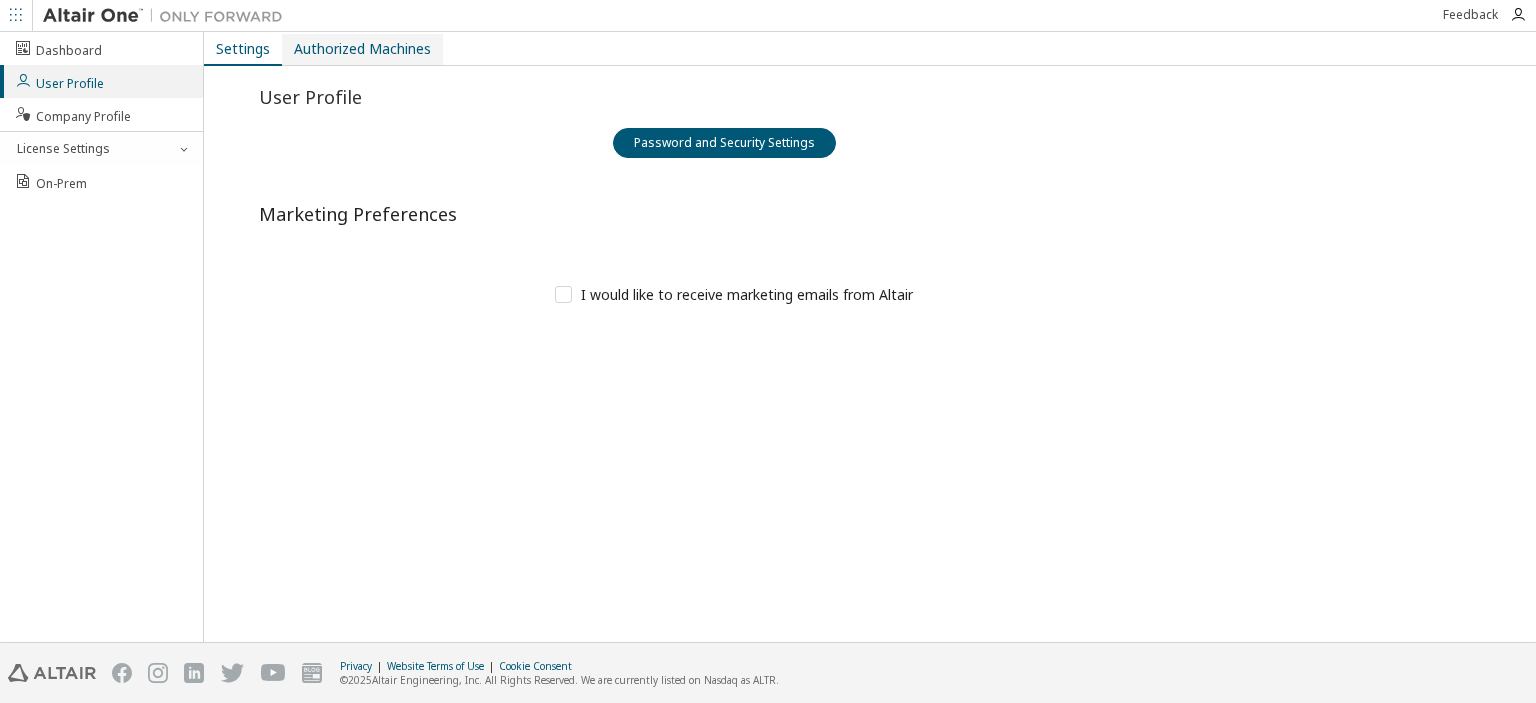 click on "Authorized Machines" at bounding box center (362, 49) 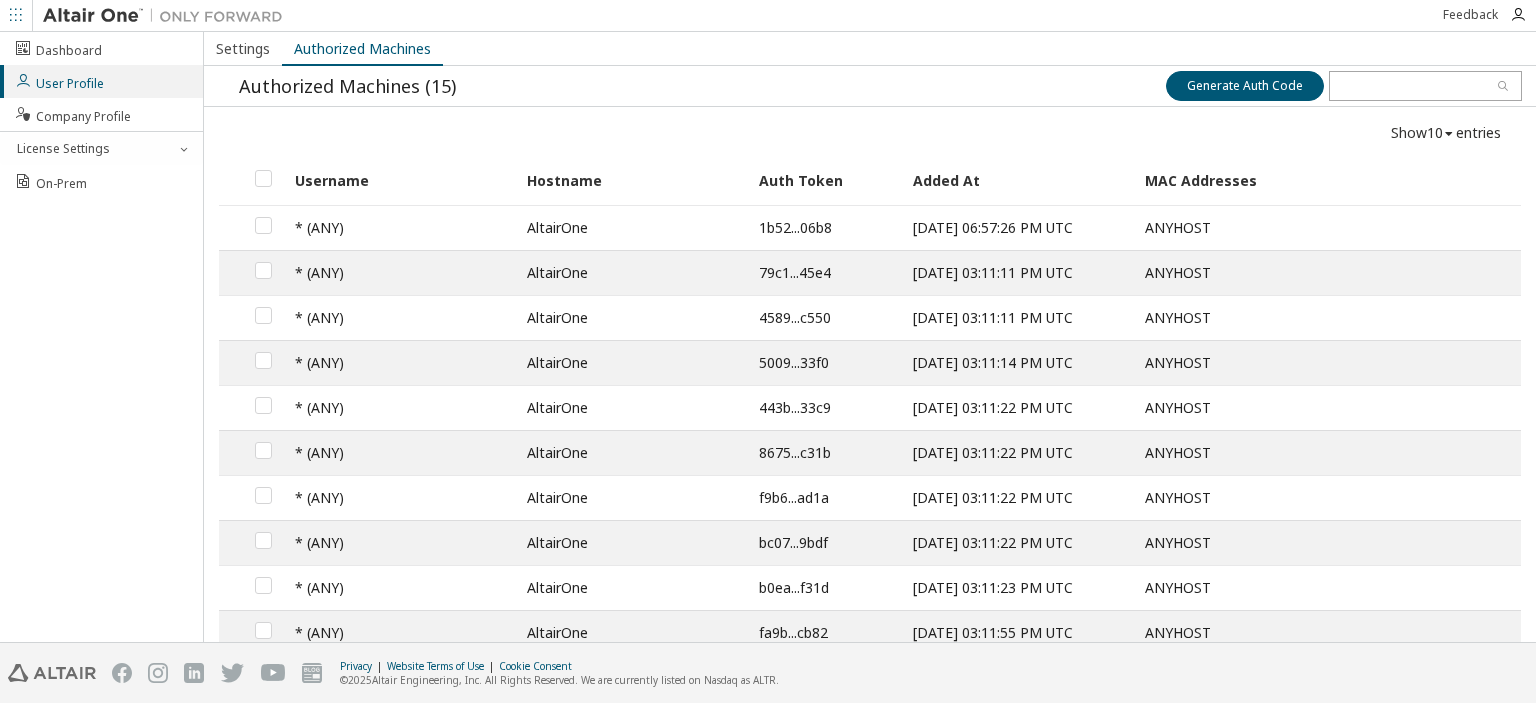 scroll, scrollTop: 72, scrollLeft: 0, axis: vertical 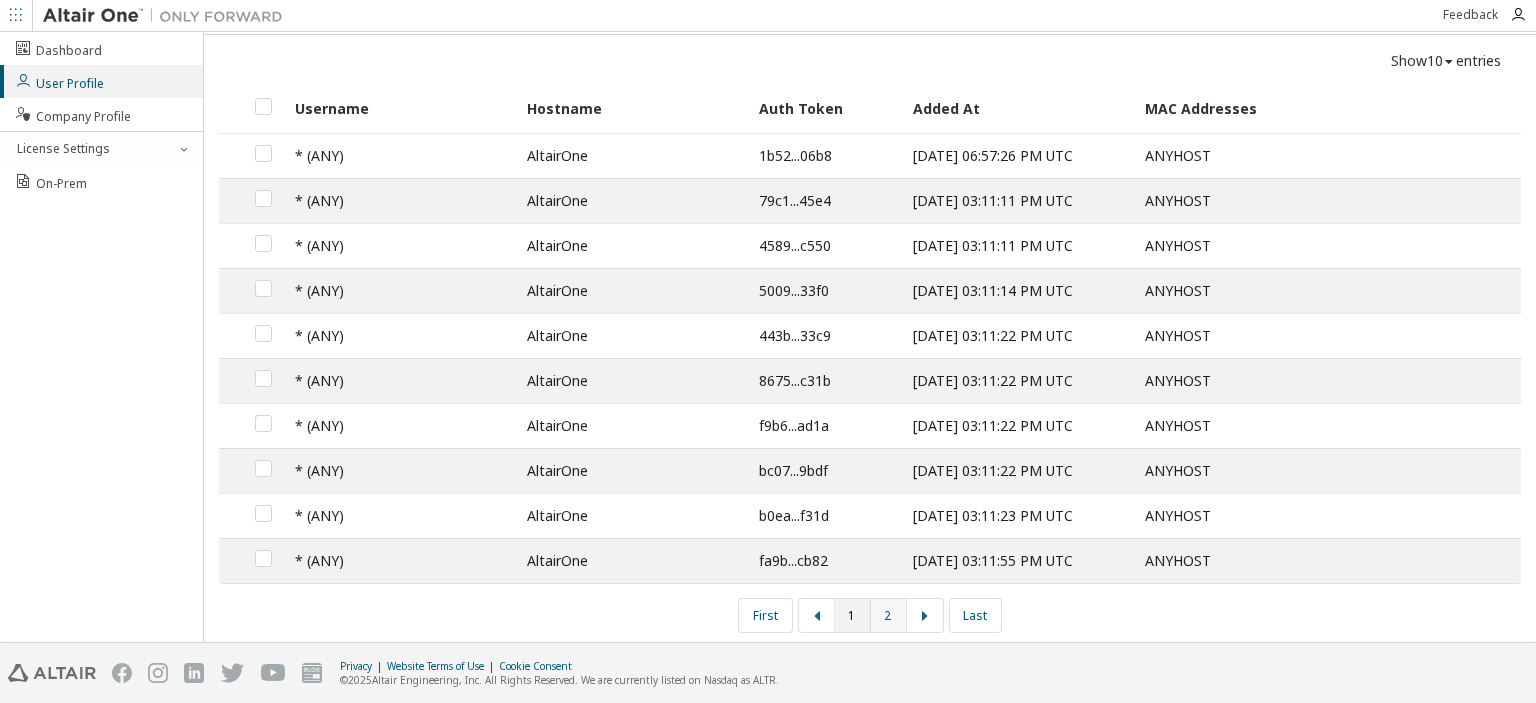 click on "2" at bounding box center [889, 615] 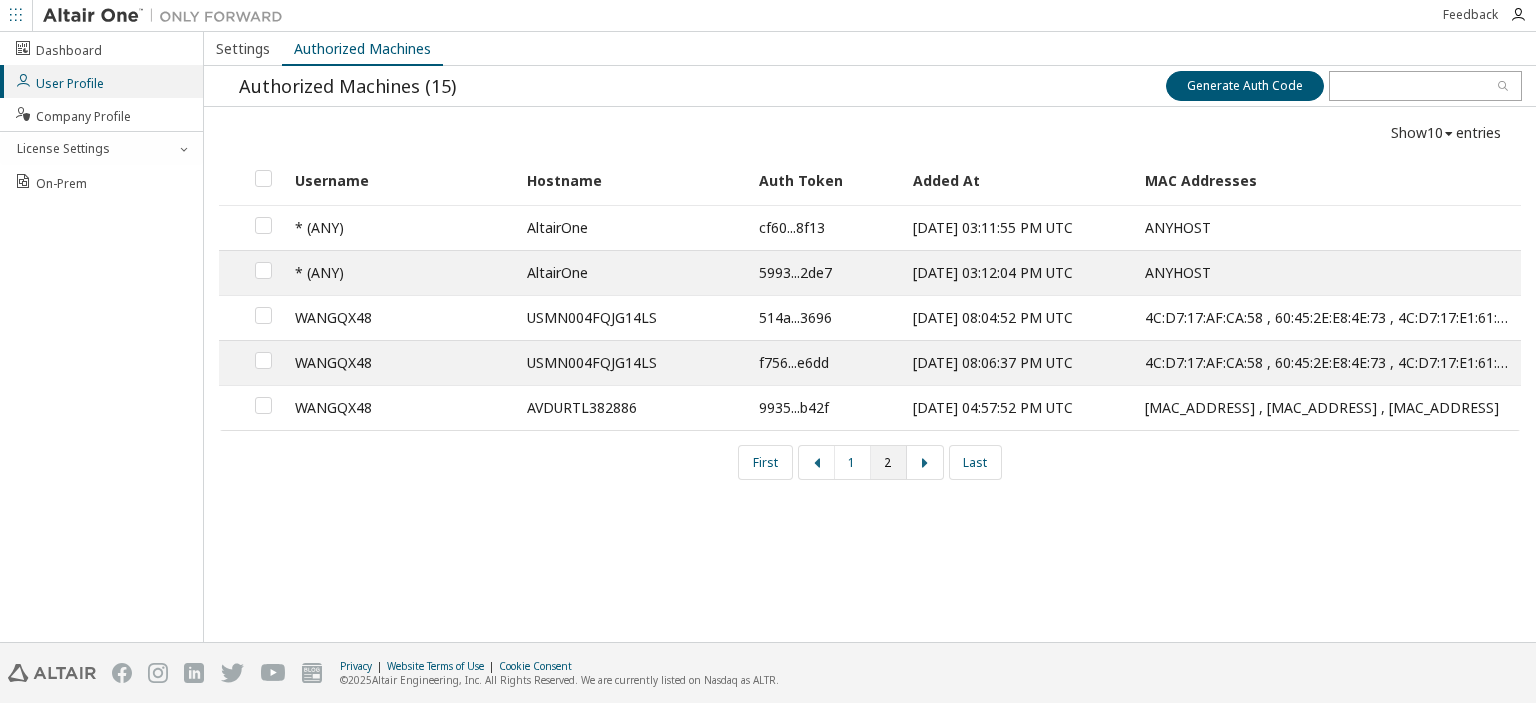 scroll, scrollTop: 0, scrollLeft: 0, axis: both 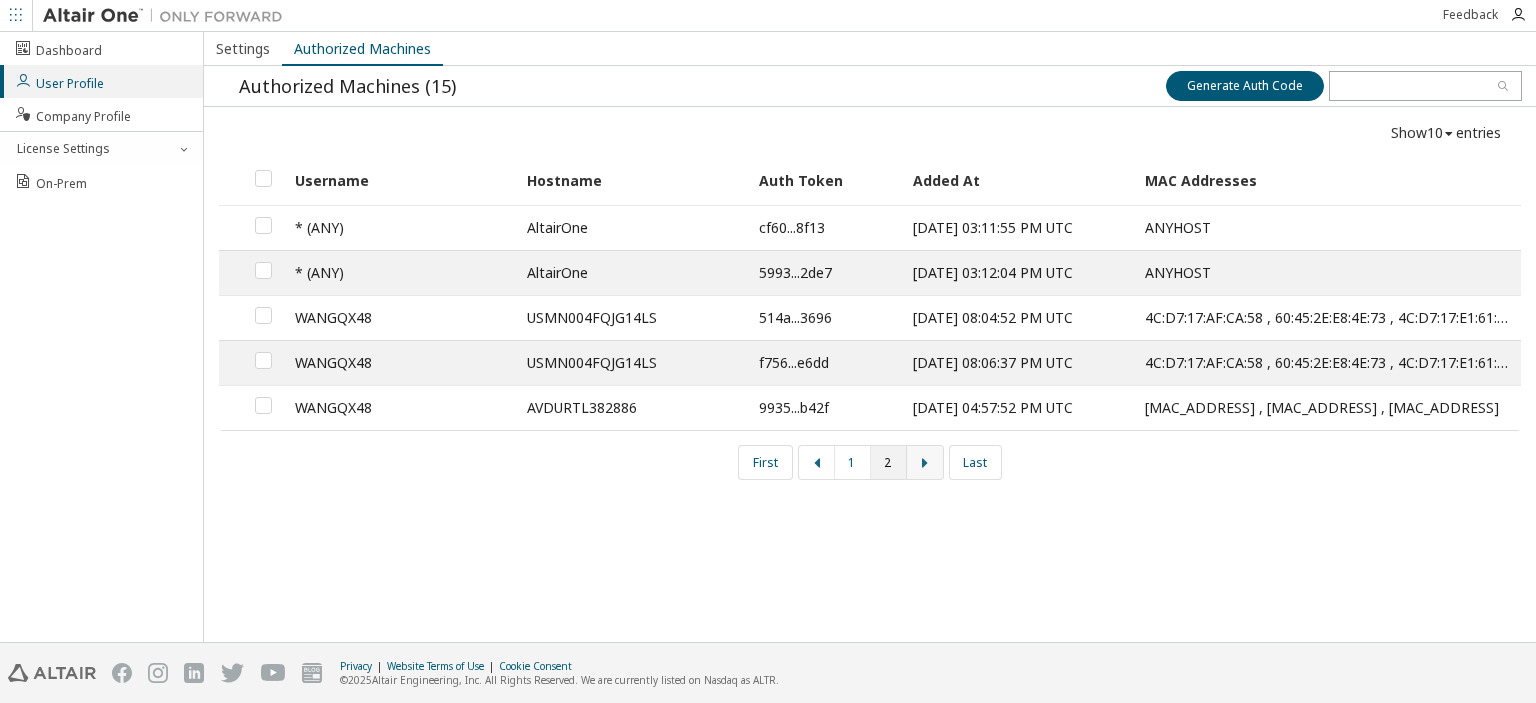 click at bounding box center [925, 462] 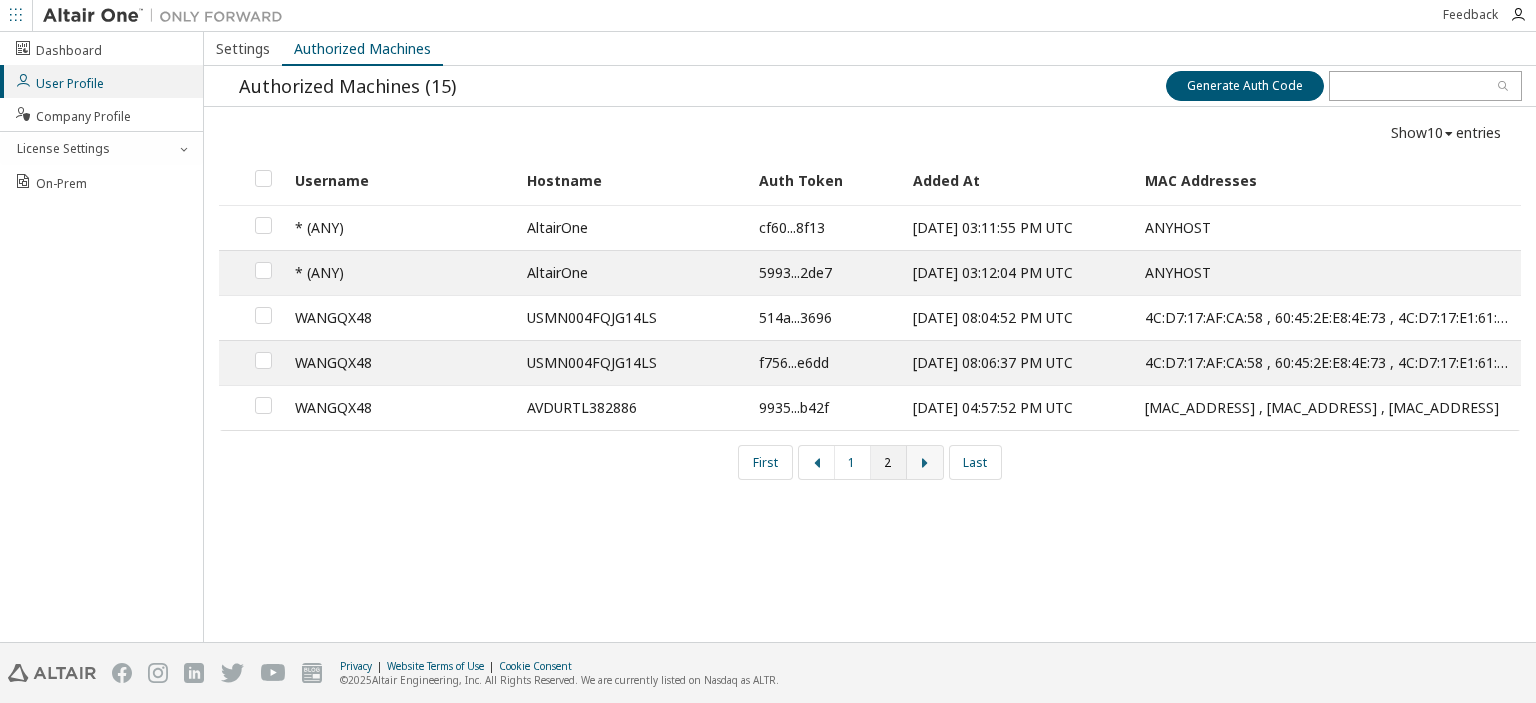 click at bounding box center [925, 463] 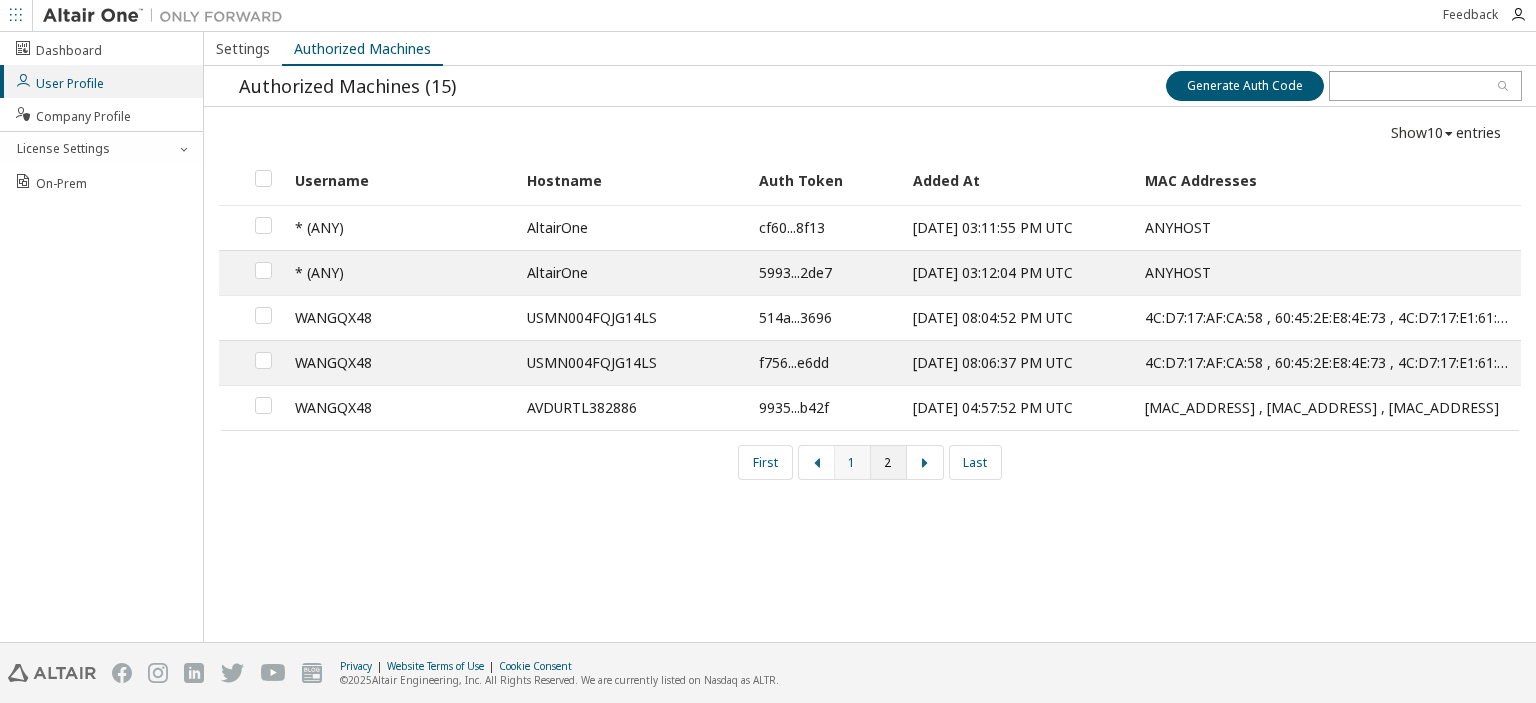 click on "1" at bounding box center [853, 462] 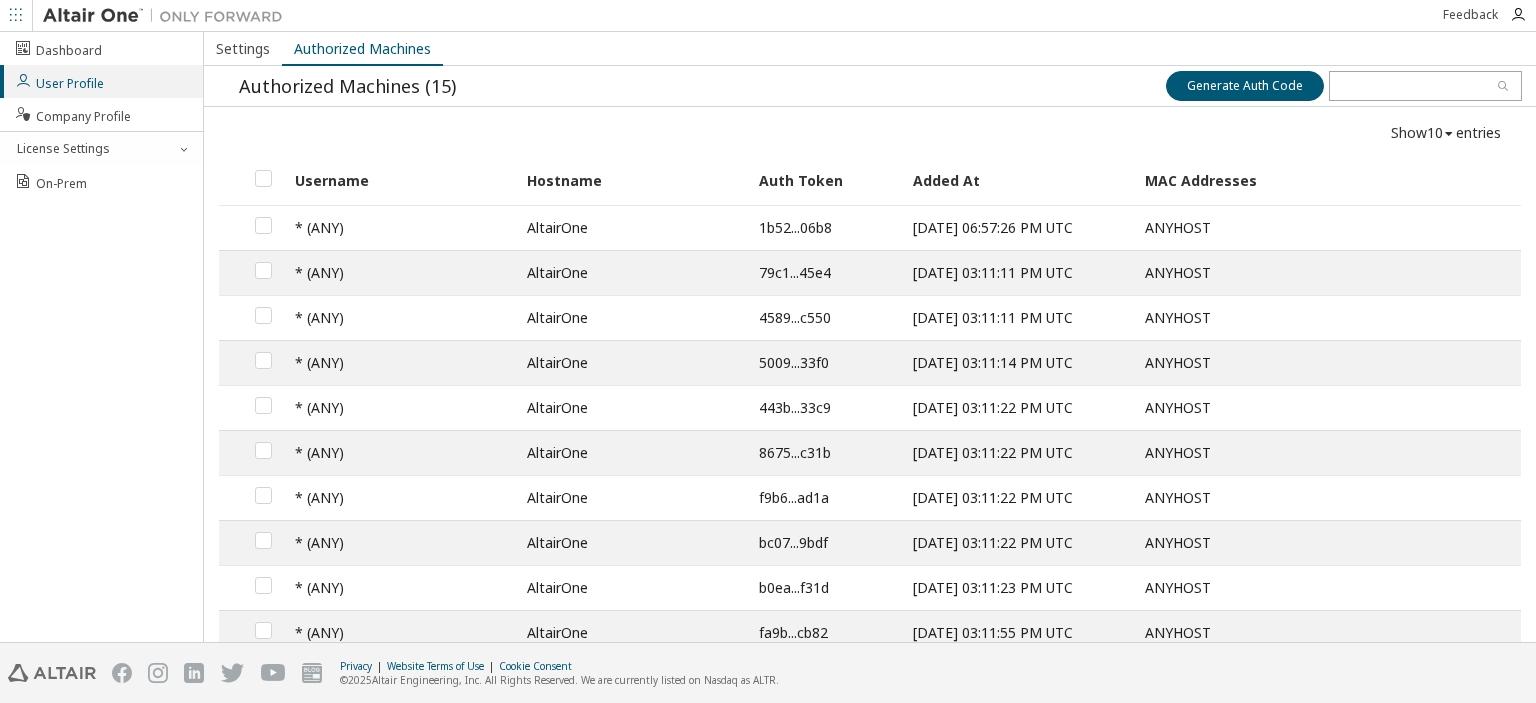scroll, scrollTop: 72, scrollLeft: 0, axis: vertical 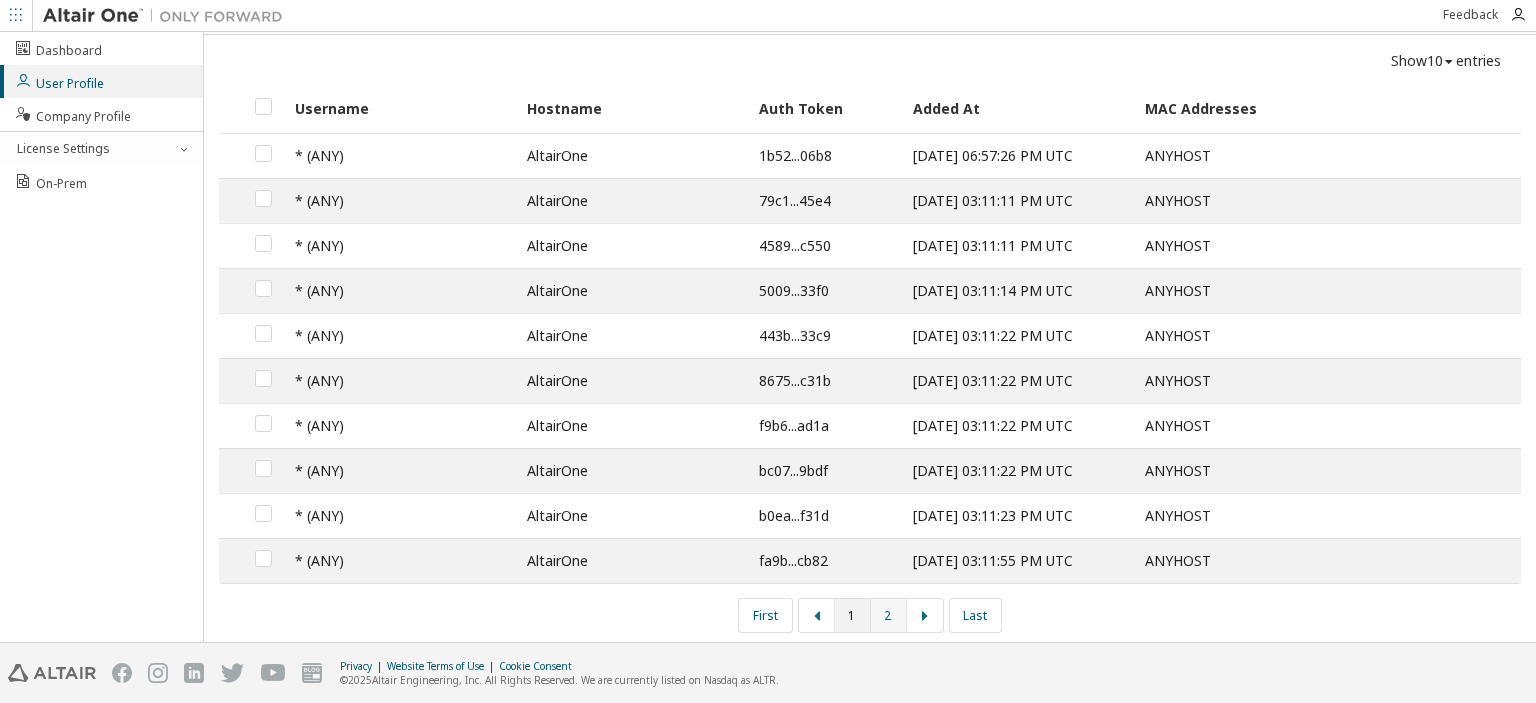 click on "2" at bounding box center (889, 615) 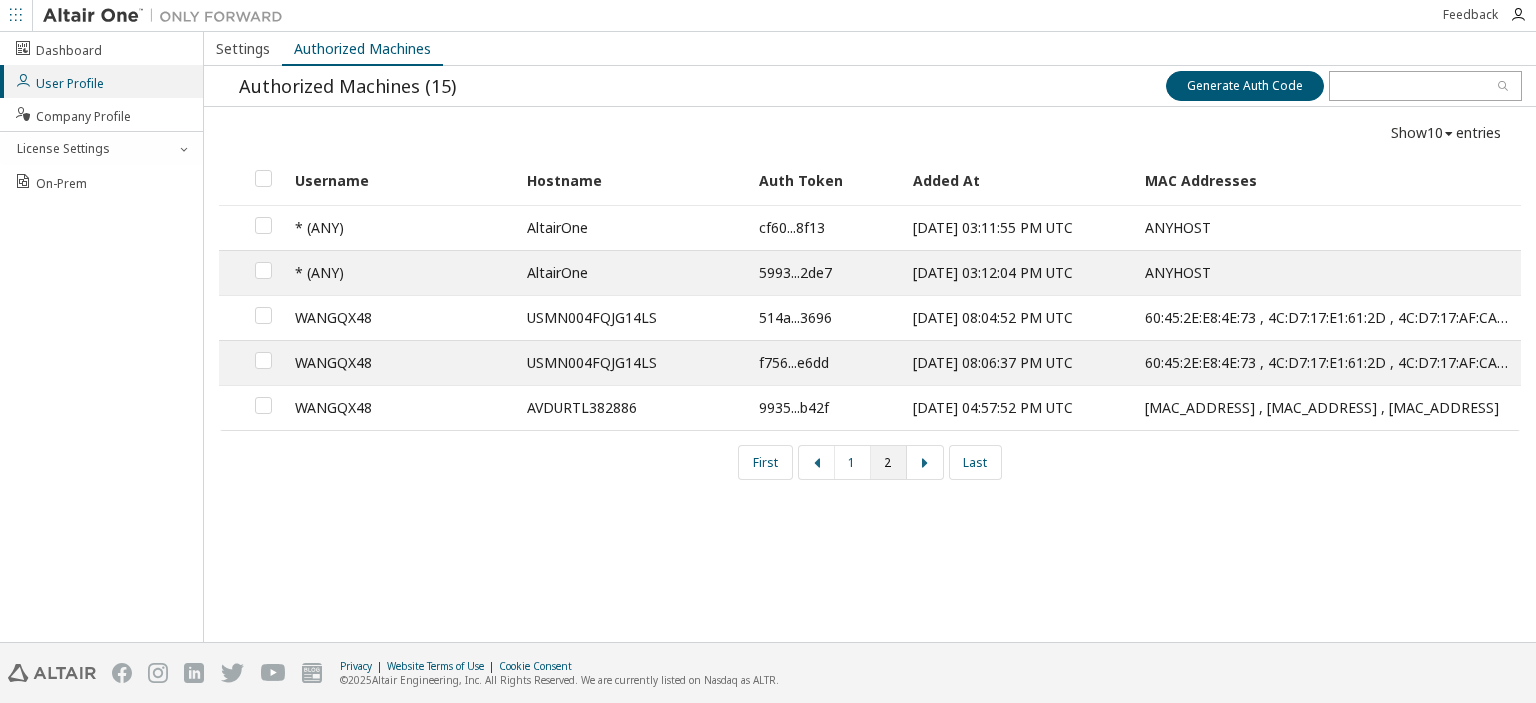 scroll, scrollTop: 0, scrollLeft: 0, axis: both 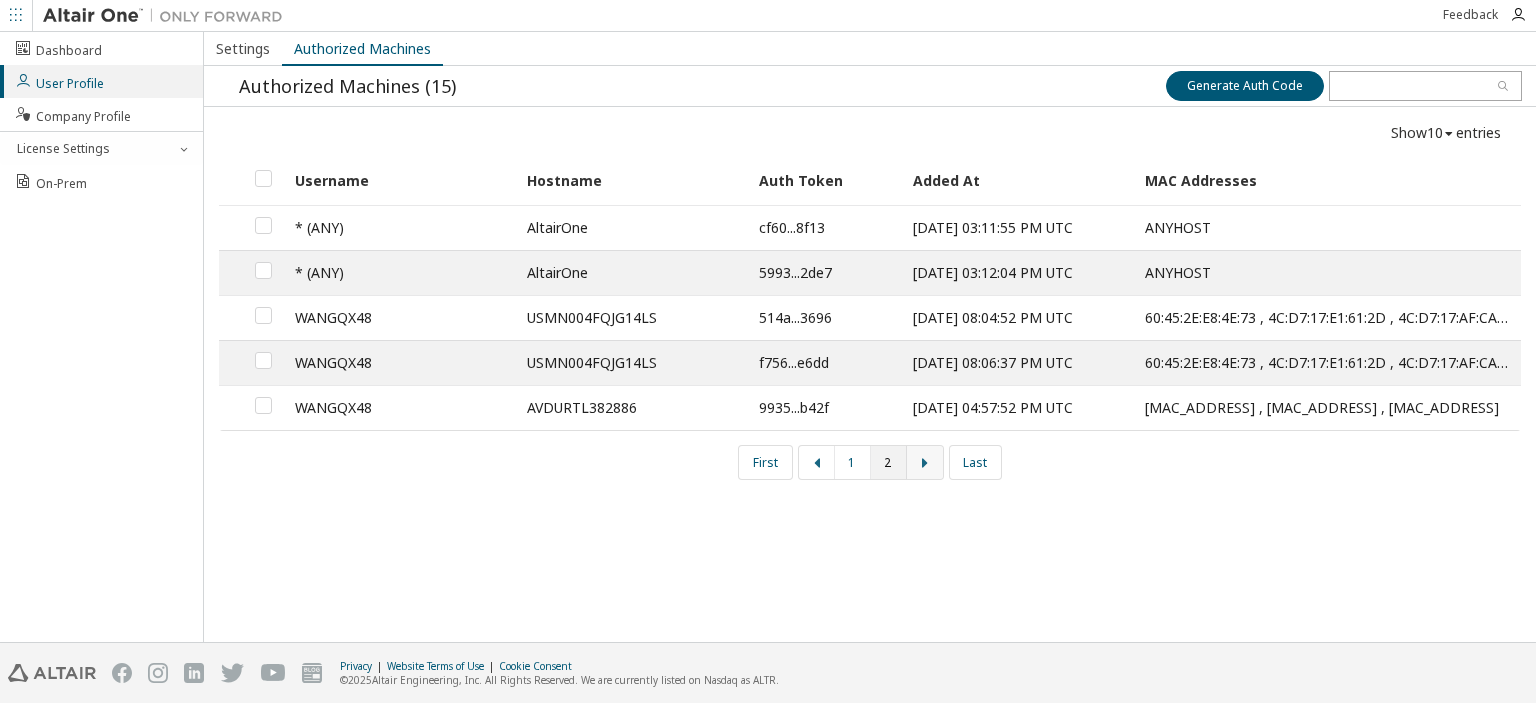 click at bounding box center [925, 462] 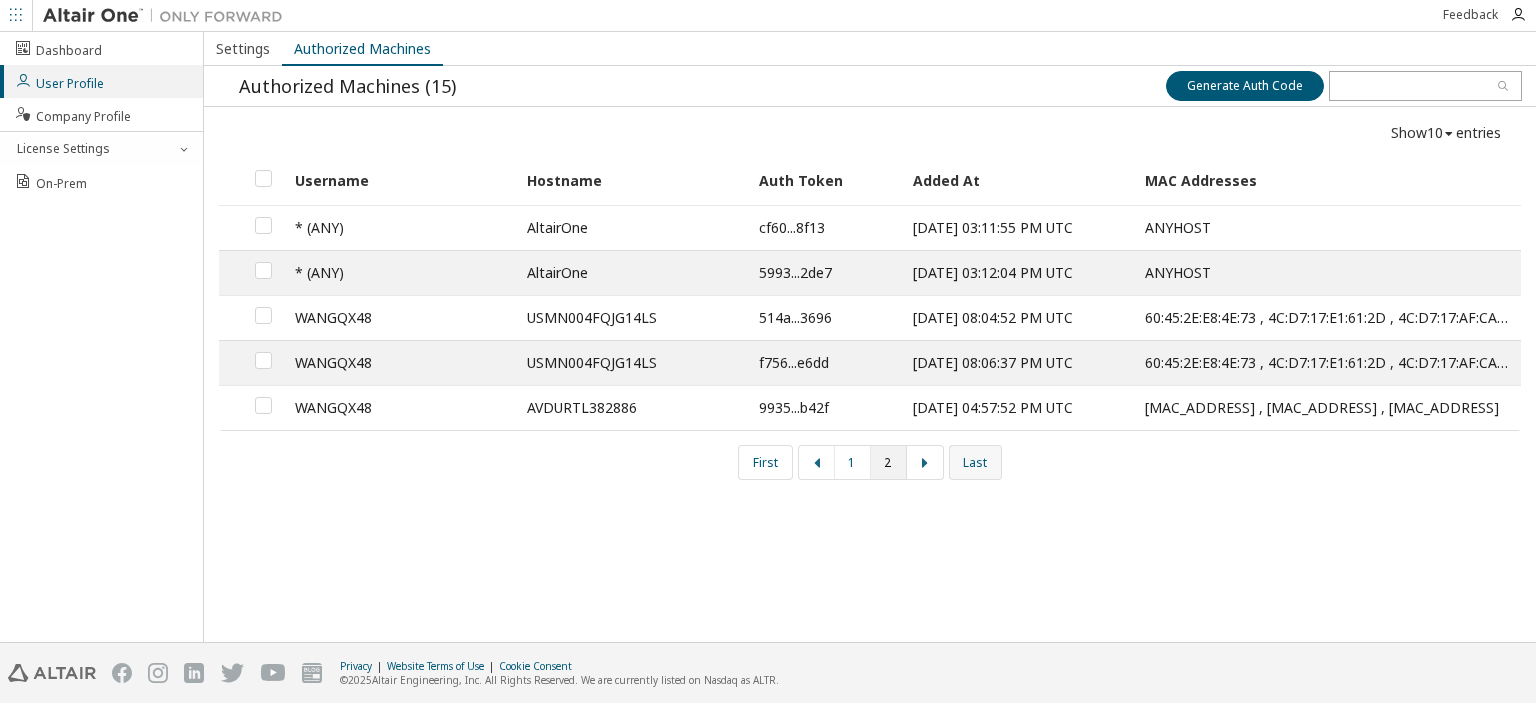 click on "Last" at bounding box center [975, 462] 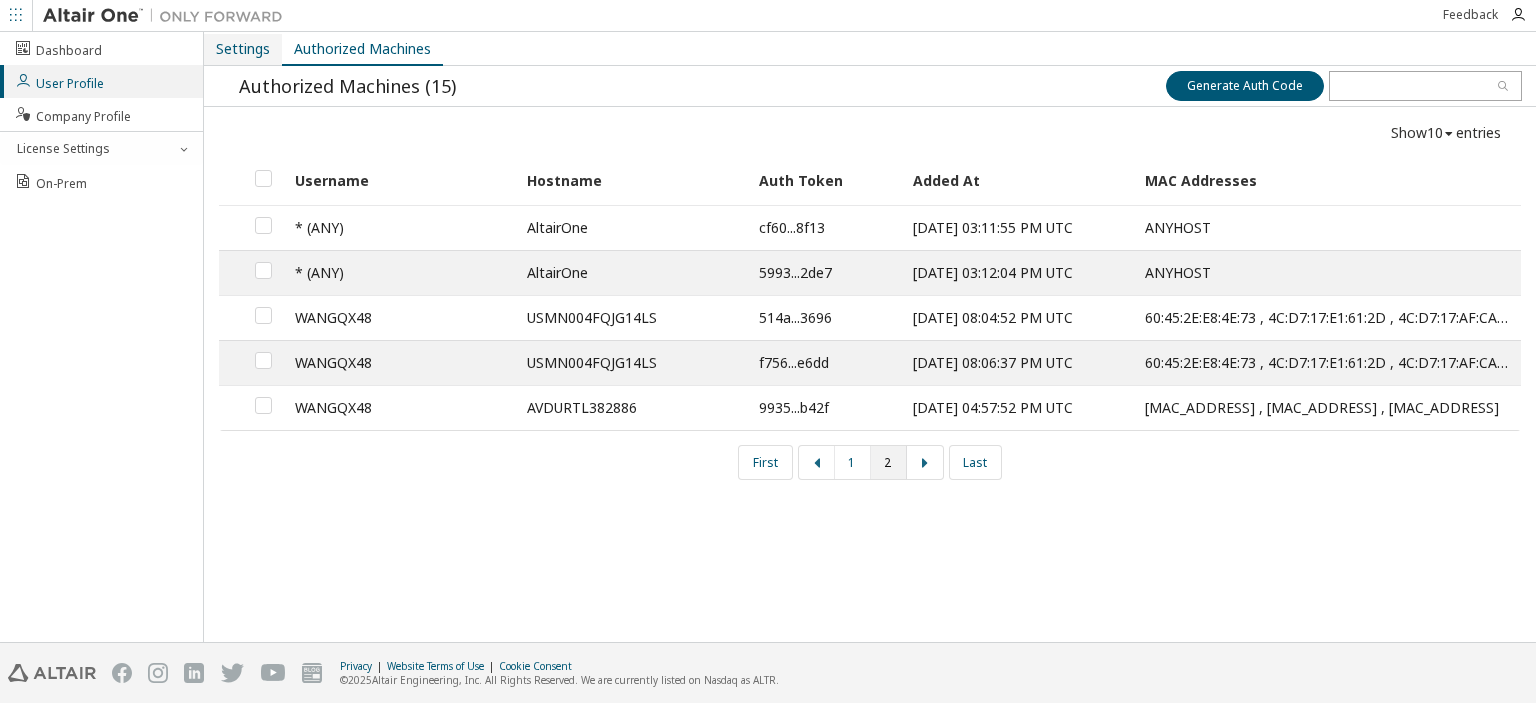click on "Settings" at bounding box center (243, 49) 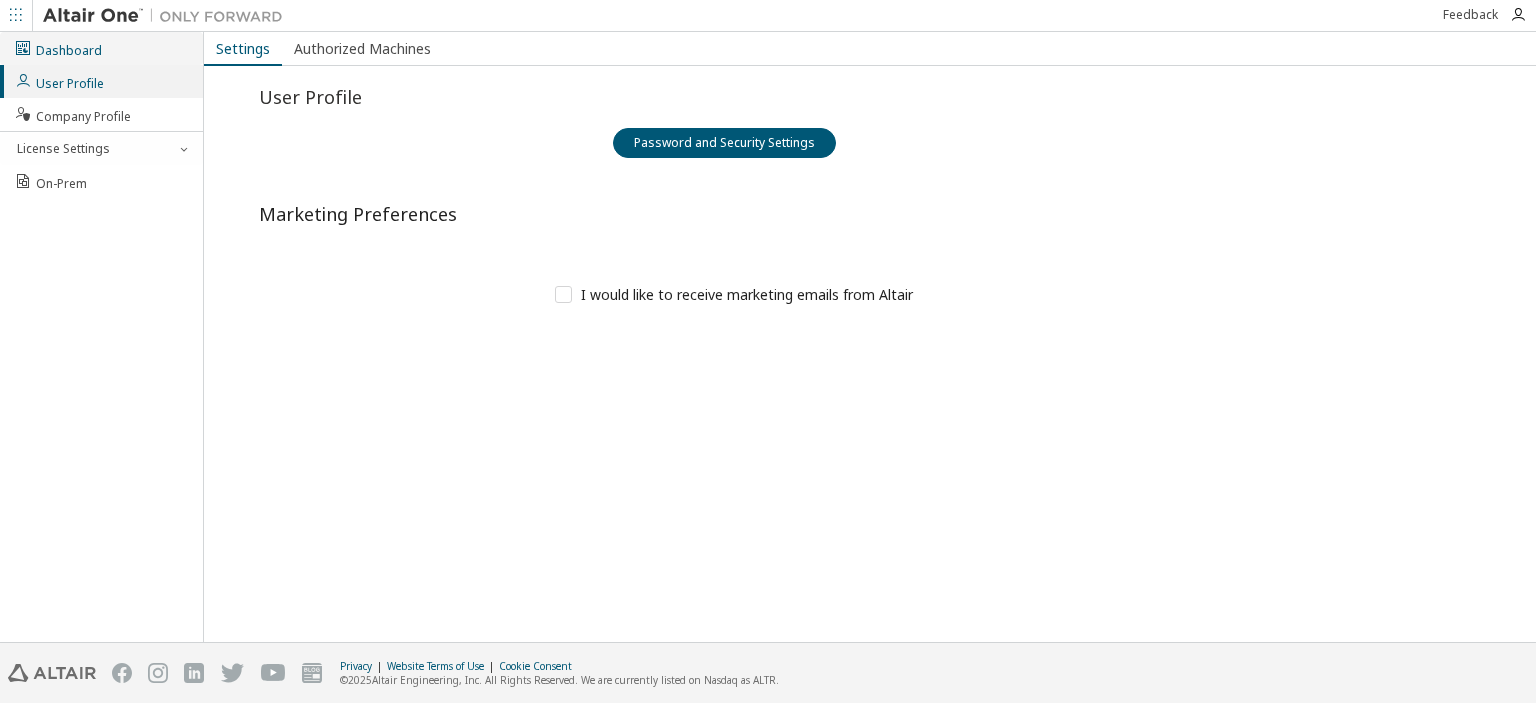 click on "Dashboard" at bounding box center (58, 48) 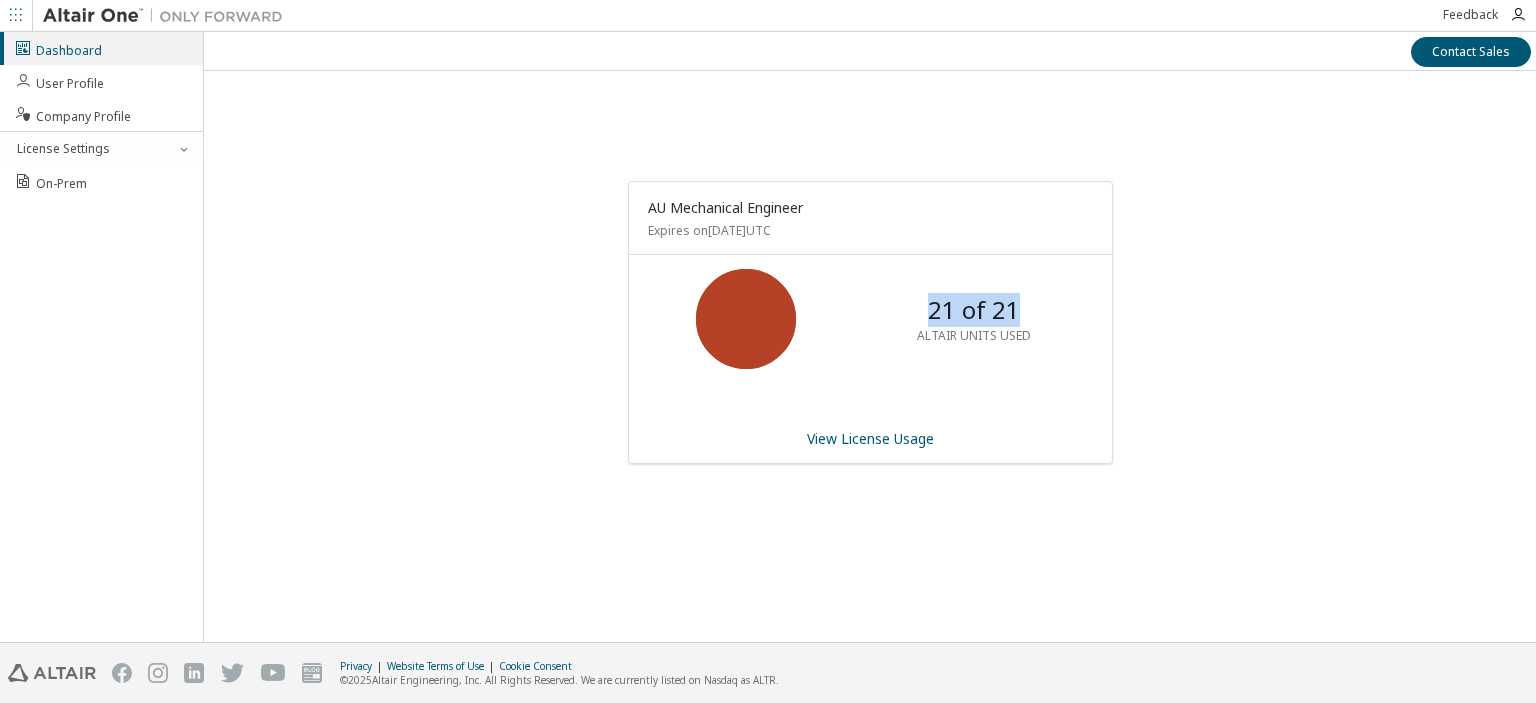 drag, startPoint x: 930, startPoint y: 310, endPoint x: 1021, endPoint y: 310, distance: 91 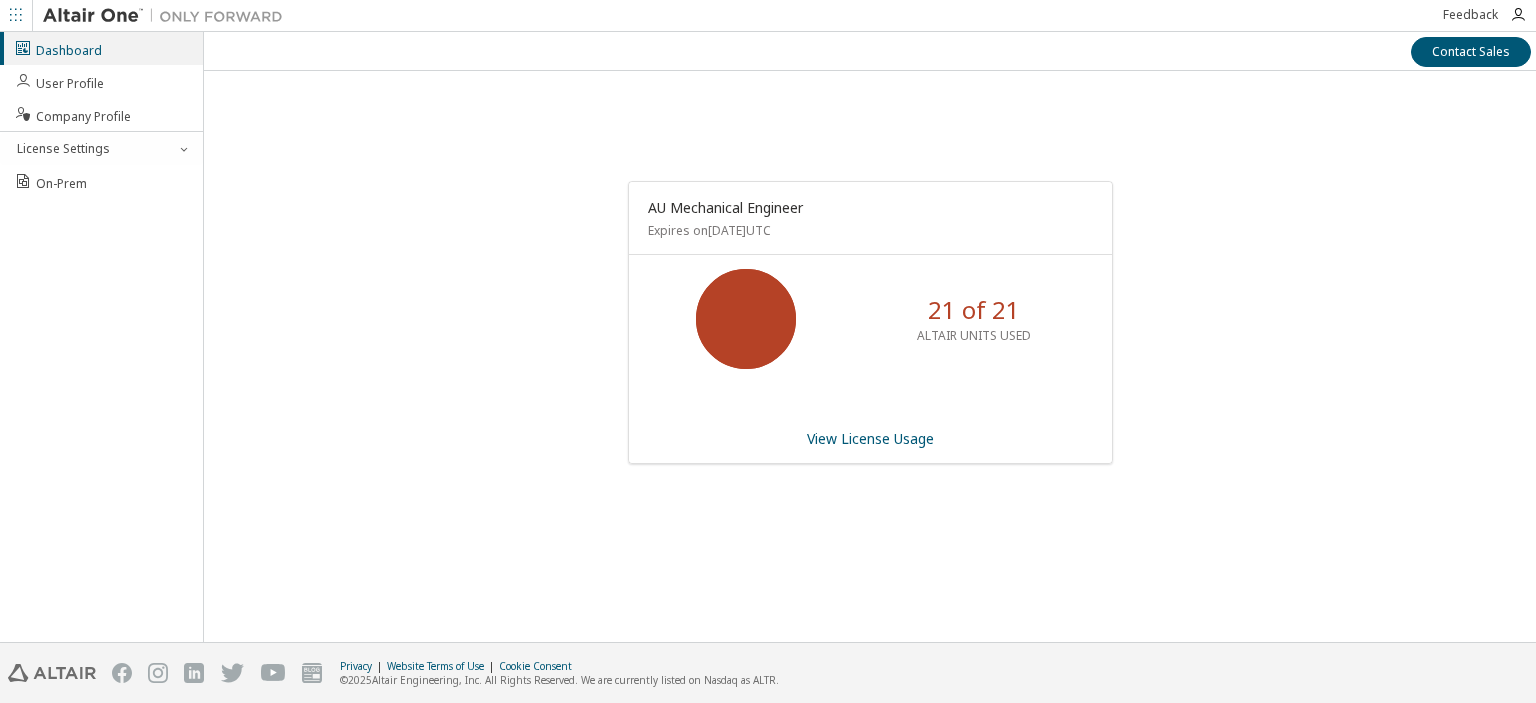 click on "21 of 21 ALTAIR UNITS USED" at bounding box center [974, 319] 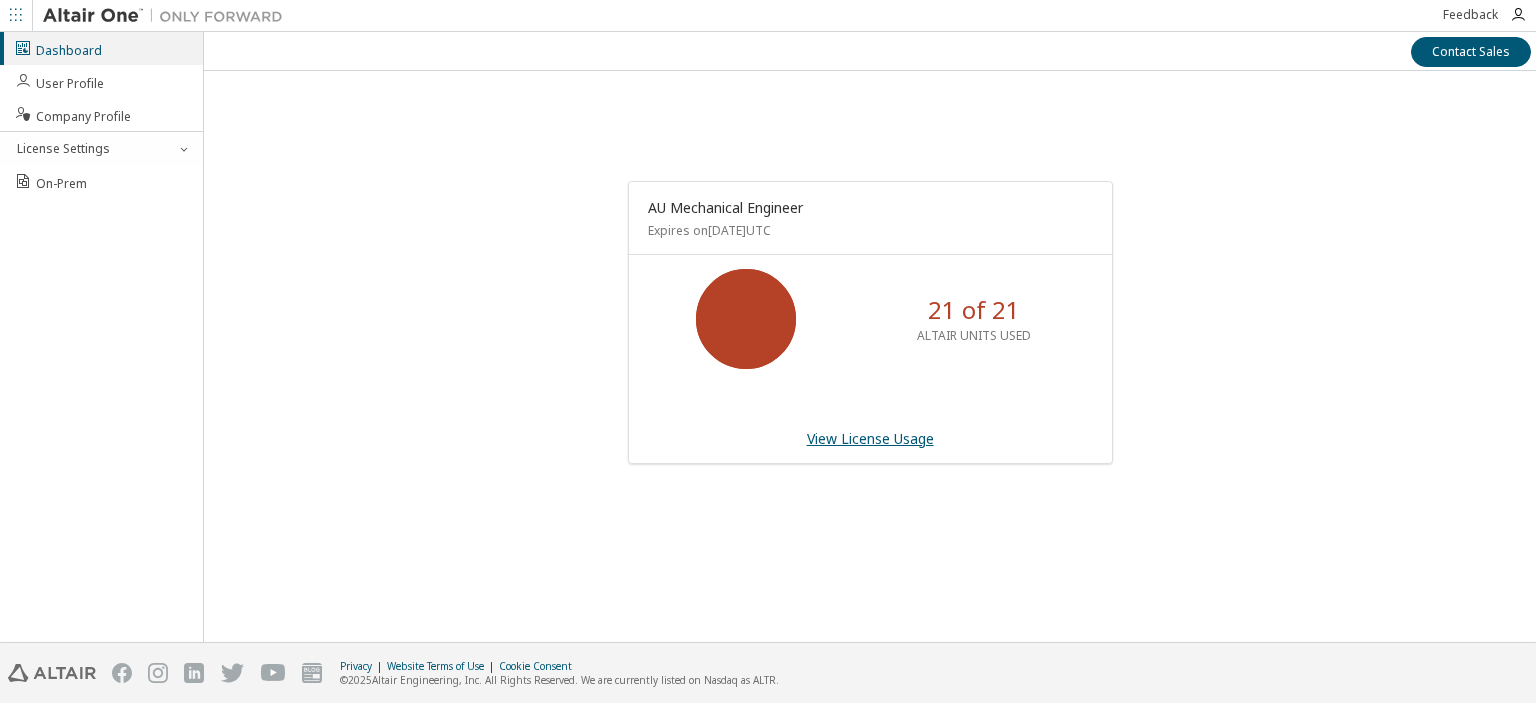 click on "View License Usage" at bounding box center (870, 438) 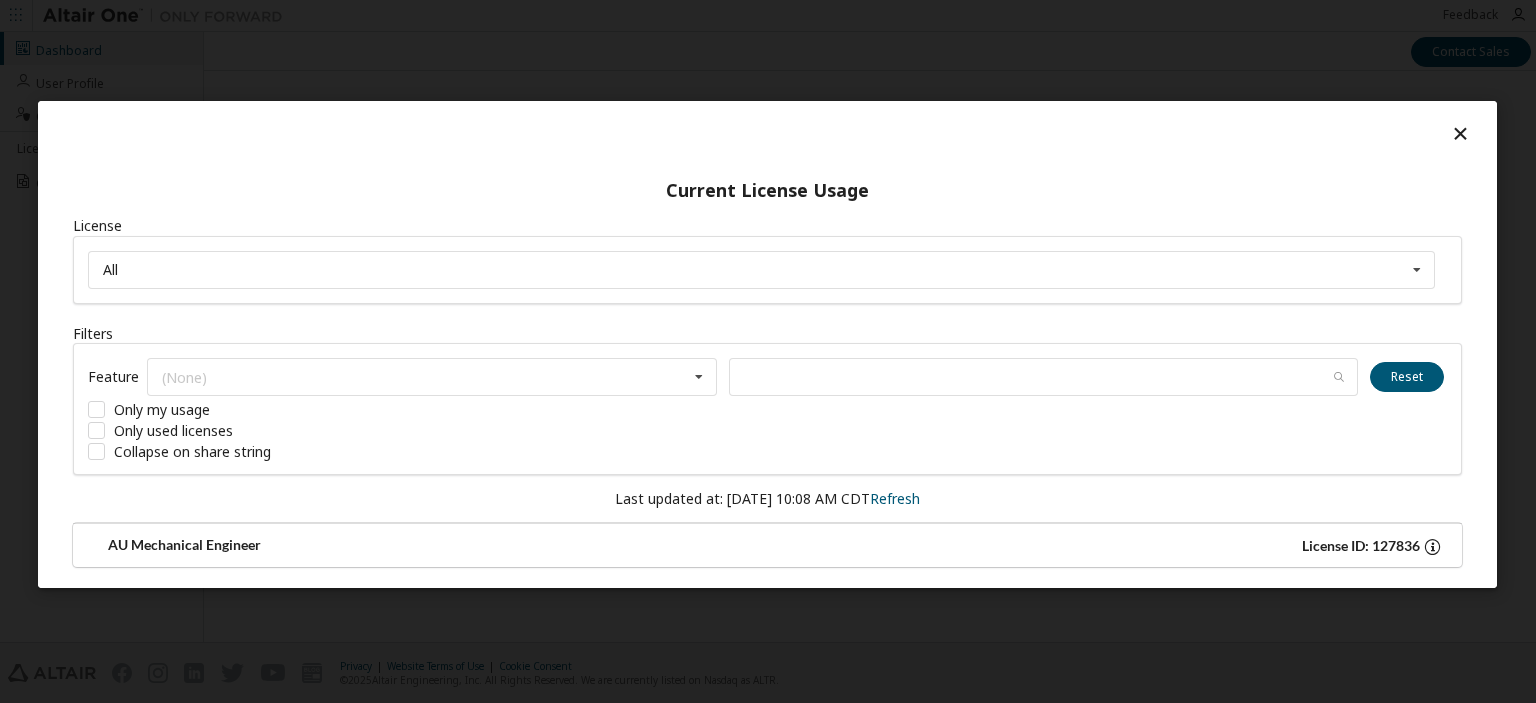 click on "License ID: 127836" at bounding box center [1361, 546] 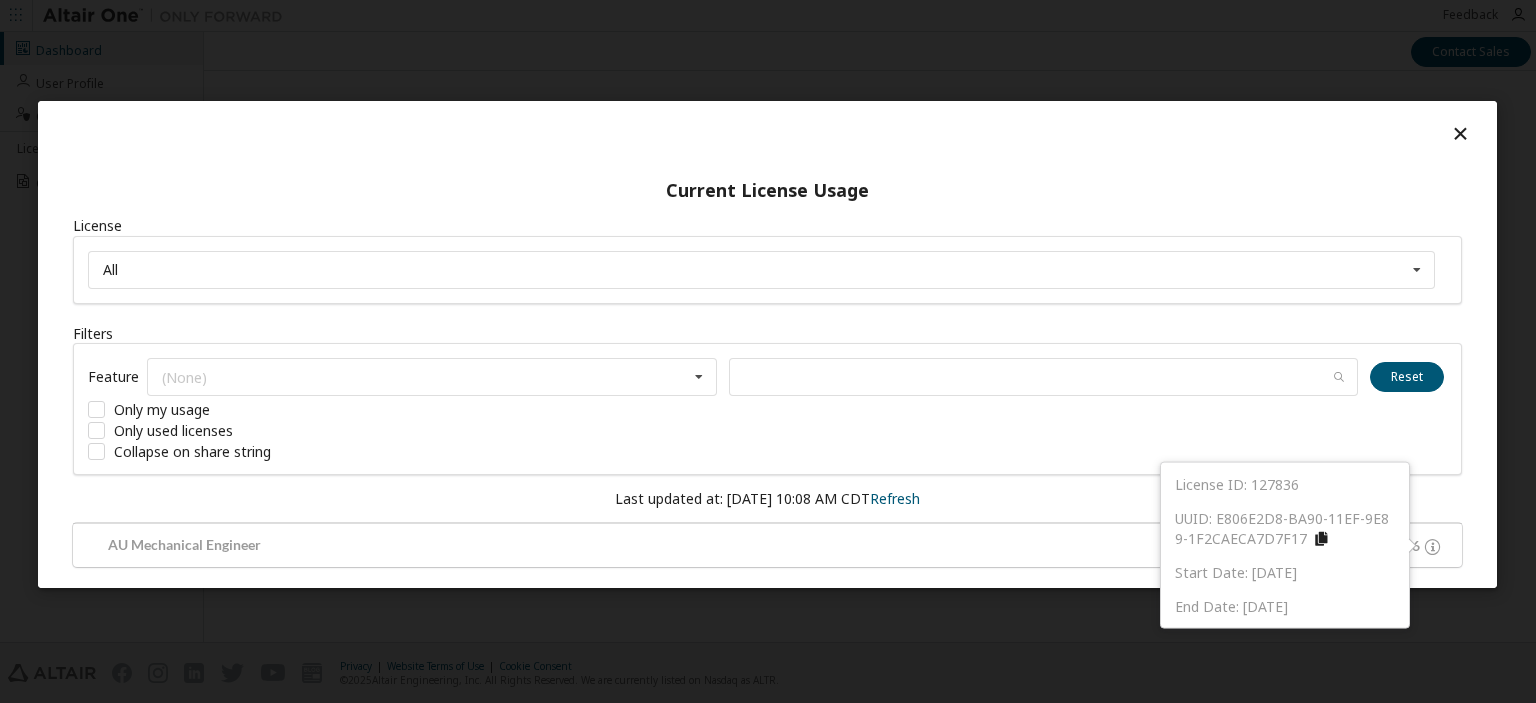 click at bounding box center (1321, 535) 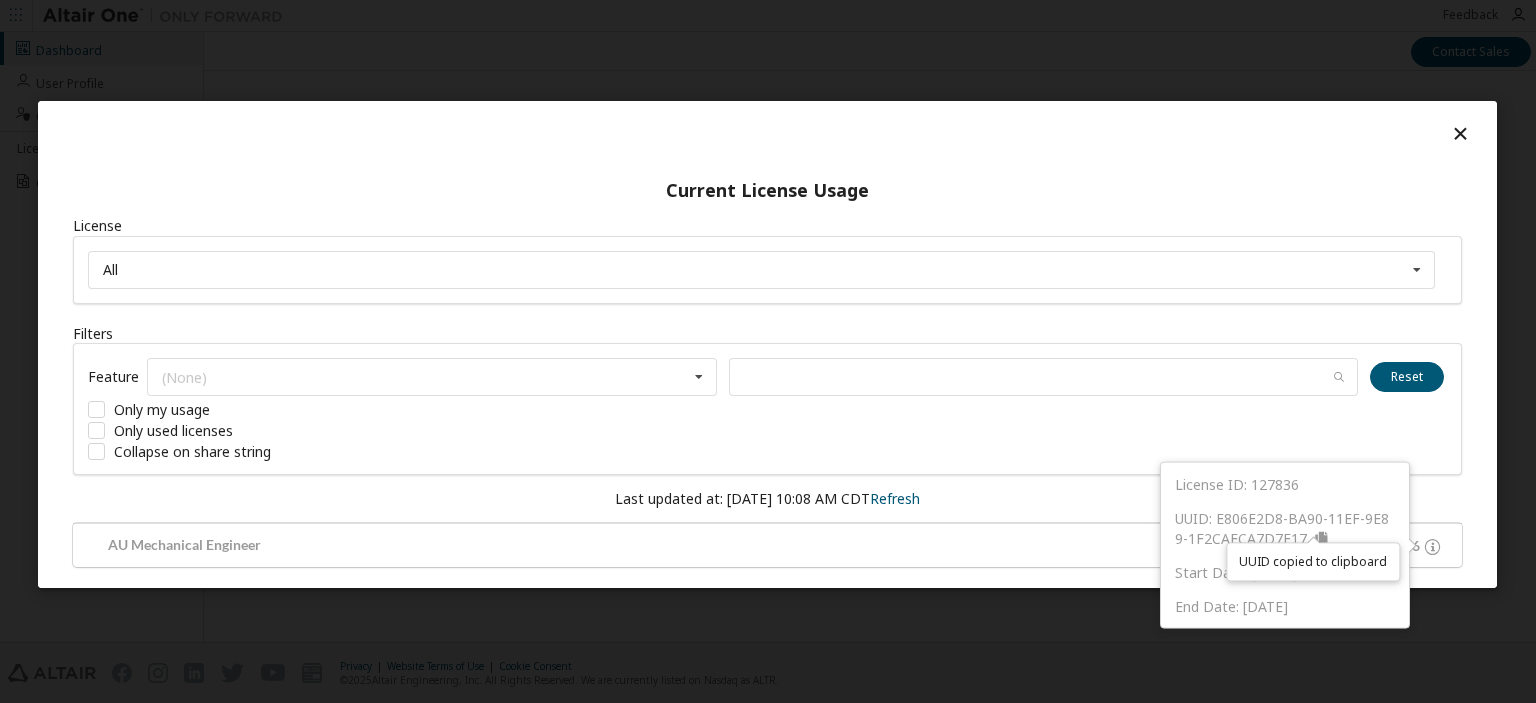 click on "License All All 127836 - AU Mechanical Engineer  Filters Feature (None) GlobalZoneAM HyperWorks HWAIFPBS HWAMDCPrivateAuthoring HWAMDCPrivateExplorerPlus HWAWPF HWAccessEmbedded HWActivate HWAcufwh HWAcusolve HWAcutrace HWAcuview HWAltairBushingModel HWAltairCopilotHyperWorks HWAltairManufacturingSolver HWAltairMfgSolver HWAltairOneDesktop HWAltairOneEnterpriseUser HWAnalyticsPBS HWAnalyticsUser HWAutomate HWAutomationBatch HWBatchMesher HWBatchUtilities HWBatteryDesigner HWBatteryDesignerRVE HWClick2CastGUI HWClick2CastSolver HWClick2ExtrudeCalibSolver HWClick2ExtrudeProcess HWClick2ExtrudeQuenchingSolver HWClick2FormIncrGUI HWClick2FormOneStep HWClick2MoldGUI HWClick2MoldSolver HWCompose HWConnectMe HWDataManager HWDesignAIGui HWDistributedLoadMapper HWEComputeManager HWEDataManager HWEDisplayManager HWEProcessManager HWEProcessManagerApp HWEResultsManager HWESAComp HWESimulationManager HWEmbedBasic HWEmbedCodeGen HWEmbedDigitalPower HWEmbedSimulation HWEmbedeDrives HWEngDataSciFieldPredict HWEnvisionBase" at bounding box center [767, 391] 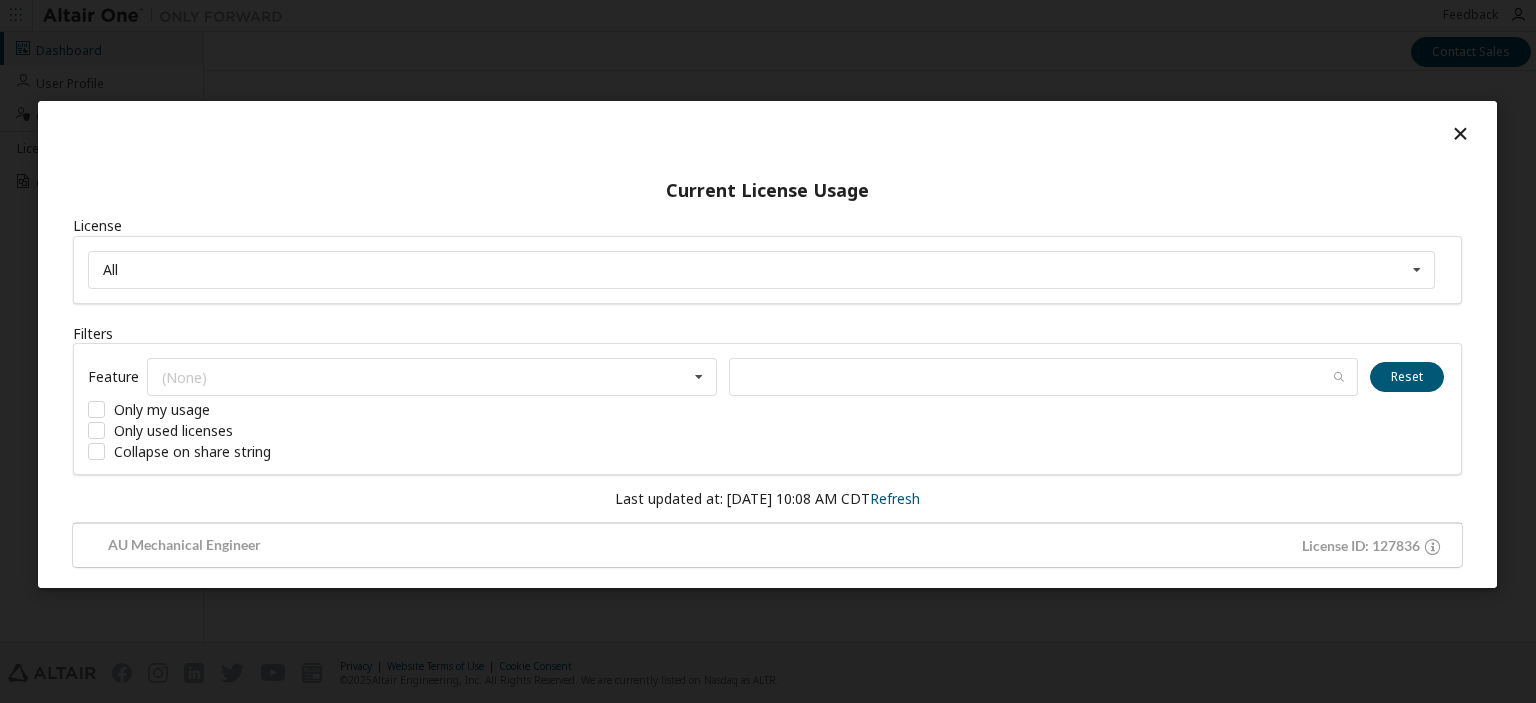 click at bounding box center [1460, 133] 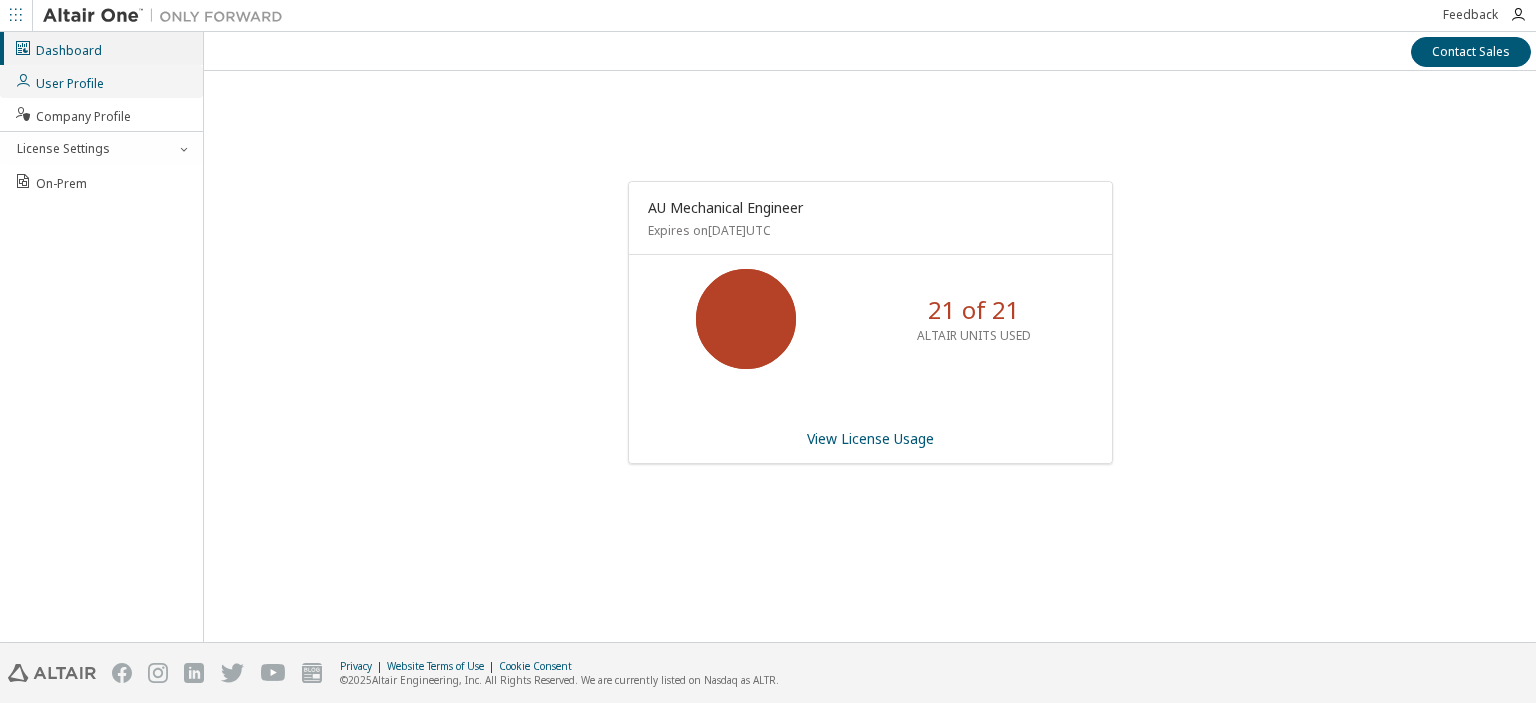 click on "User Profile" at bounding box center (59, 81) 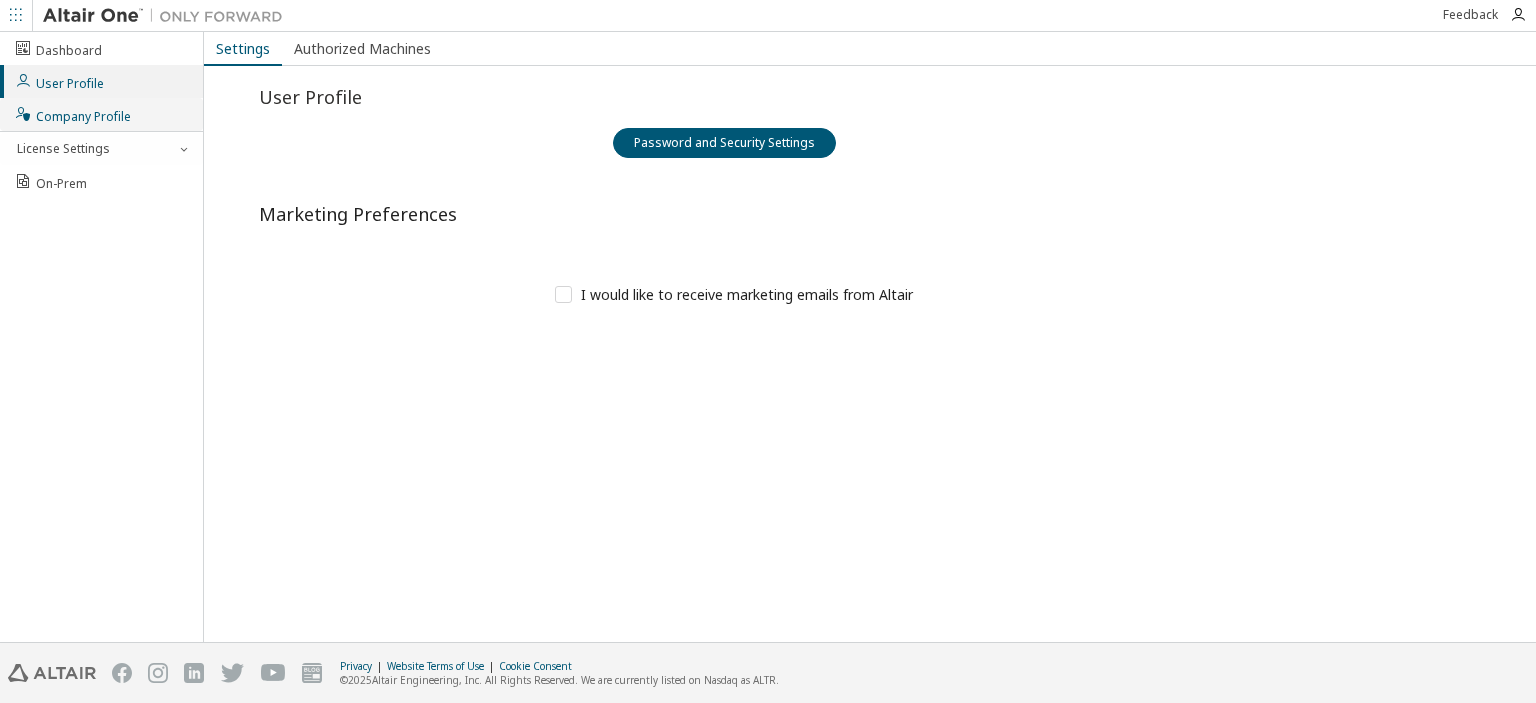 click on "Company Profile" at bounding box center [72, 114] 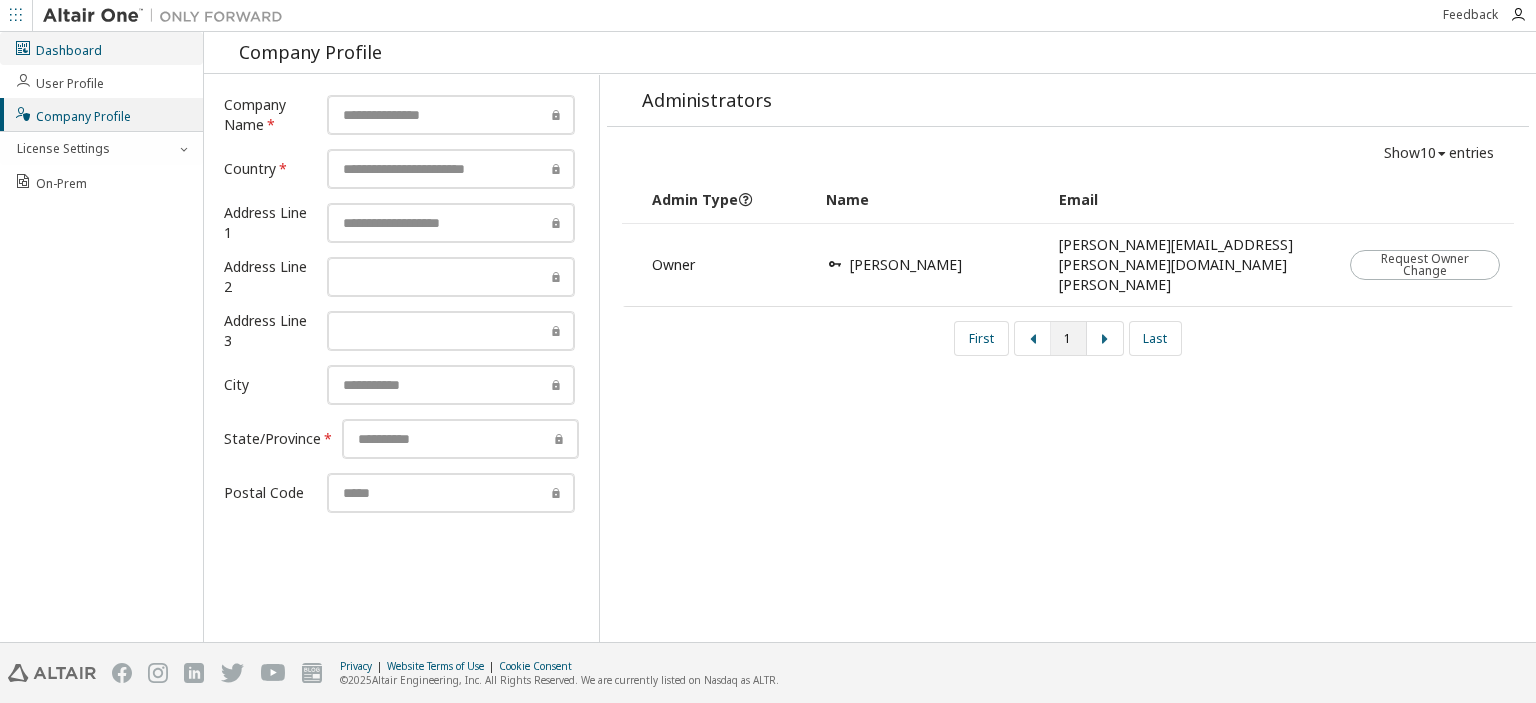 click on "Dashboard" at bounding box center (58, 48) 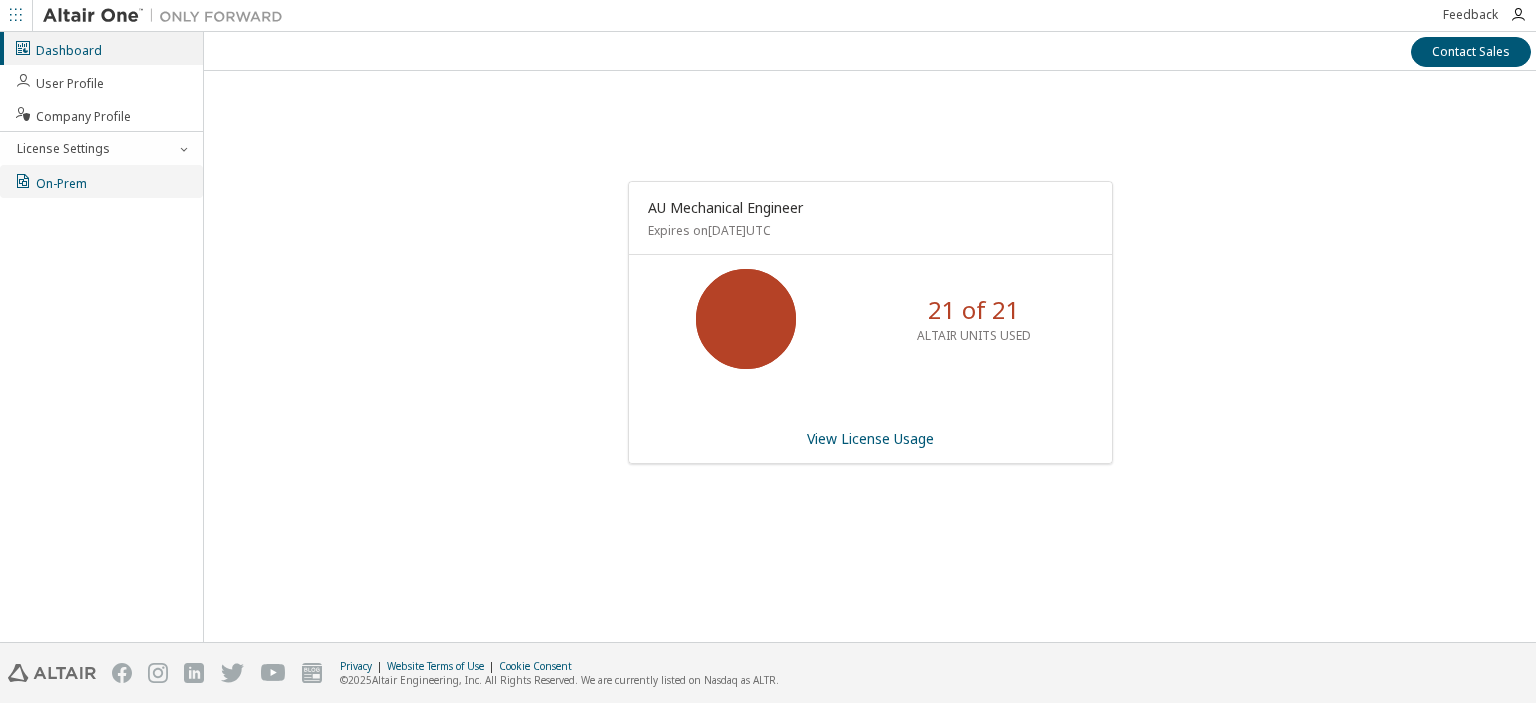 click on "On-Prem" at bounding box center (50, 181) 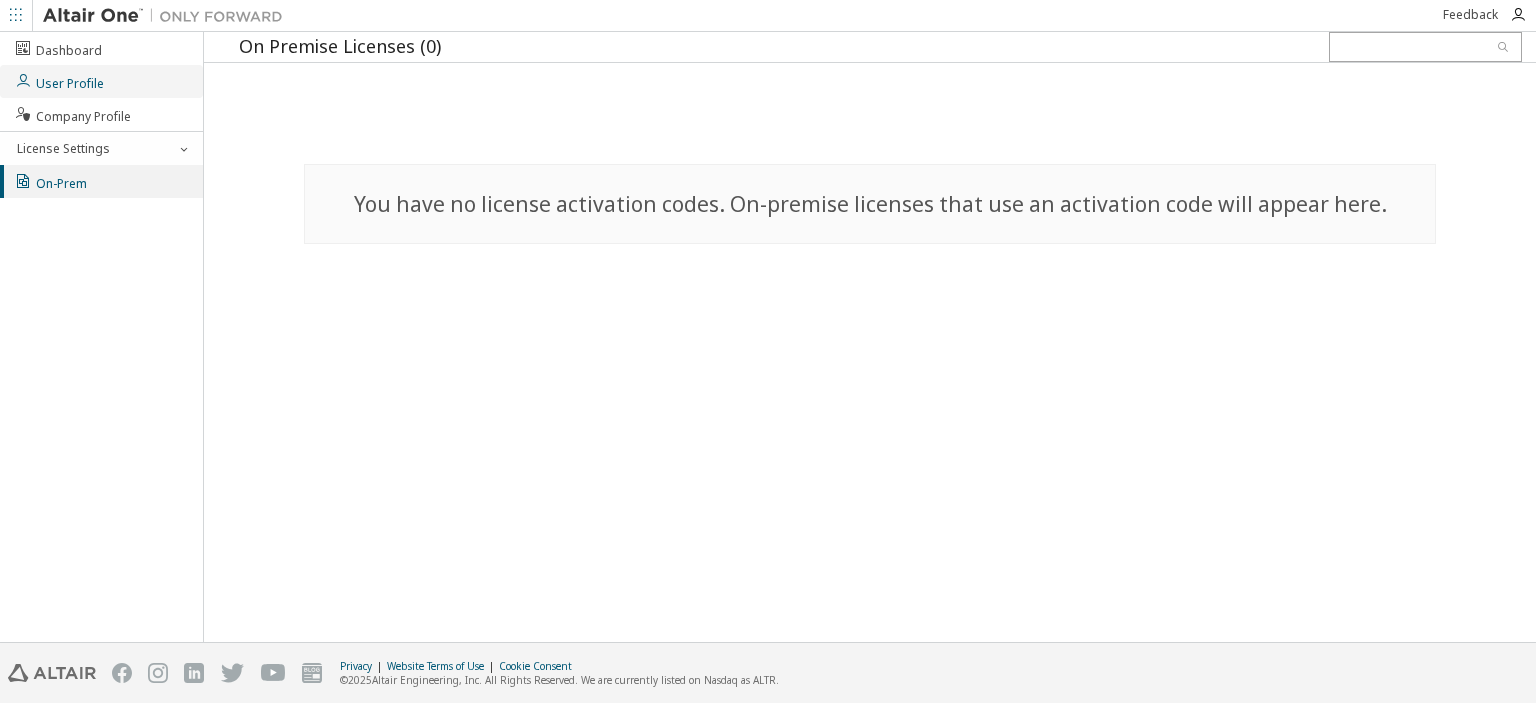 click on "User Profile" at bounding box center (59, 81) 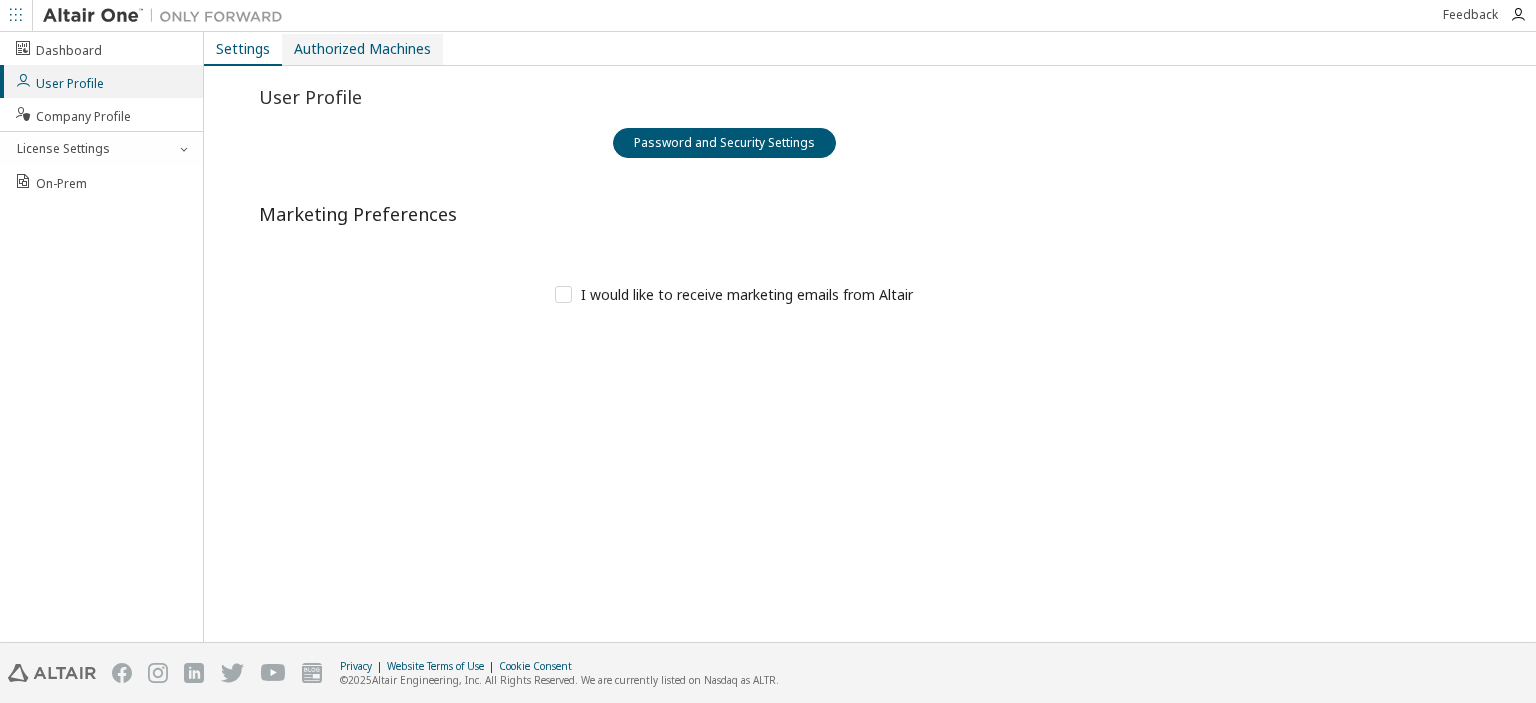 click on "Authorized Machines" at bounding box center [362, 49] 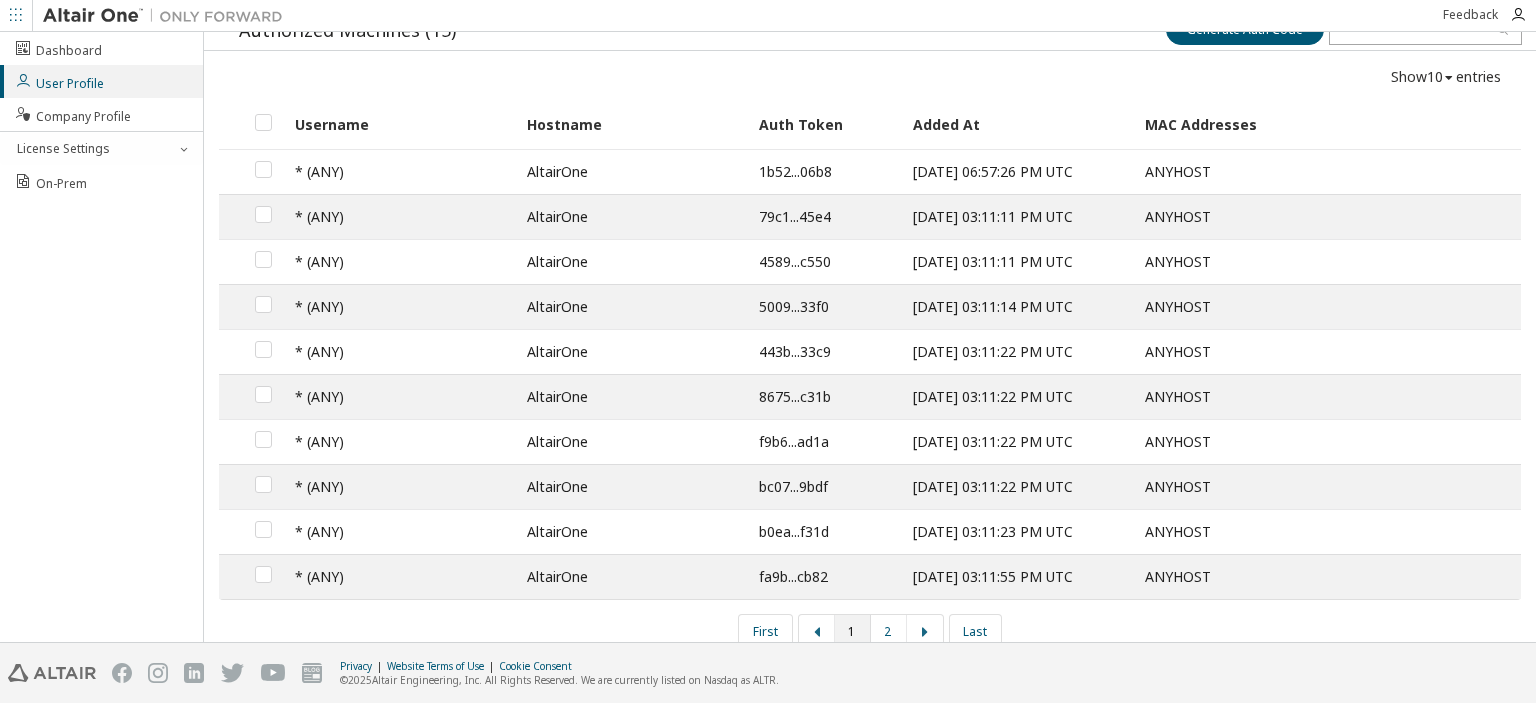 scroll, scrollTop: 72, scrollLeft: 0, axis: vertical 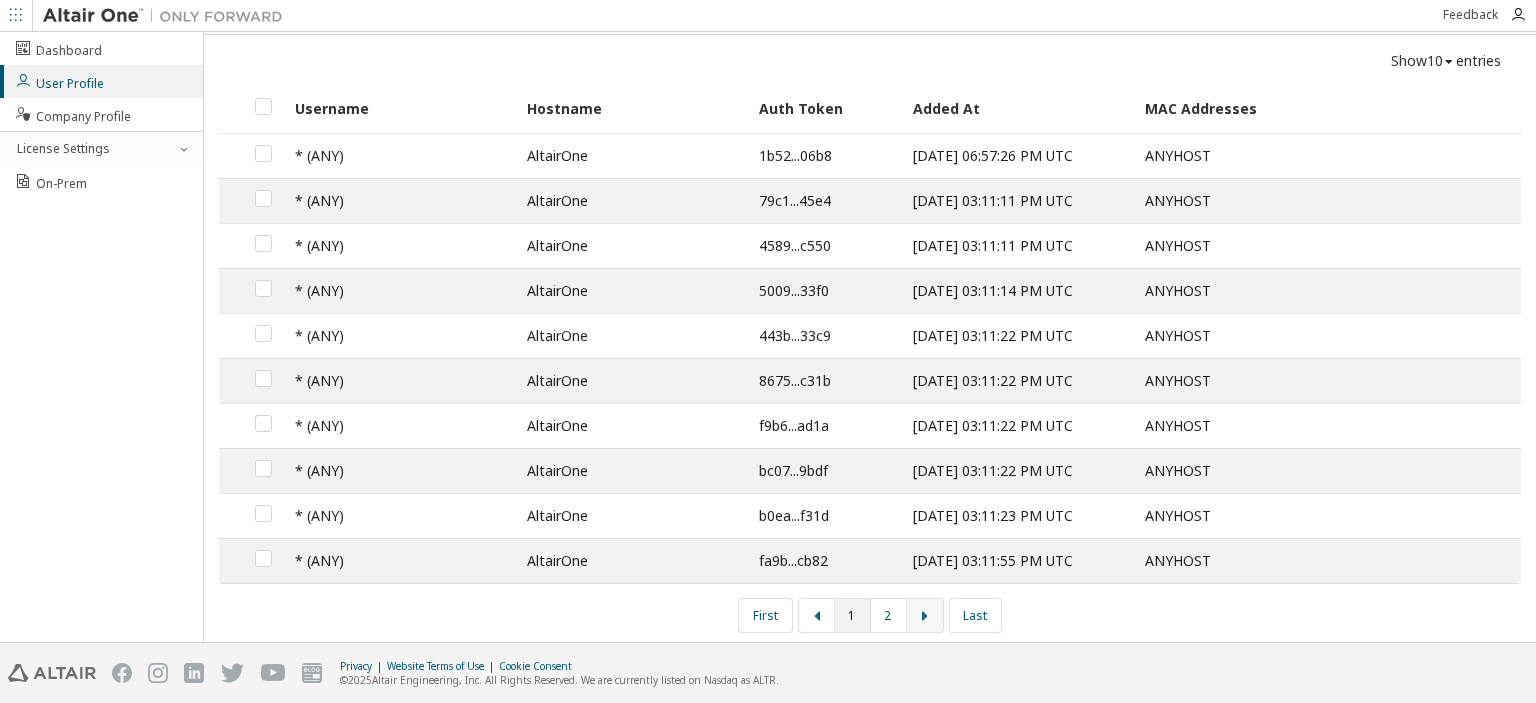 click at bounding box center (925, 616) 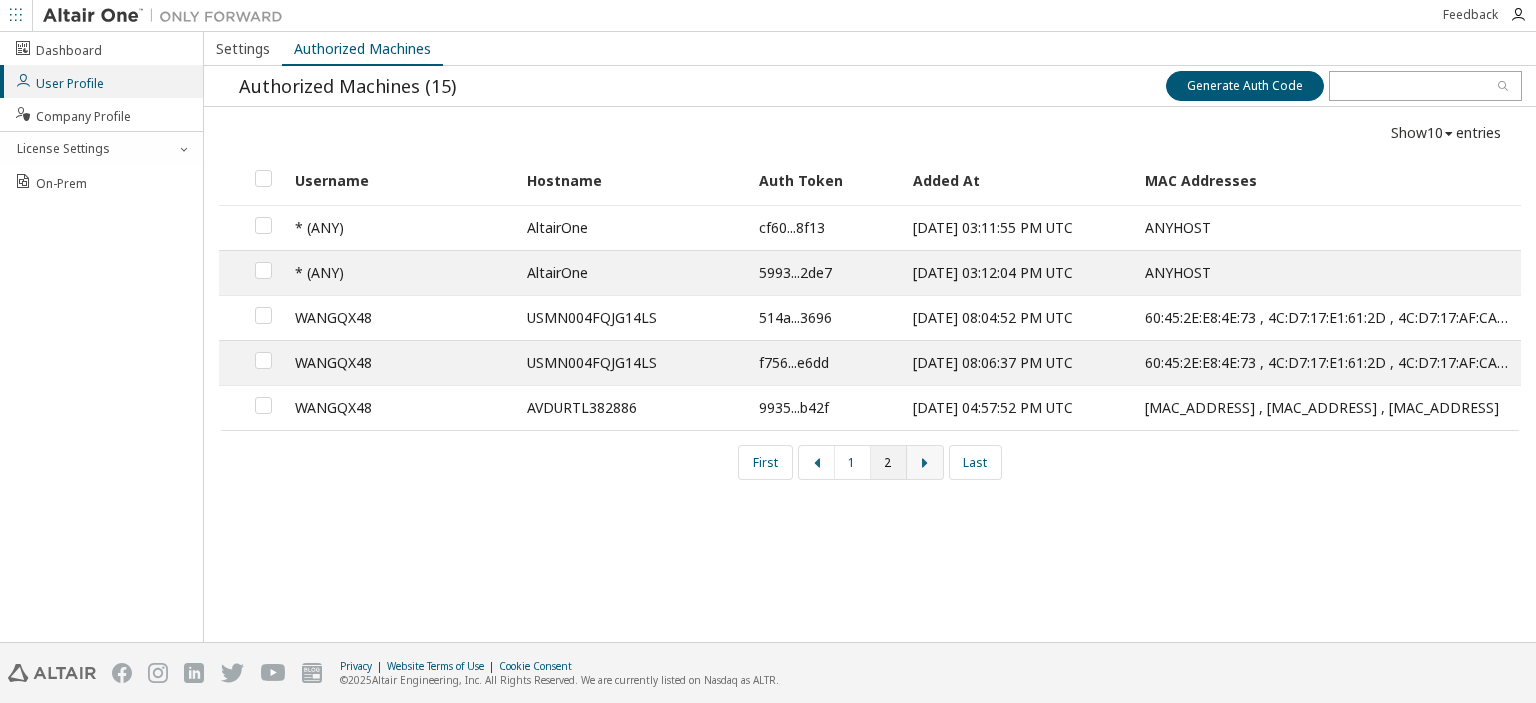 scroll, scrollTop: 0, scrollLeft: 0, axis: both 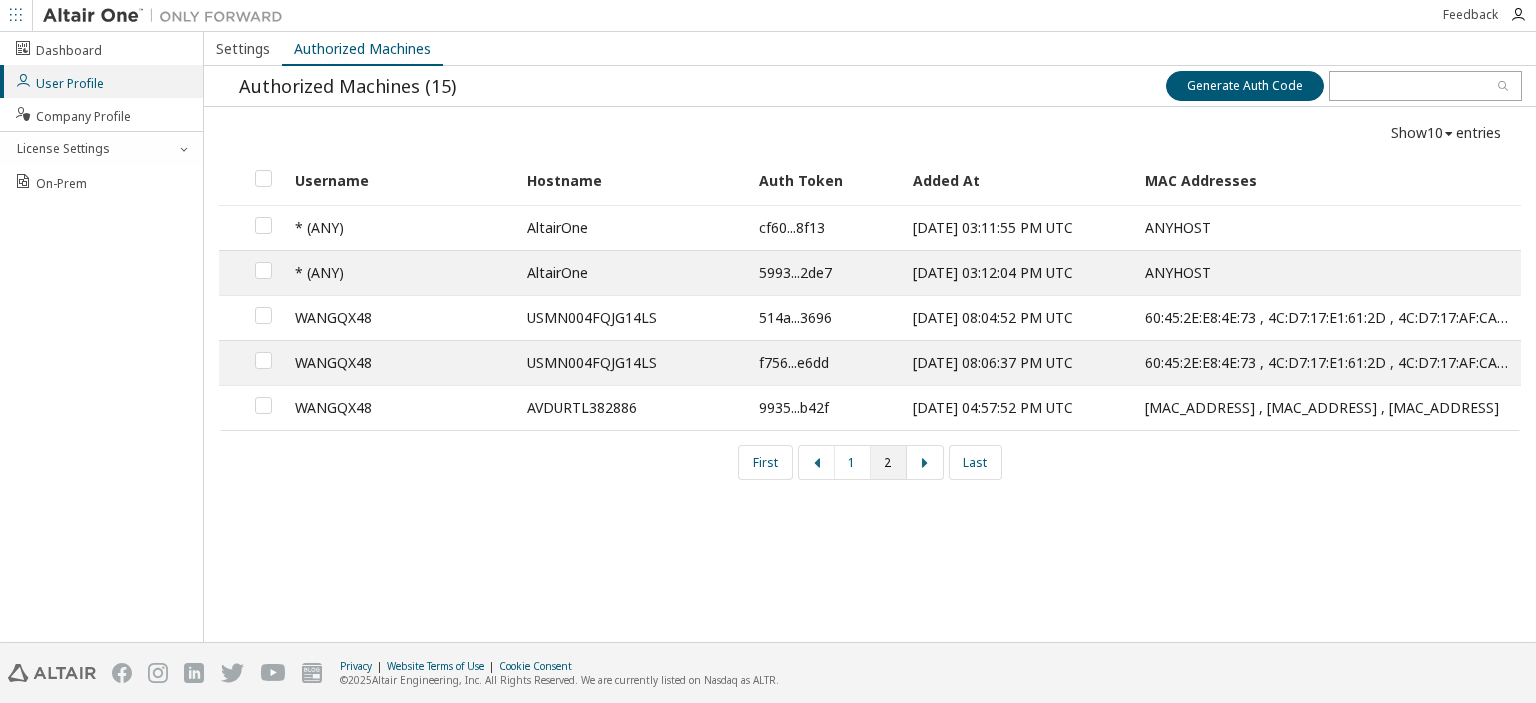 click at bounding box center [1449, 134] 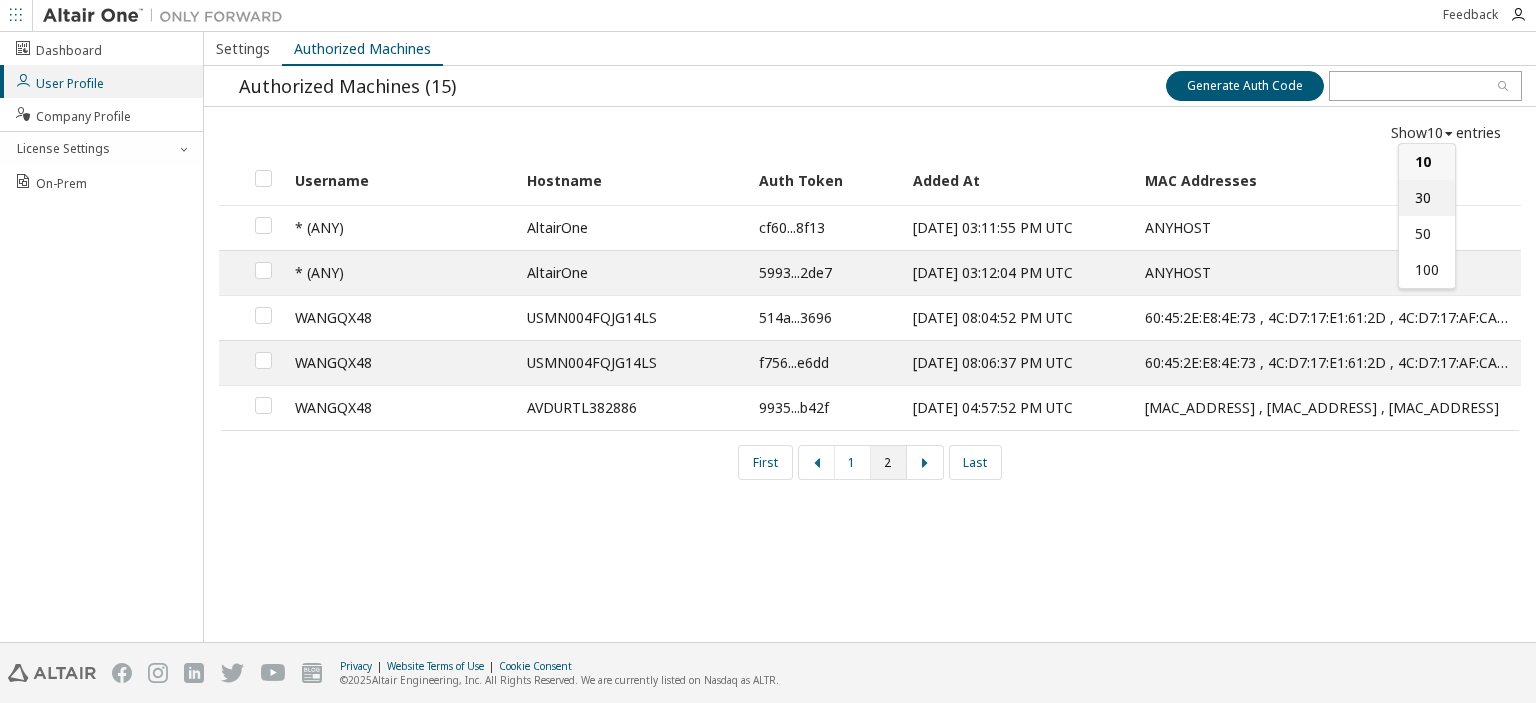 click on "30" at bounding box center [1423, 197] 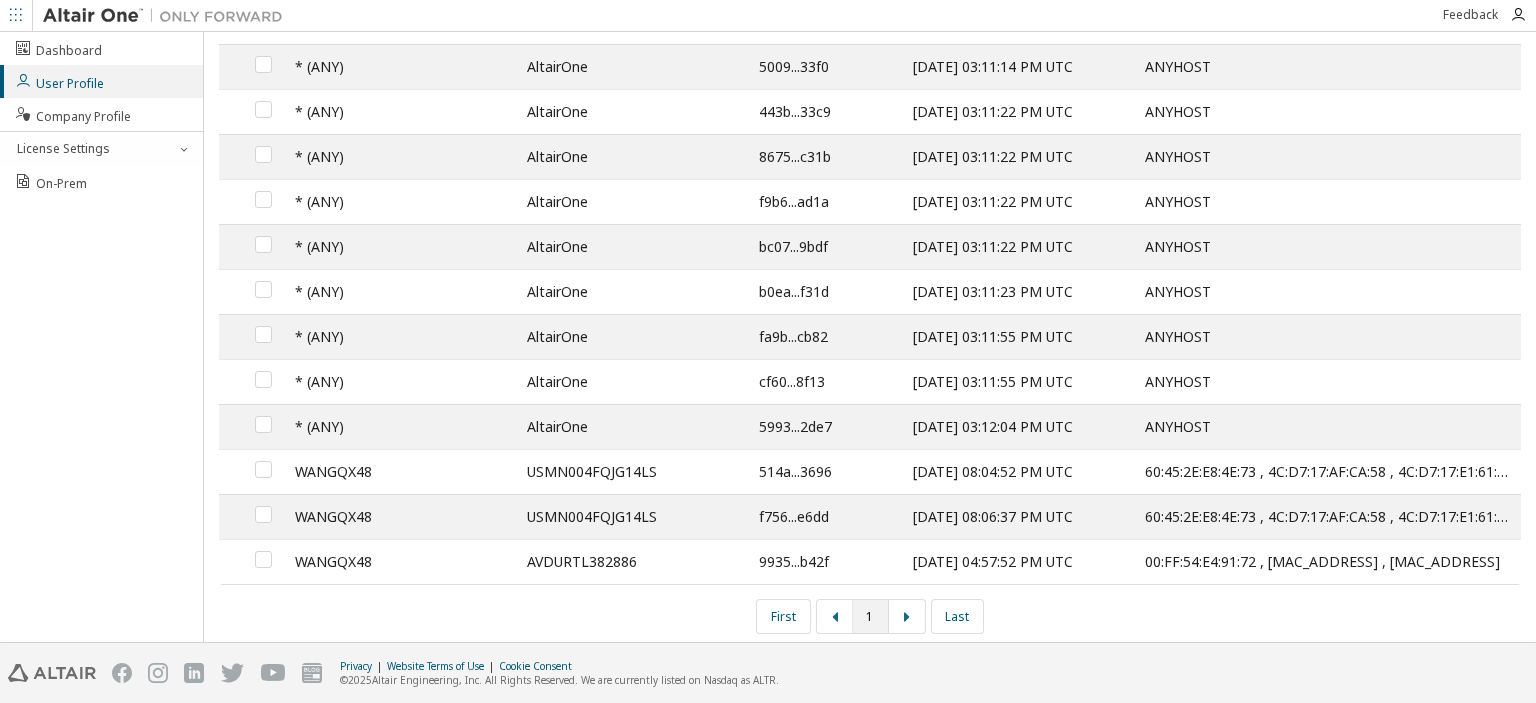 scroll, scrollTop: 0, scrollLeft: 0, axis: both 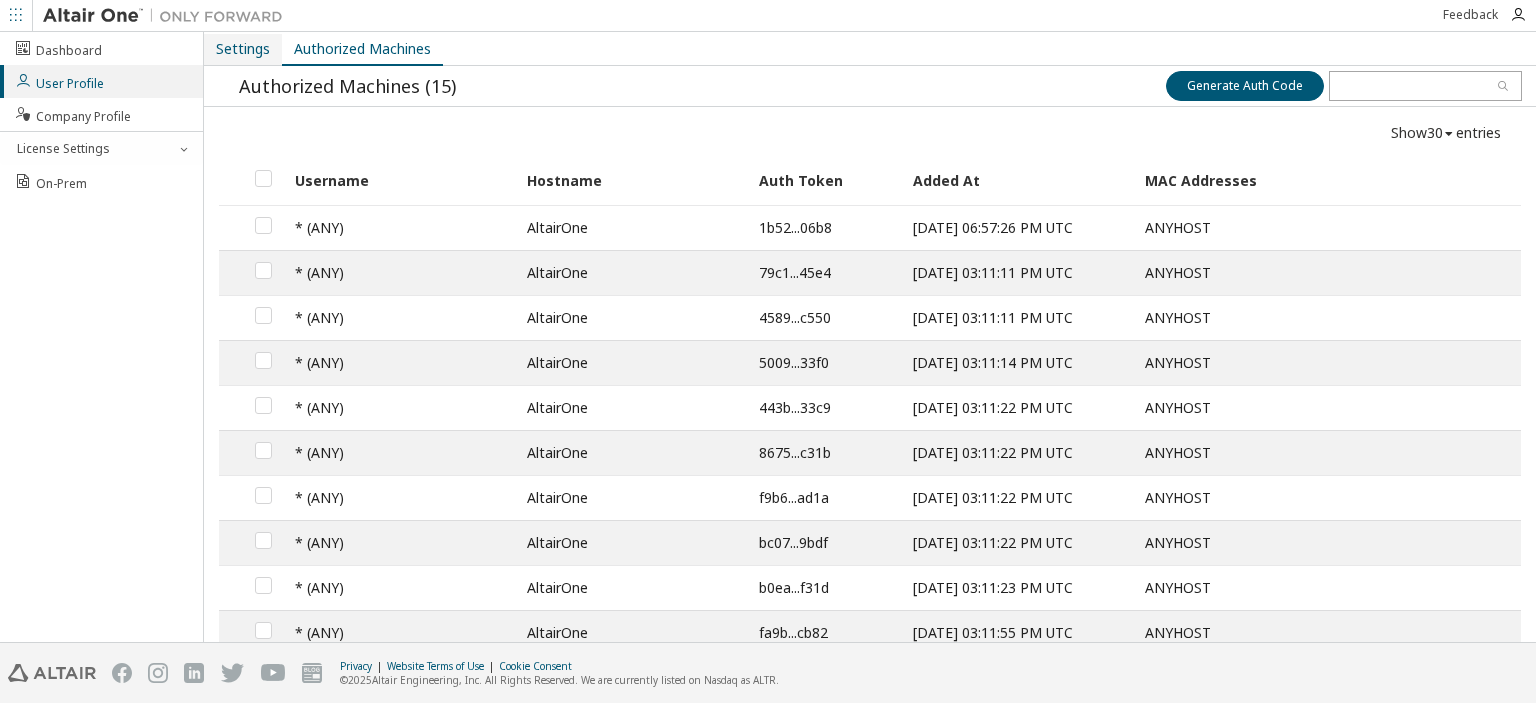 click on "Settings" at bounding box center (243, 49) 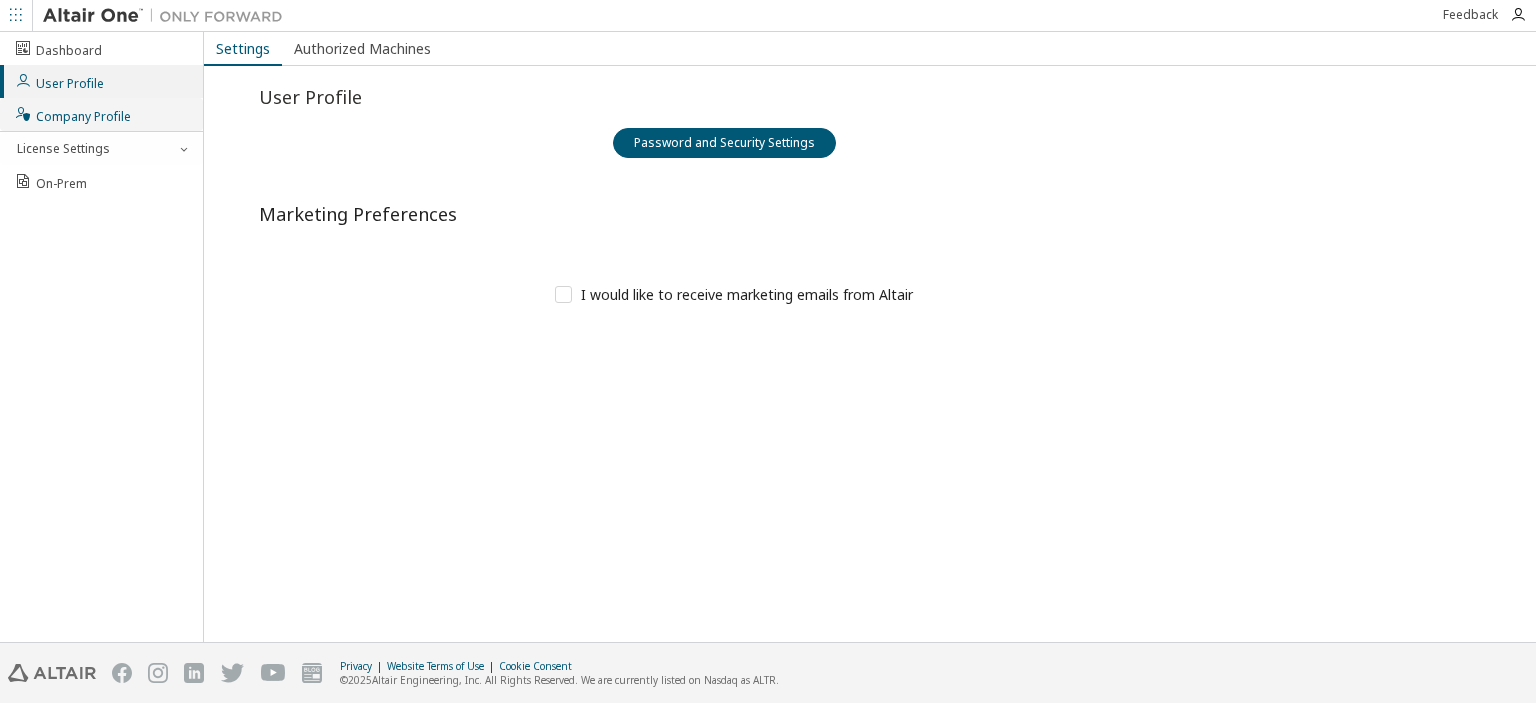 click on "Company Profile" at bounding box center (72, 114) 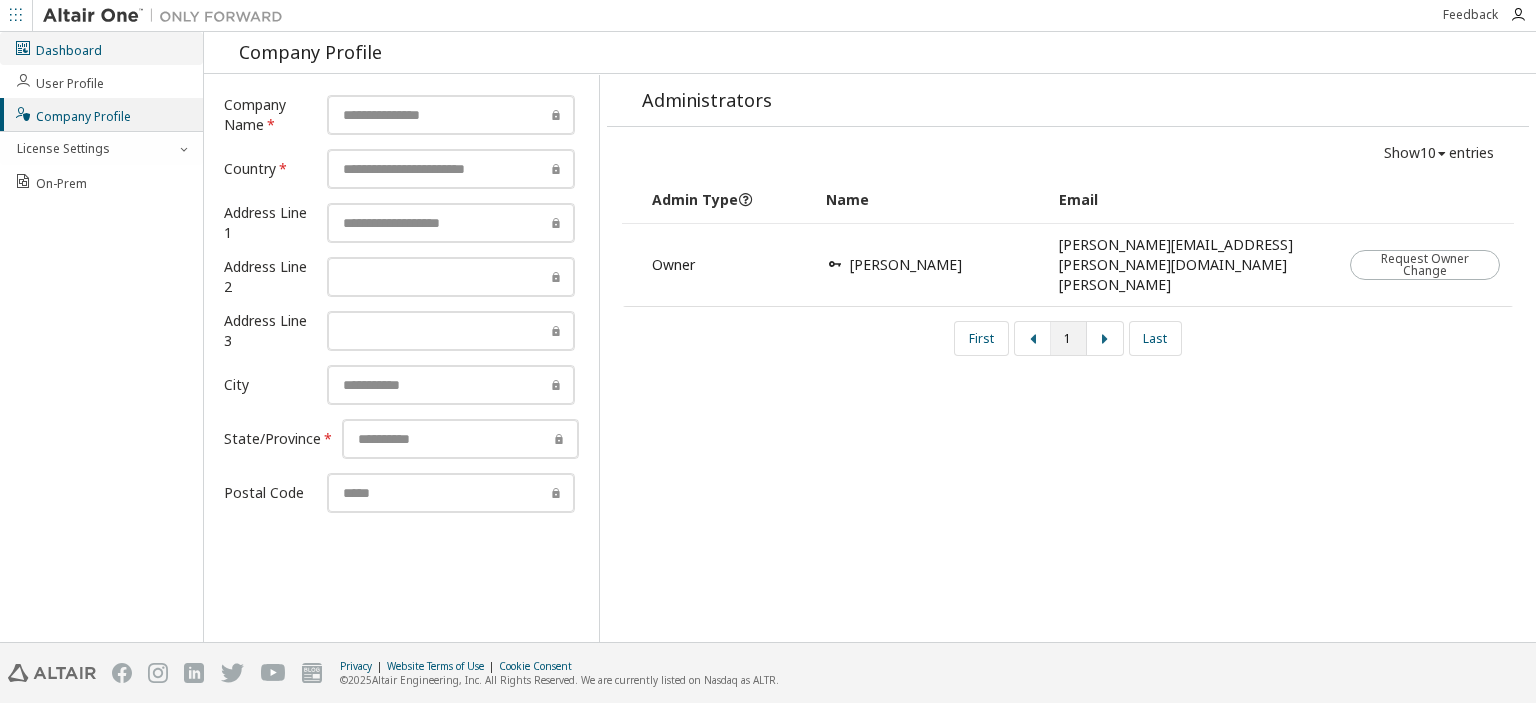 click on "Dashboard" at bounding box center [58, 48] 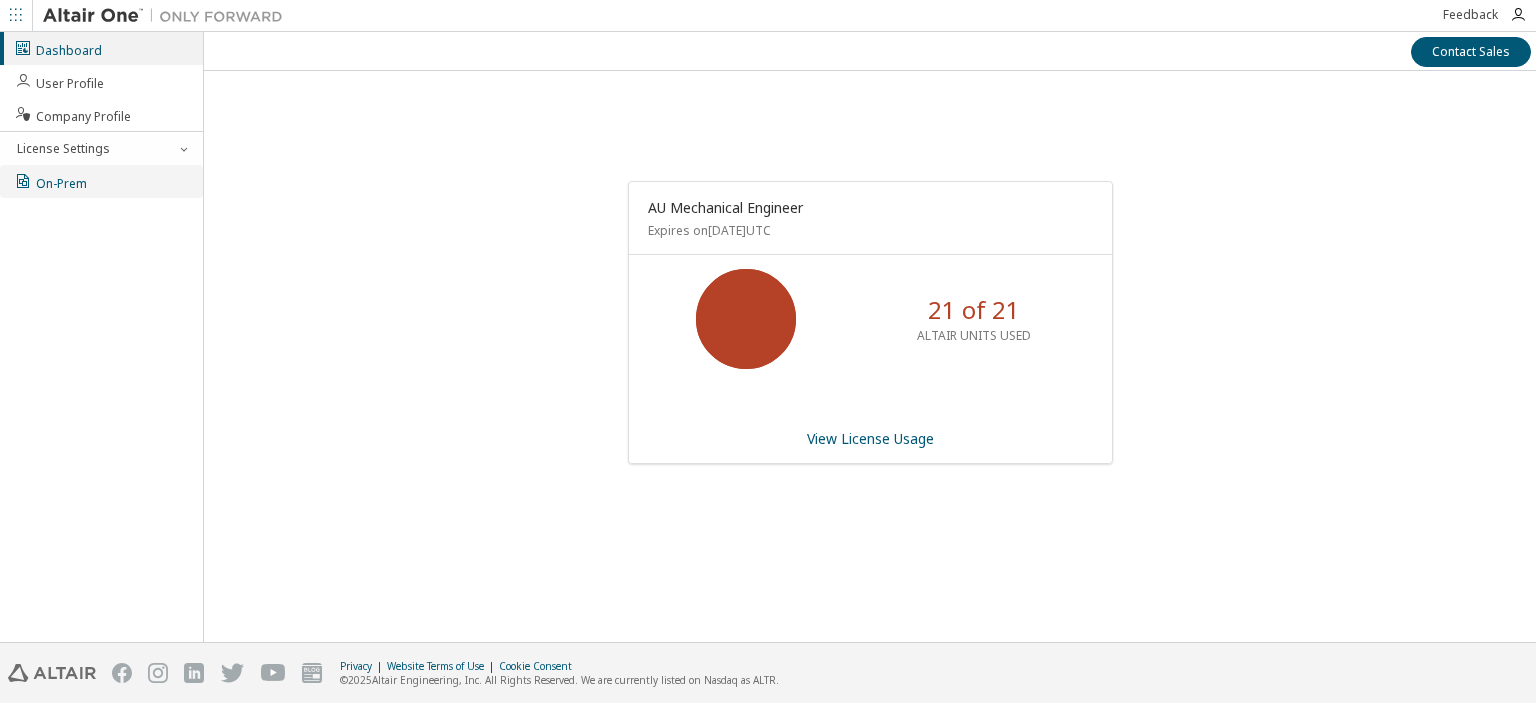 click on "On-Prem" at bounding box center [50, 181] 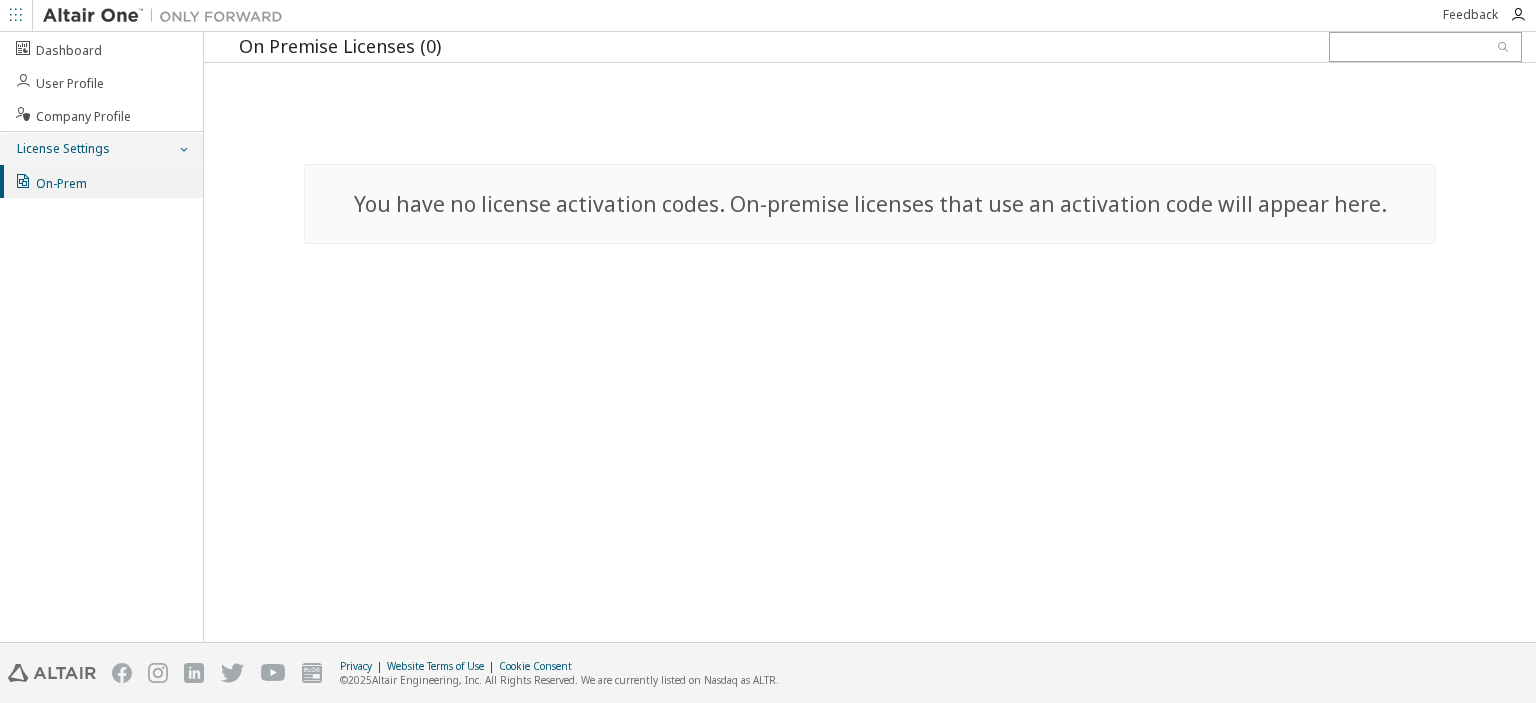 click at bounding box center [183, 149] 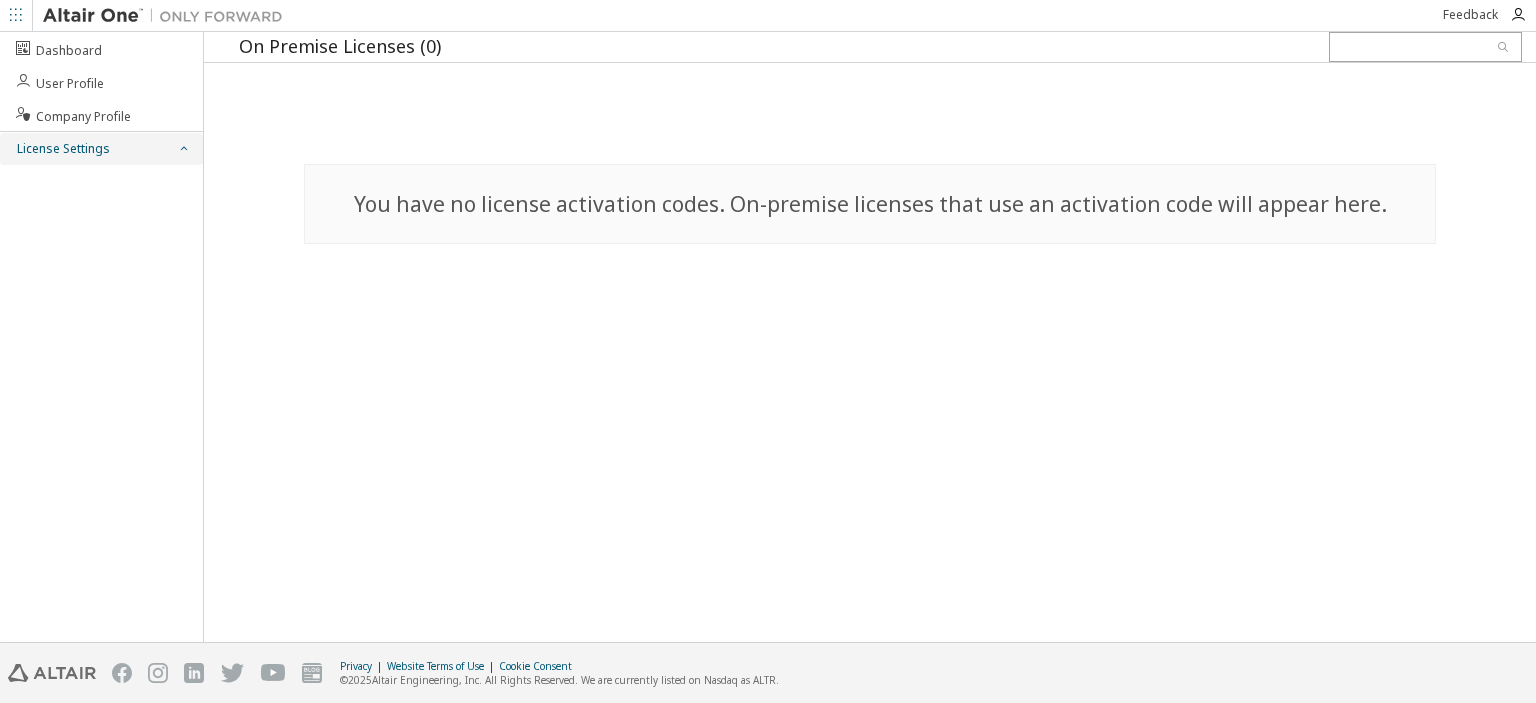 click at bounding box center [183, 149] 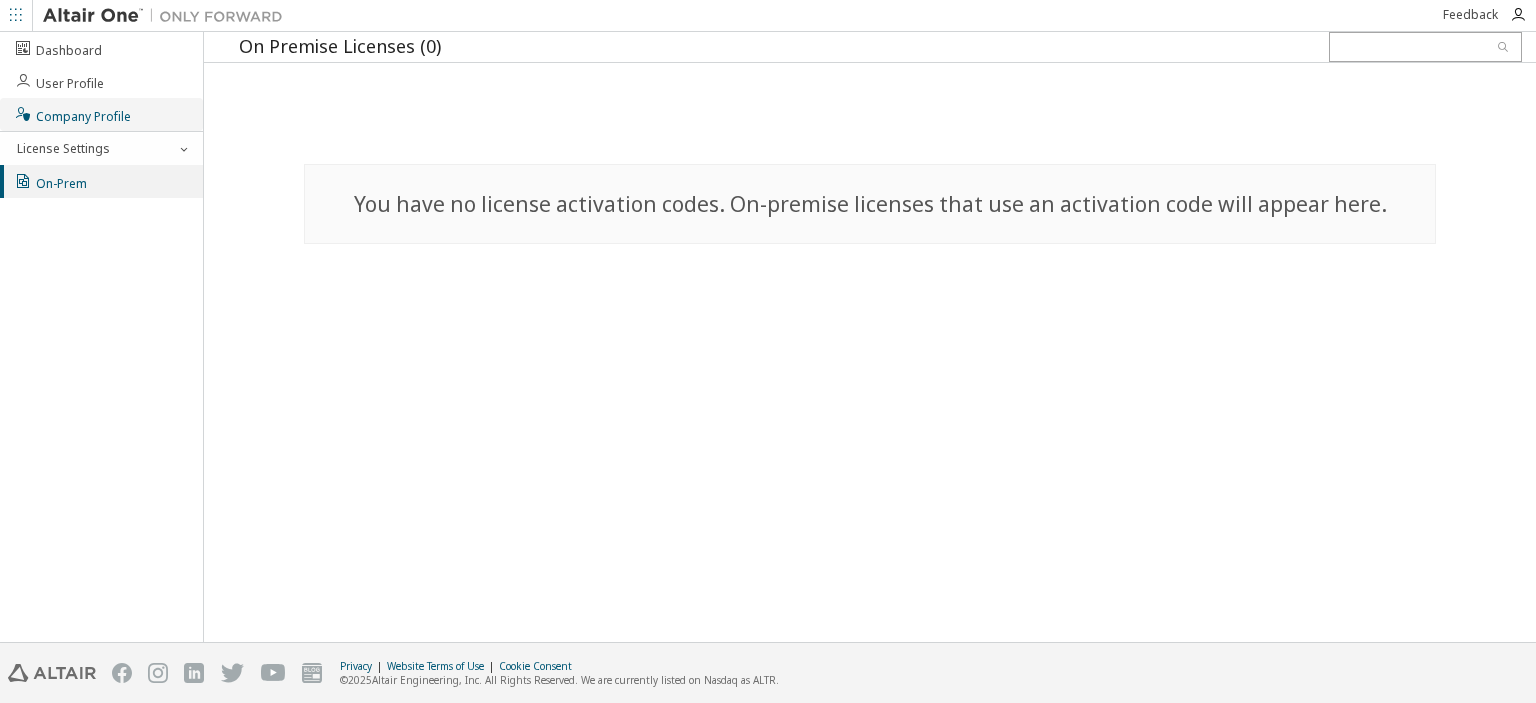 click on "Company Profile" at bounding box center (101, 114) 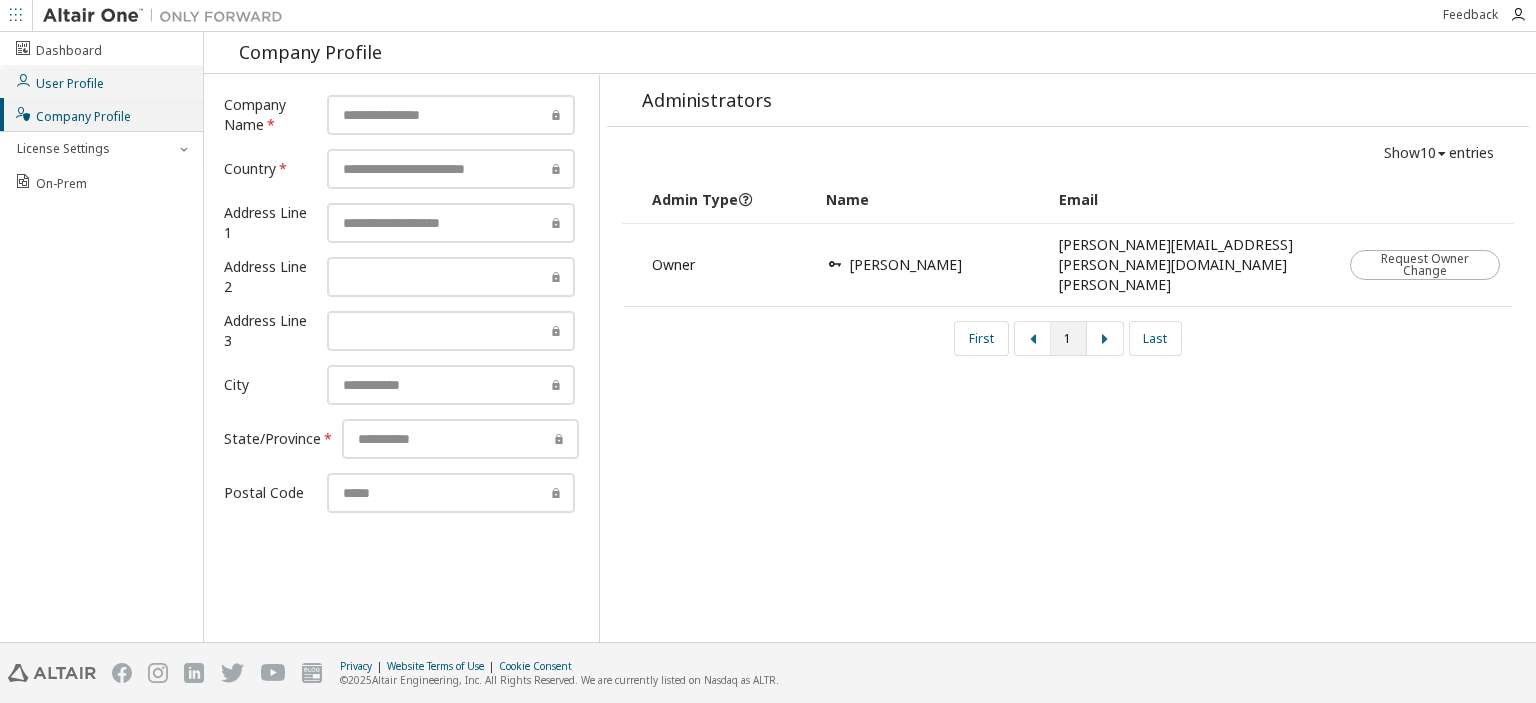 click on "User Profile" at bounding box center [101, 81] 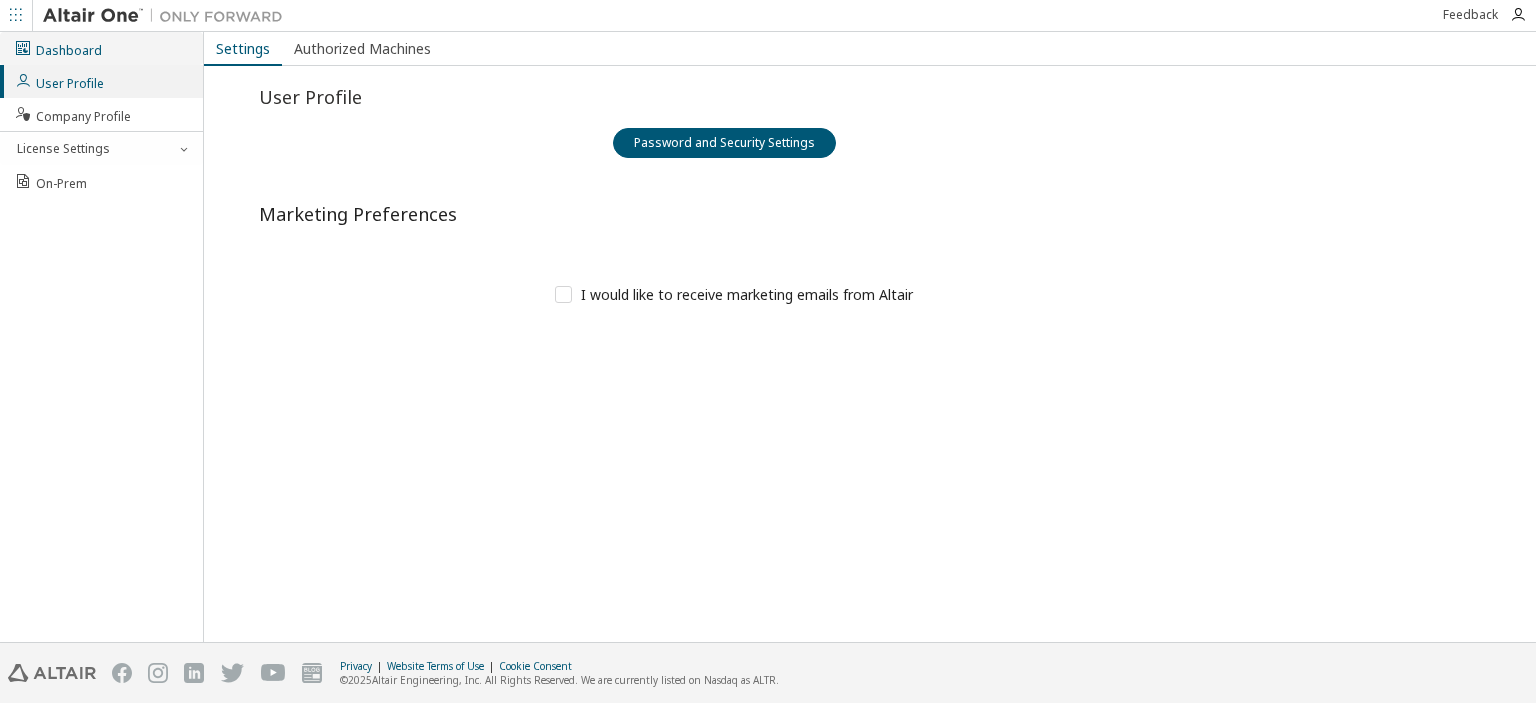 click on "Dashboard" at bounding box center (101, 48) 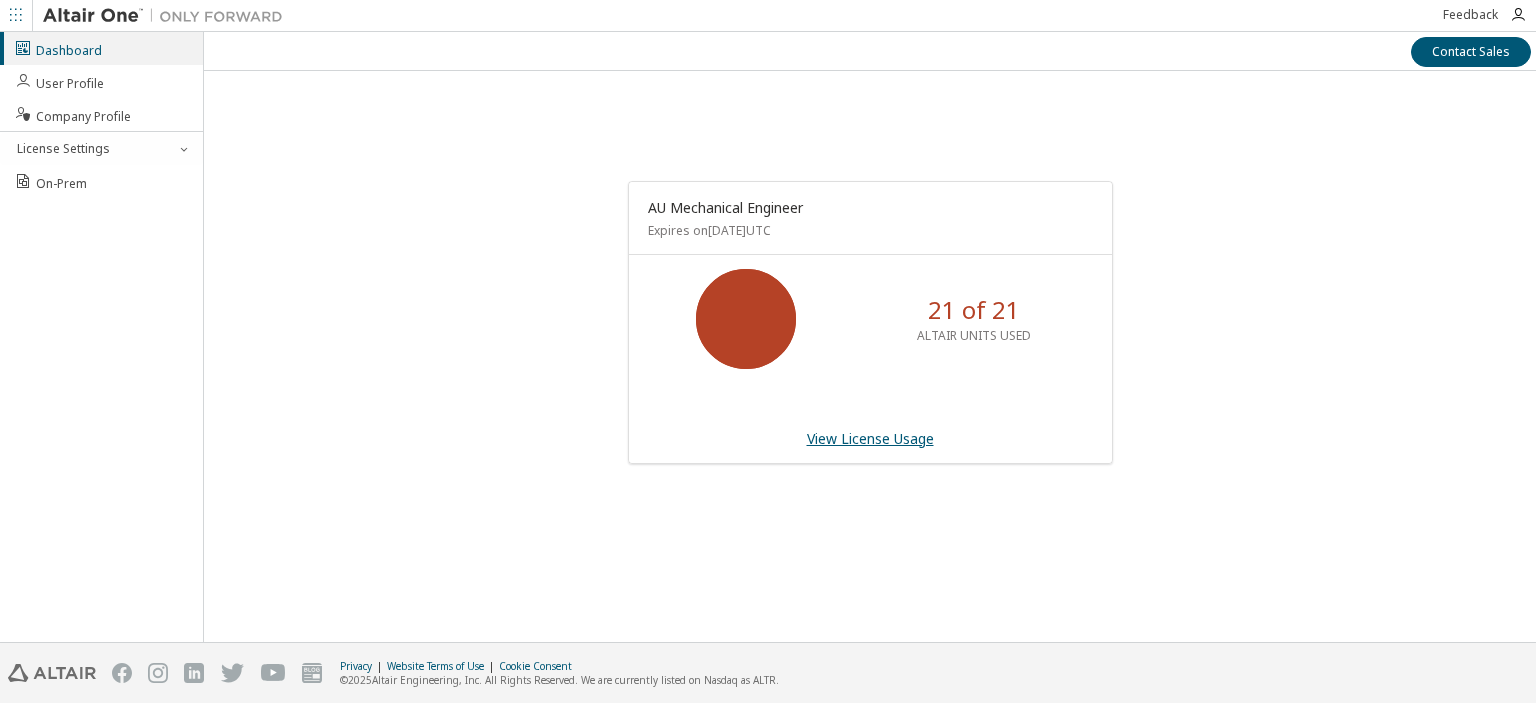 click on "View License Usage" at bounding box center [870, 438] 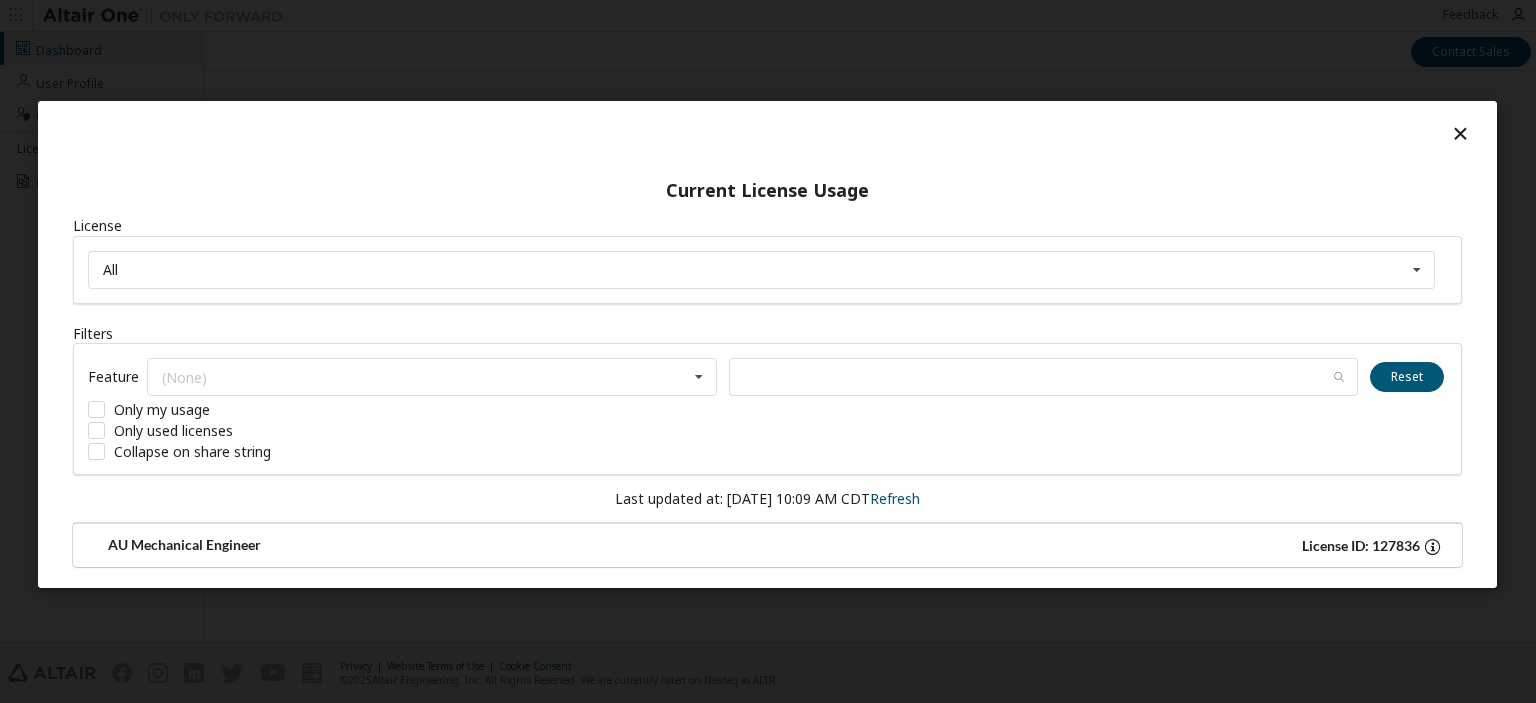 click on "License ID: 127836" at bounding box center (1361, 546) 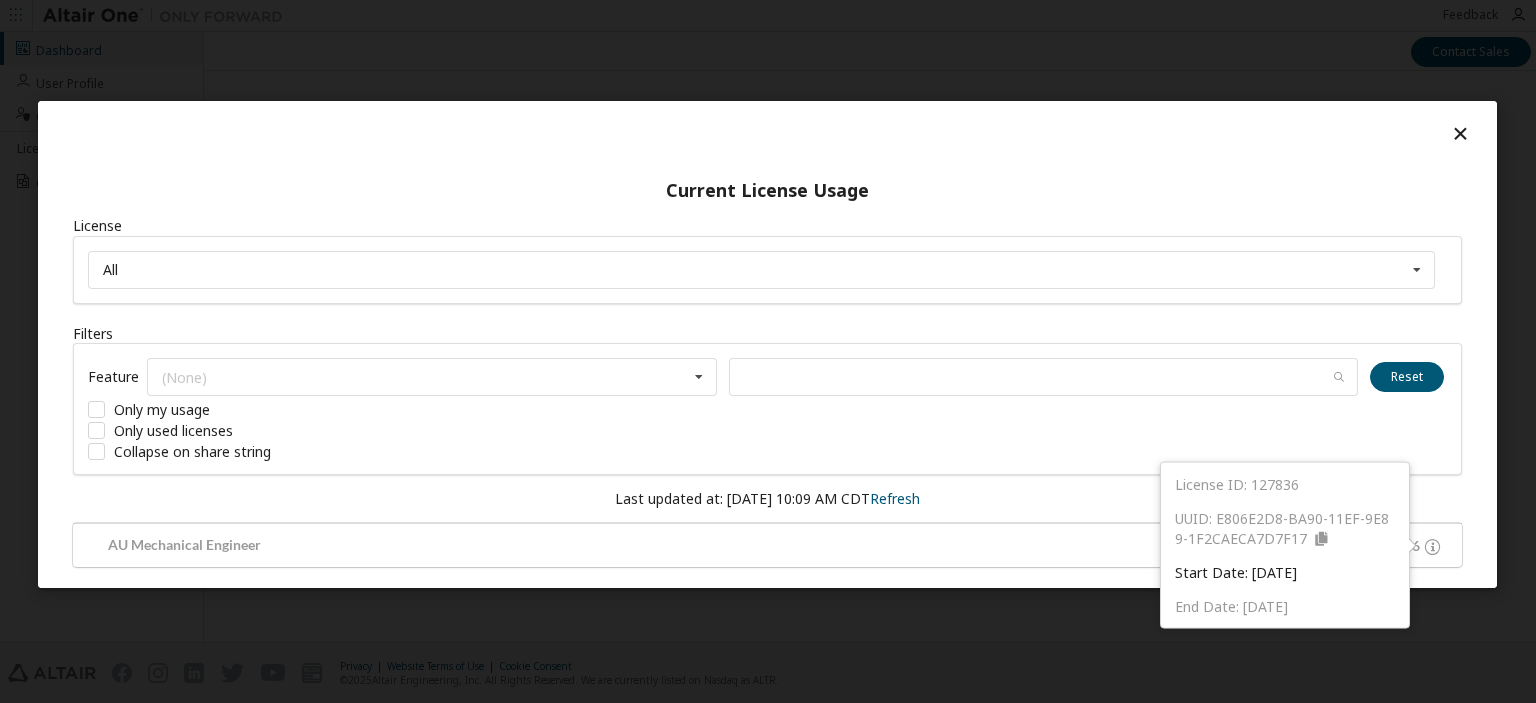 click on "Start Date: [DATE]" at bounding box center [1285, 572] 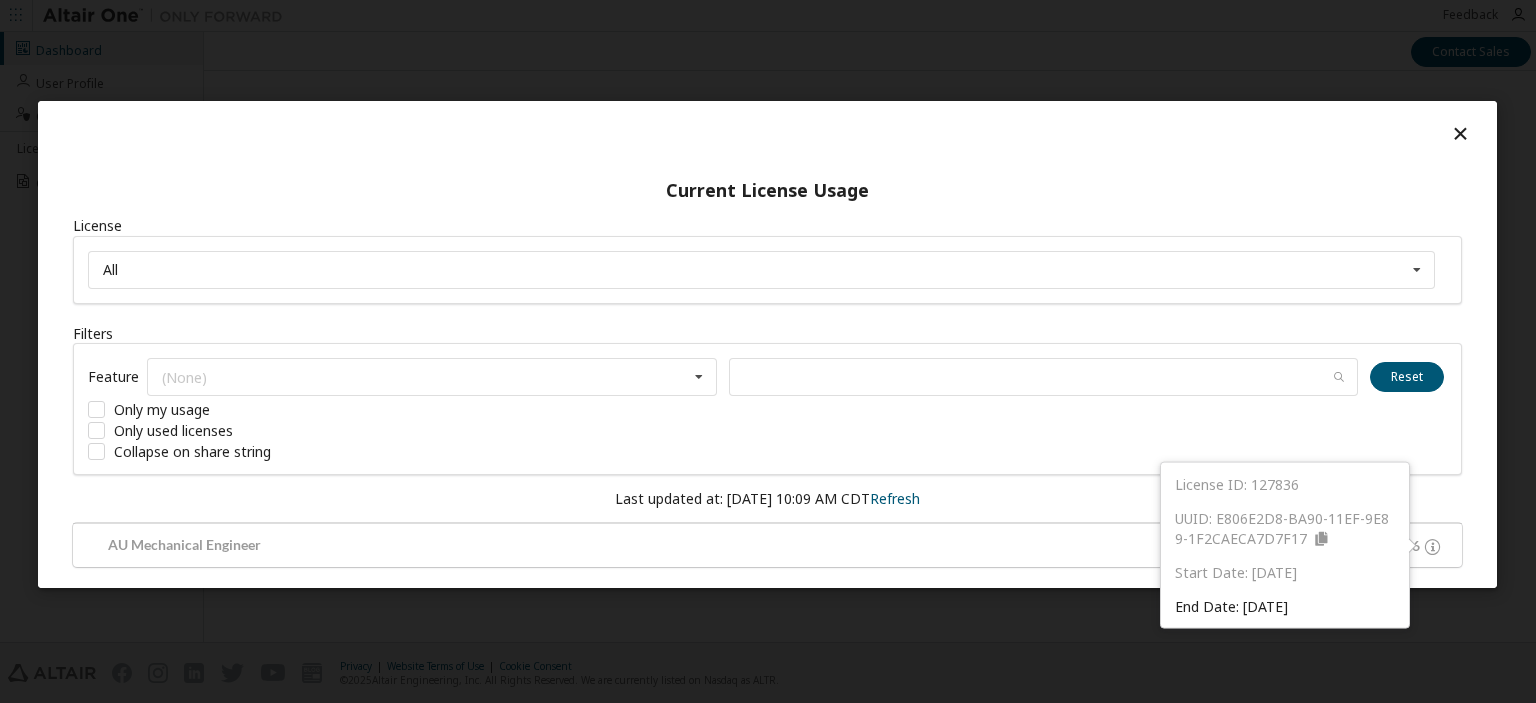 click on "End Date: [DATE]" at bounding box center (1285, 606) 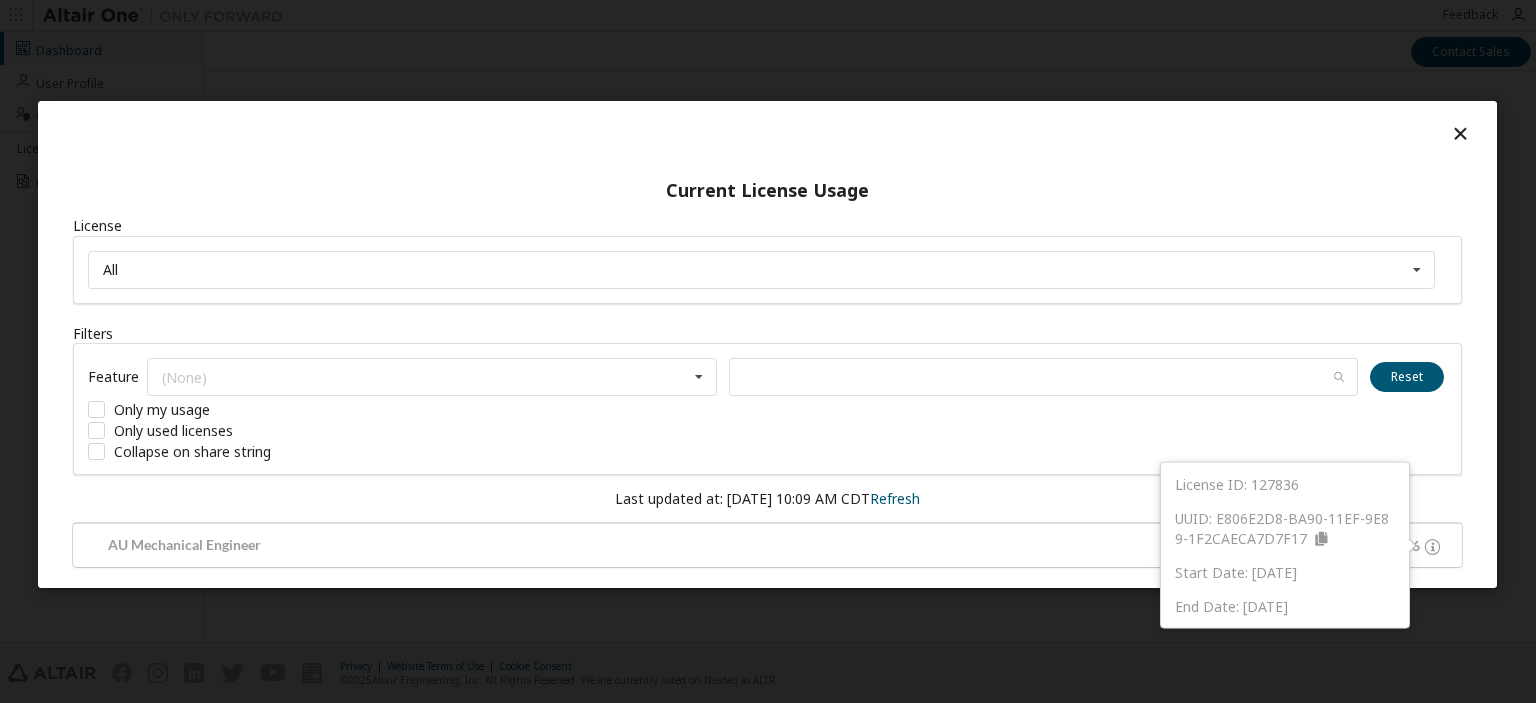 click at bounding box center [1460, 133] 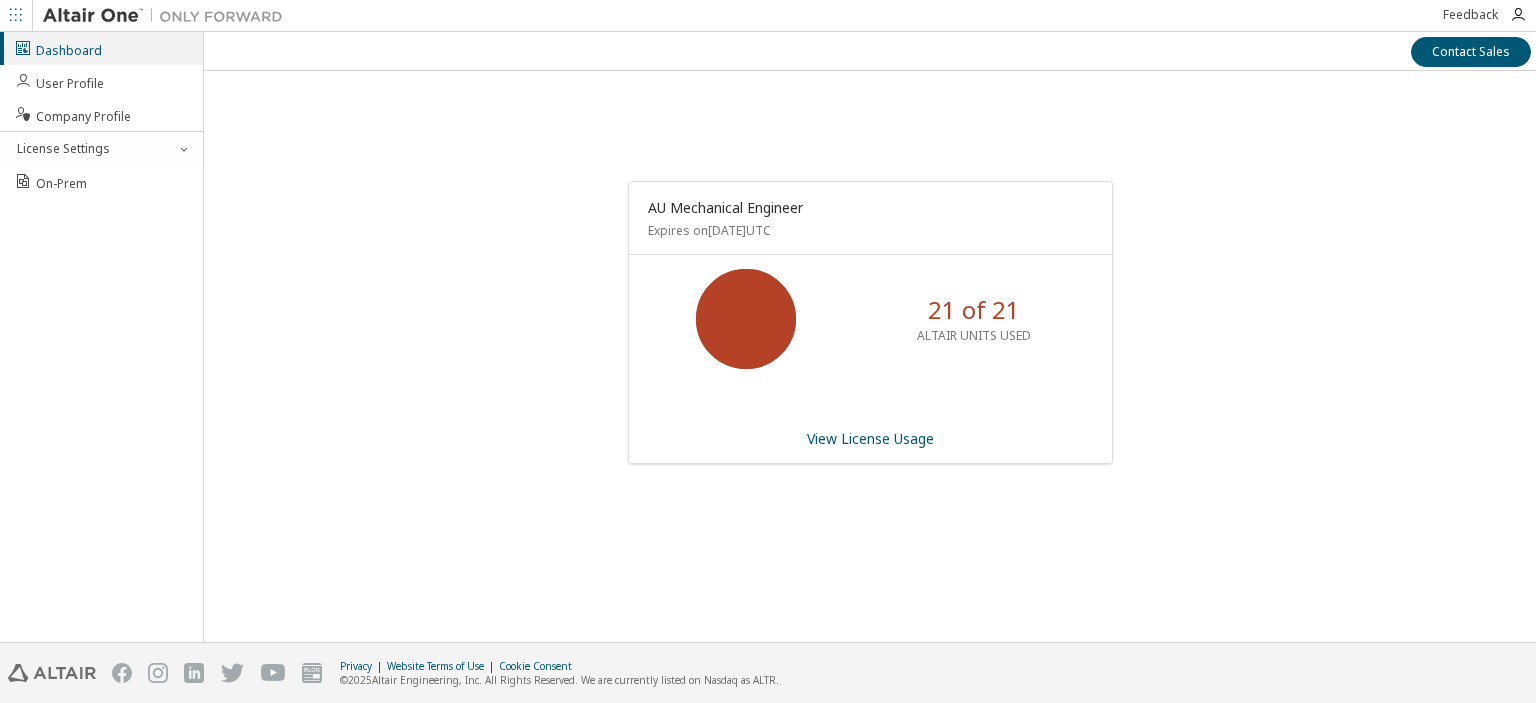 click on "AU Mechanical Engineer Expires on  August 9, 2025  UTC  21 of 21 ALTAIR UNITS USED View License Usage" at bounding box center [870, 332] 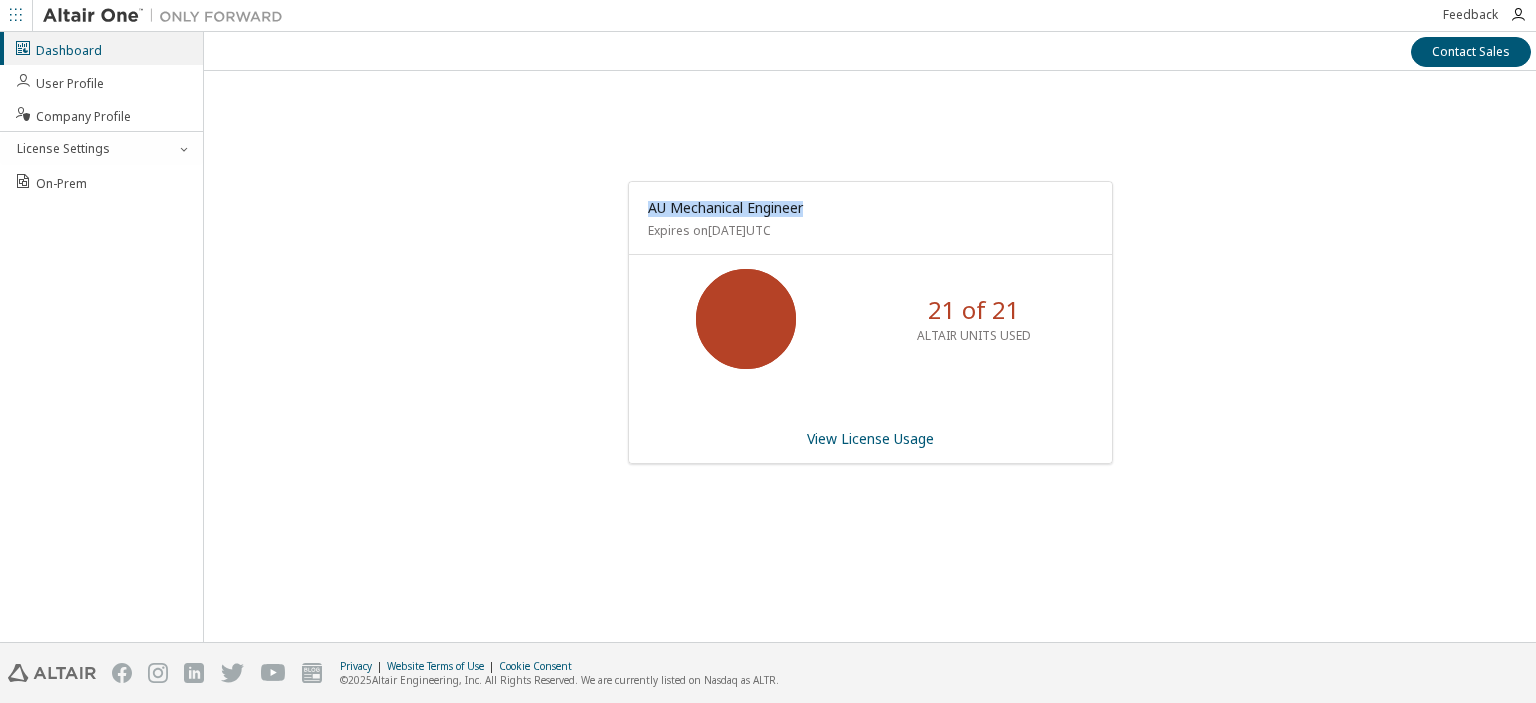 drag, startPoint x: 647, startPoint y: 205, endPoint x: 844, endPoint y: 215, distance: 197.25365 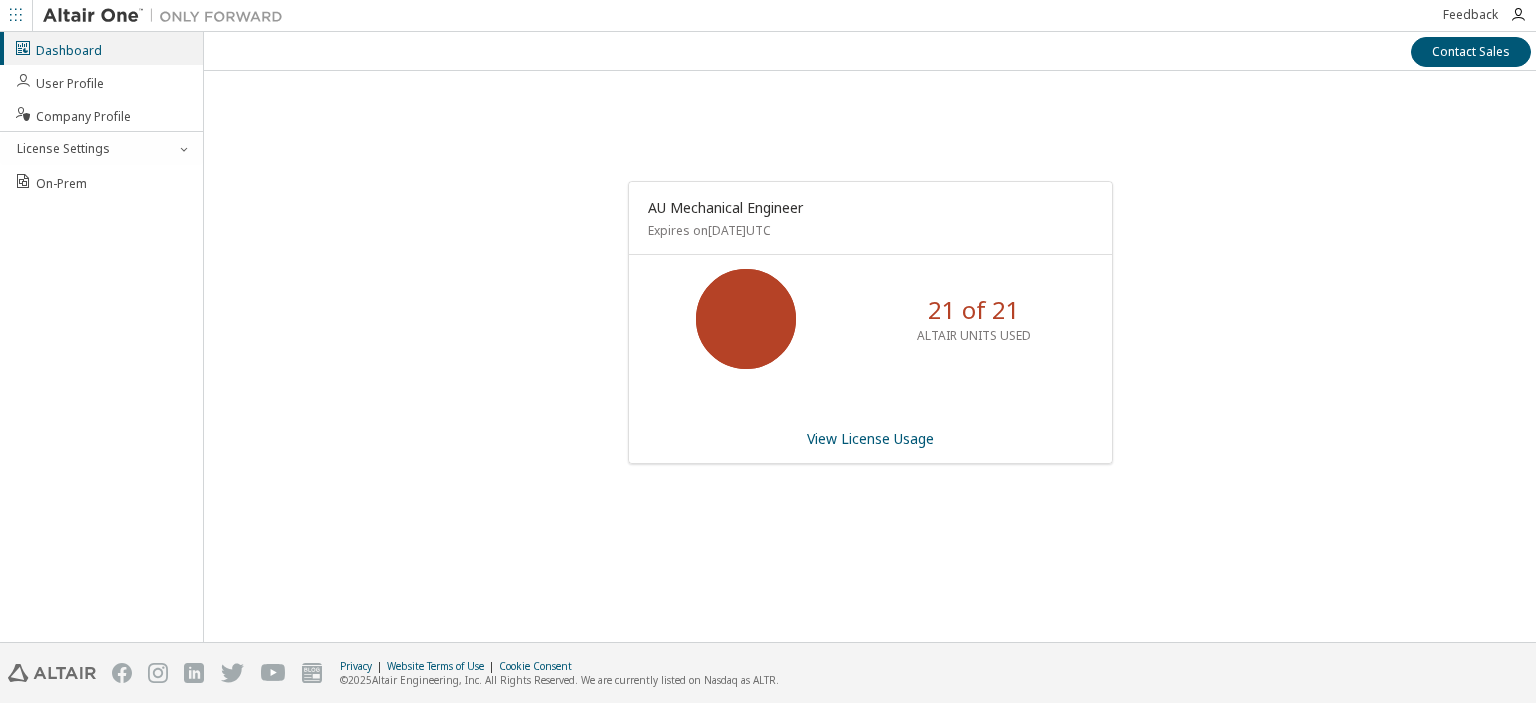 click on "AU Mechanical Engineer Expires on  August 9, 2025  UTC  21 of 21 ALTAIR UNITS USED View License Usage" at bounding box center (870, 332) 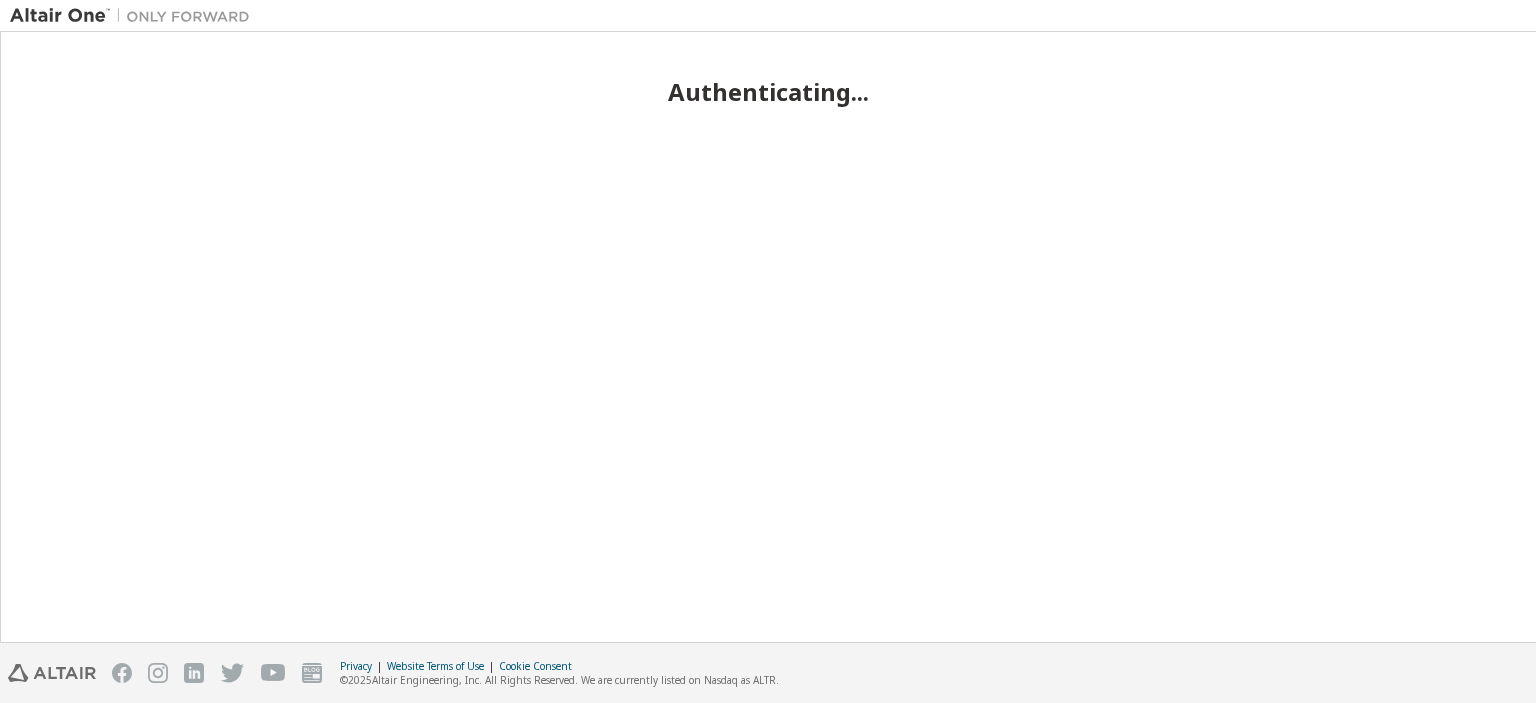 scroll, scrollTop: 0, scrollLeft: 0, axis: both 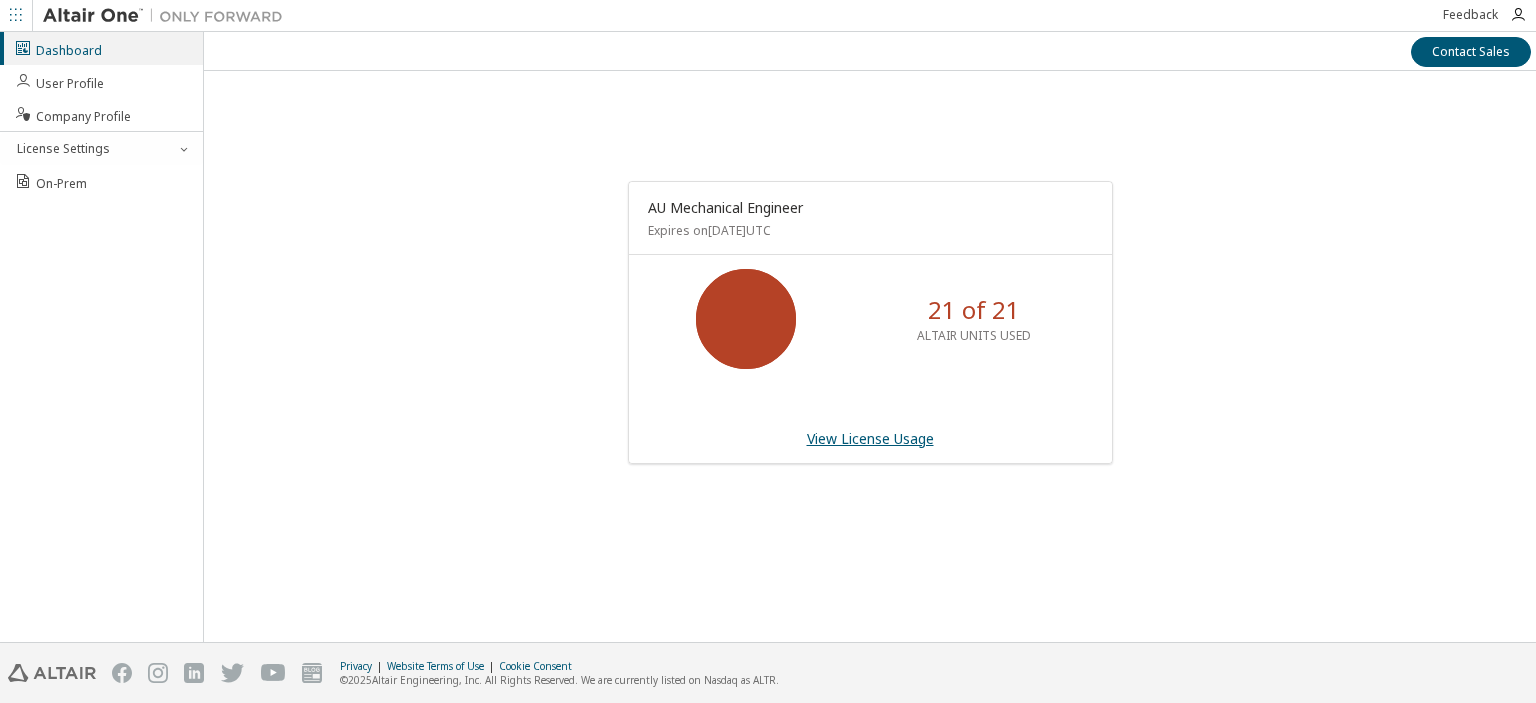click on "View License Usage" at bounding box center (870, 438) 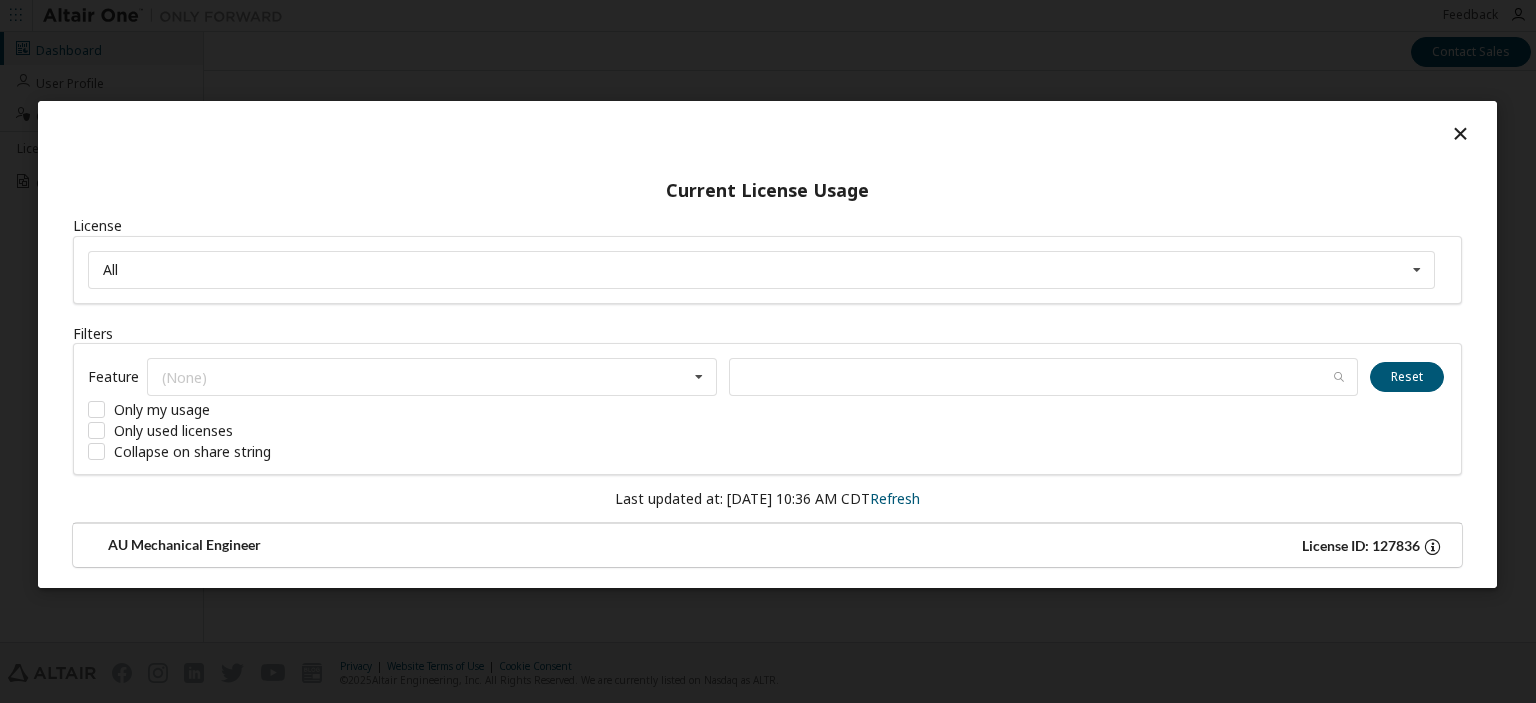 click at bounding box center (1432, 546) 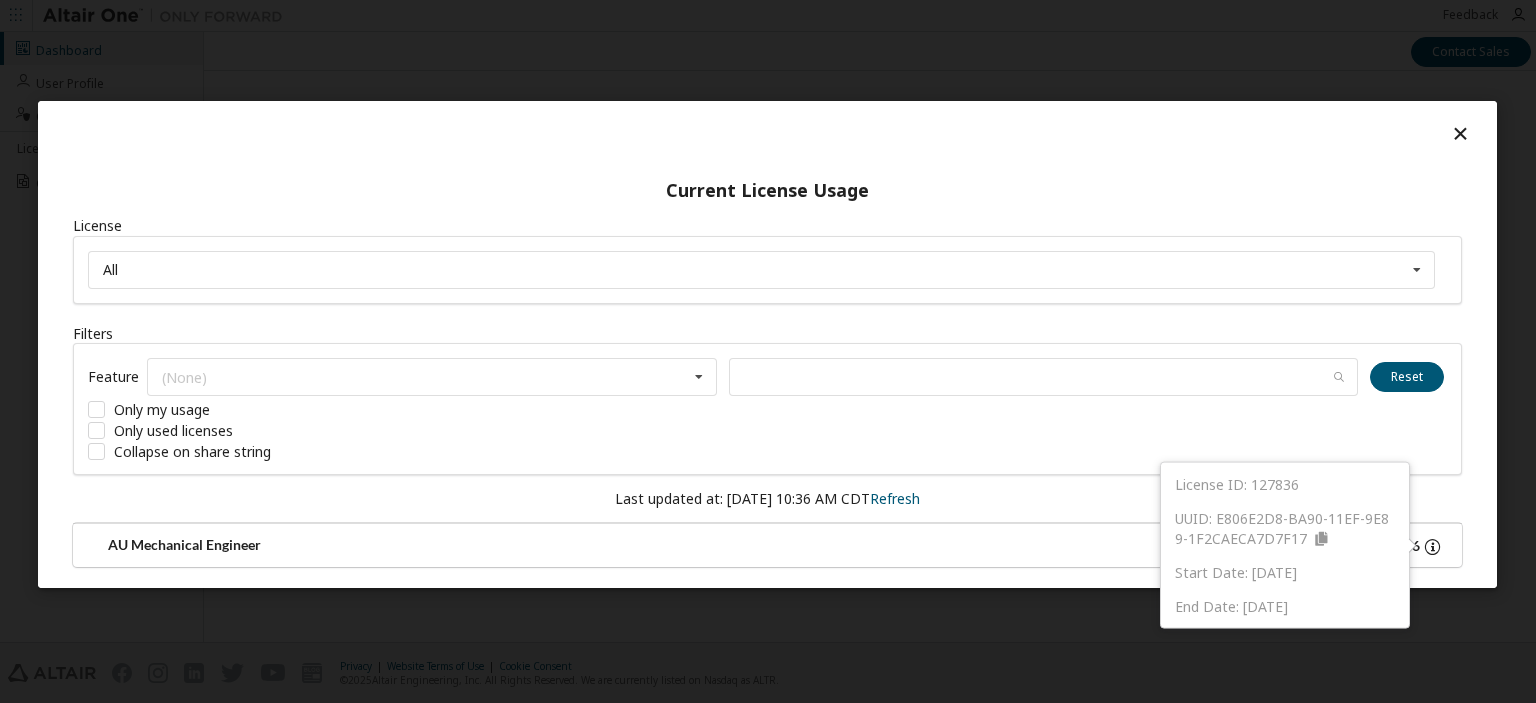 click on "AU Mechanical Engineer" at bounding box center (427, 546) 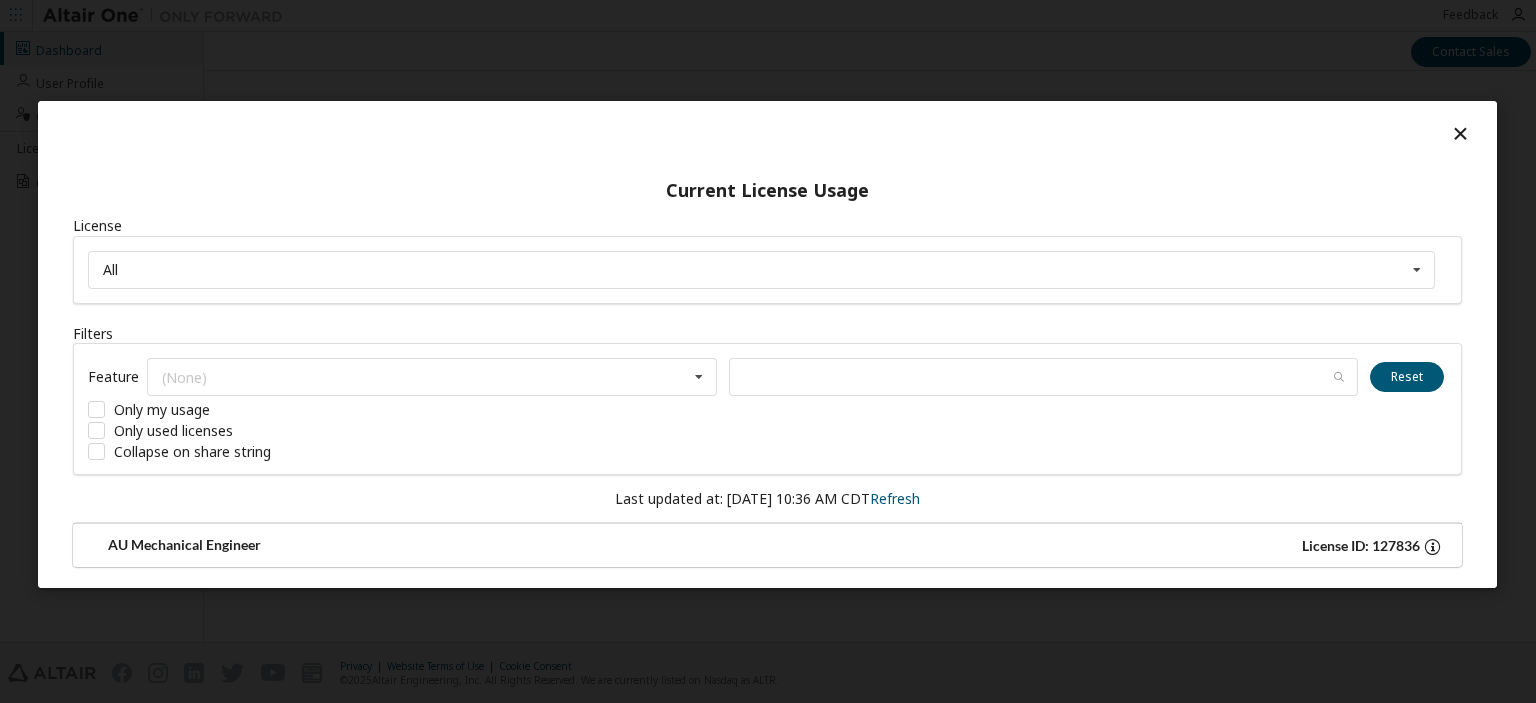 click on "AU Mechanical Engineer" at bounding box center (427, 546) 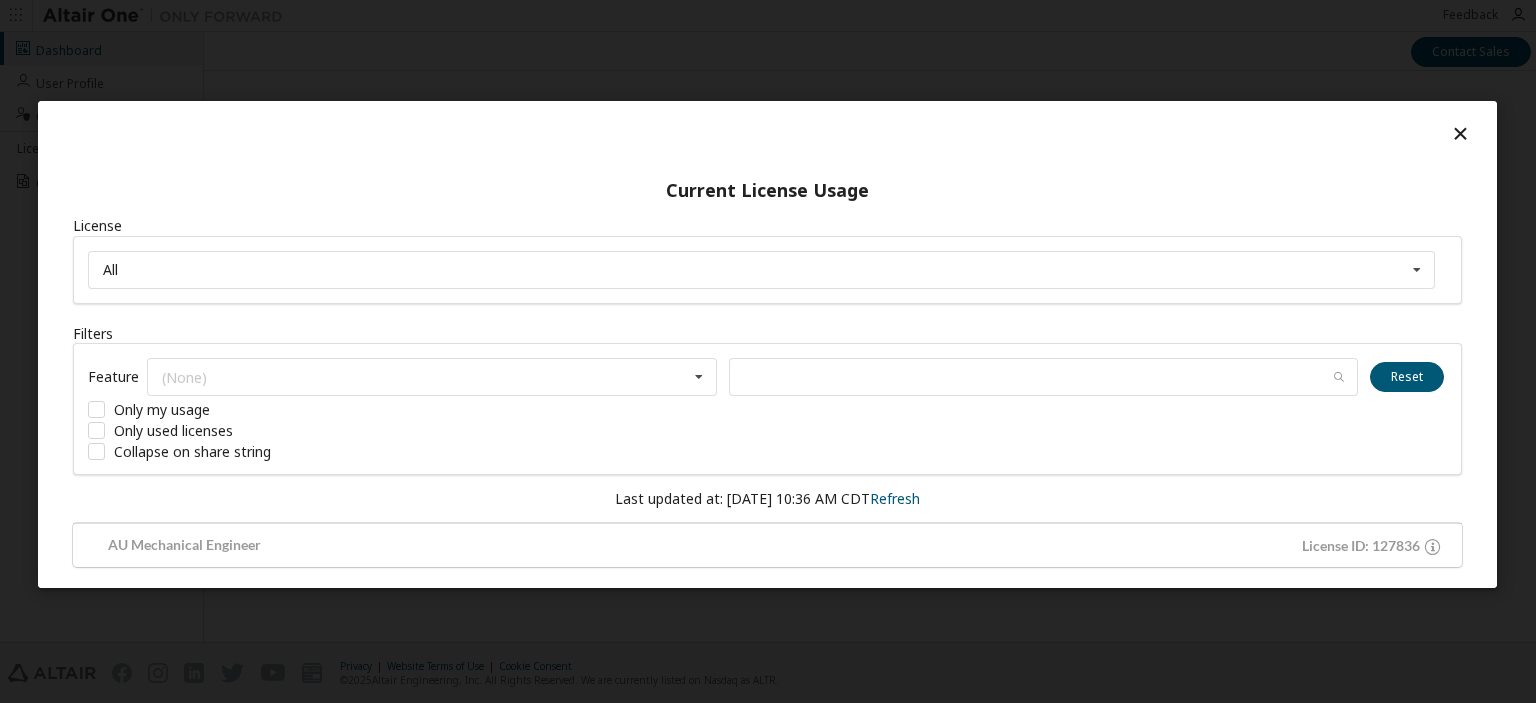 click at bounding box center [1460, 133] 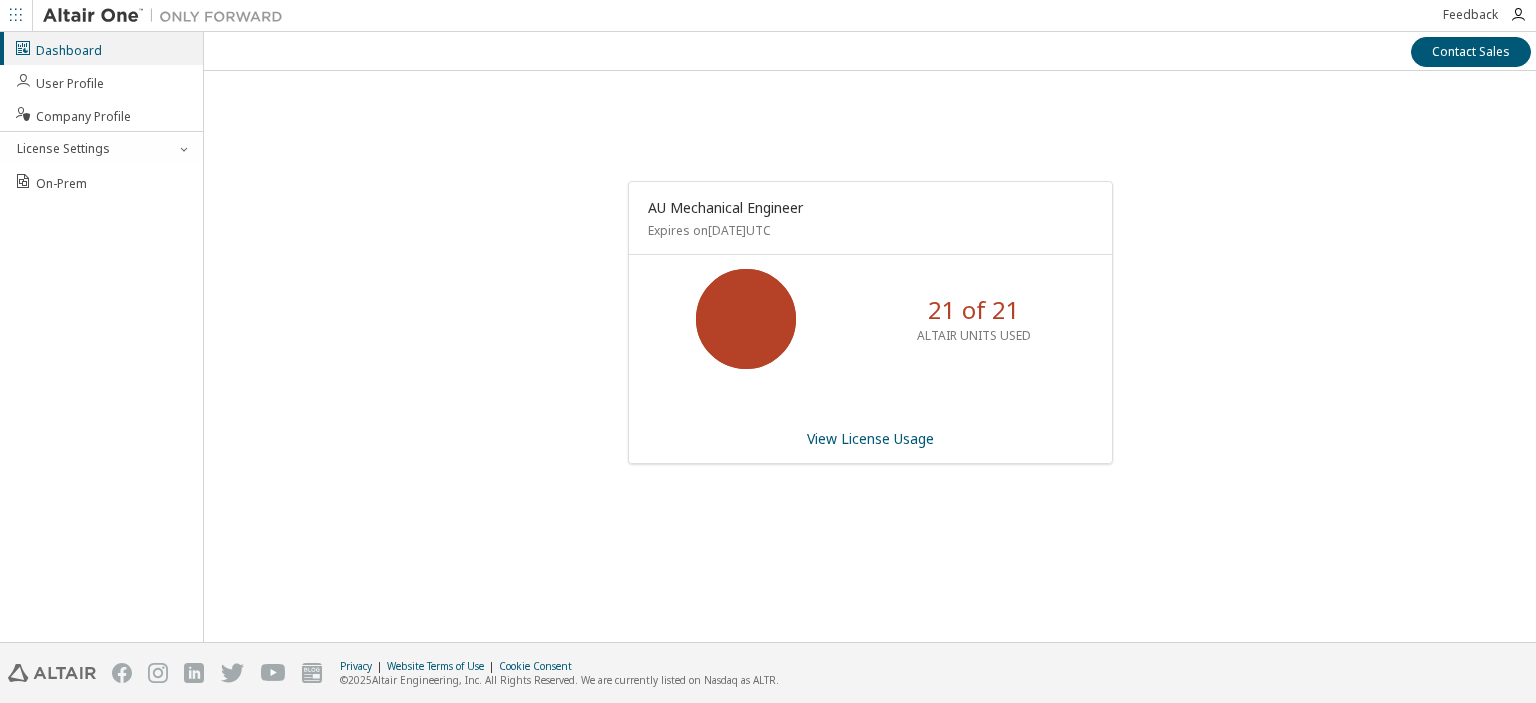 click on "AU Mechanical Engineer Expires on  August 9, 2025  UTC  21 of 21 ALTAIR UNITS USED View License Usage" at bounding box center (870, 332) 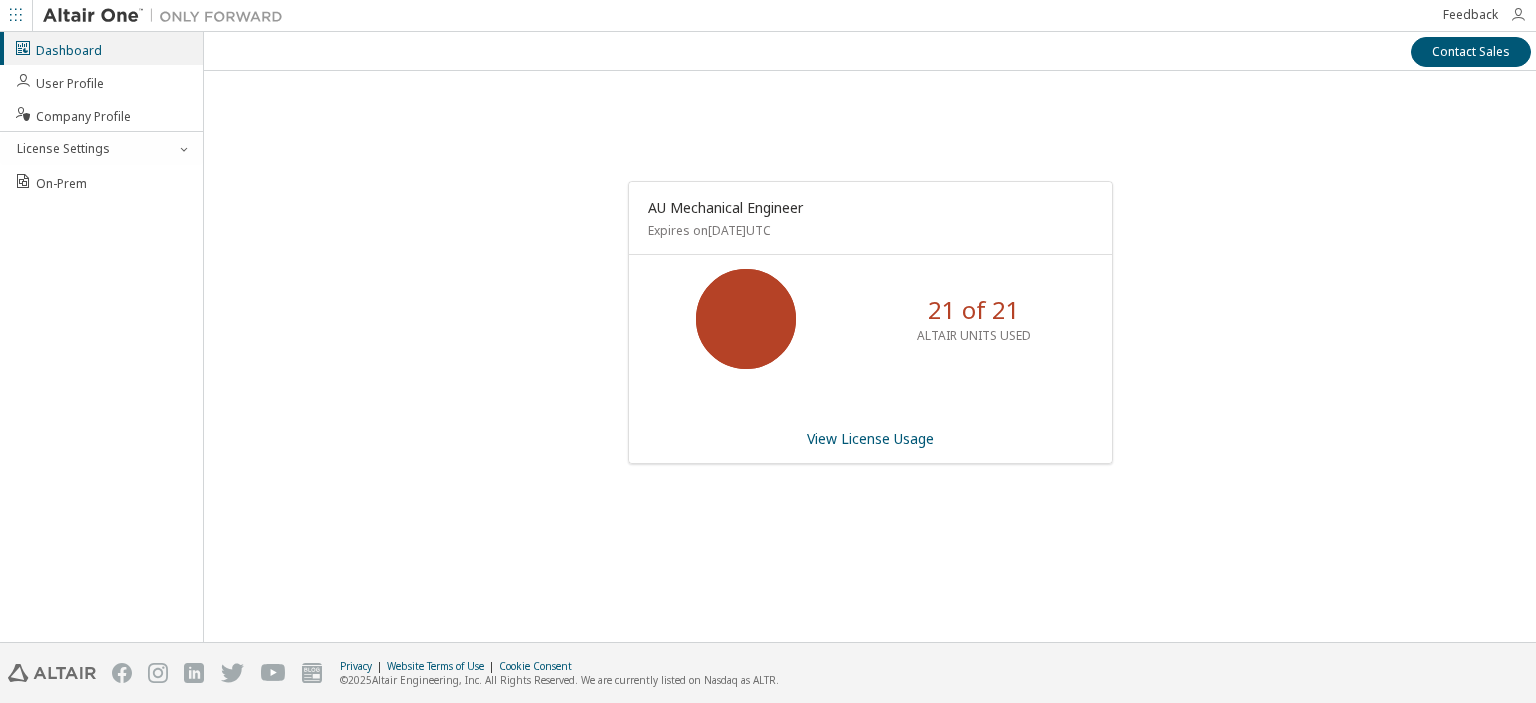 click at bounding box center [1518, 15] 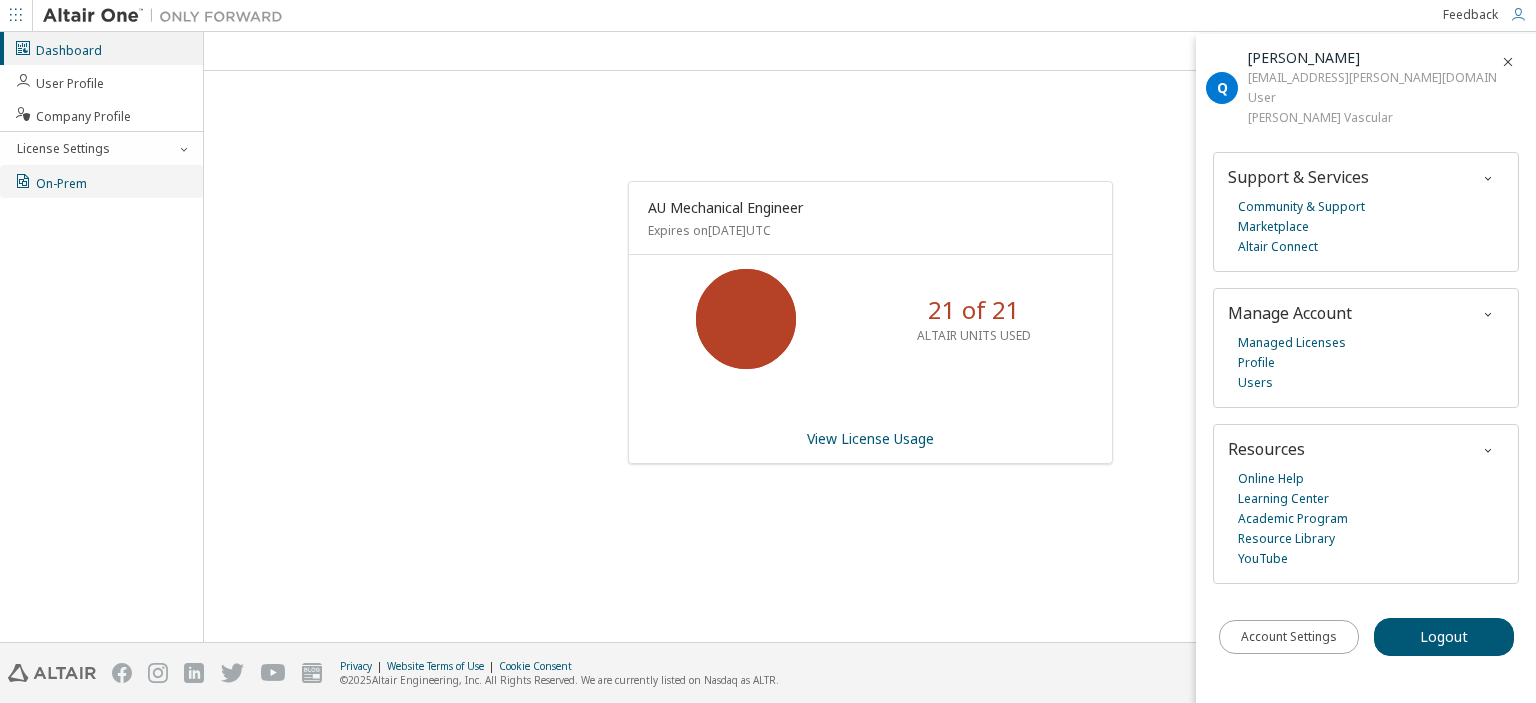 click on "On-Prem" at bounding box center [50, 181] 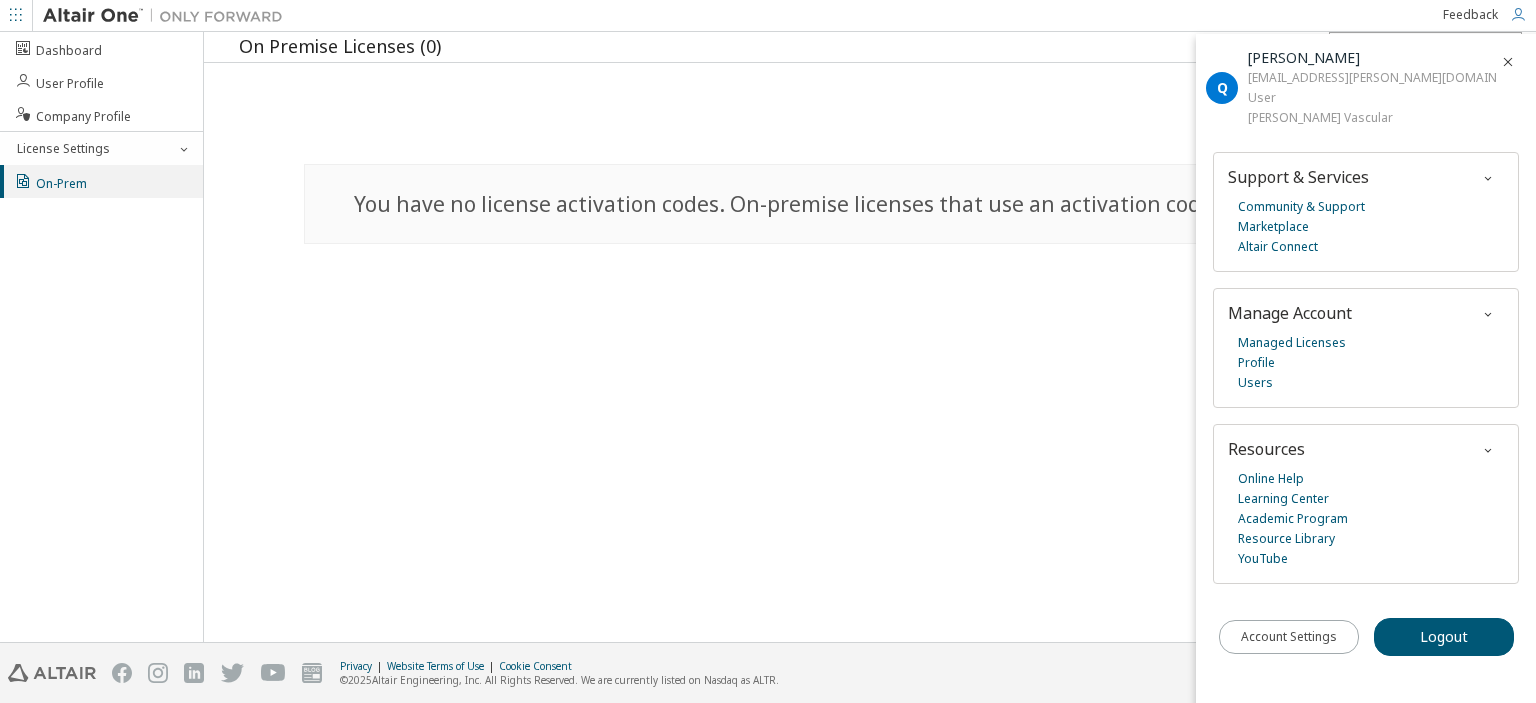 click at bounding box center [1508, 62] 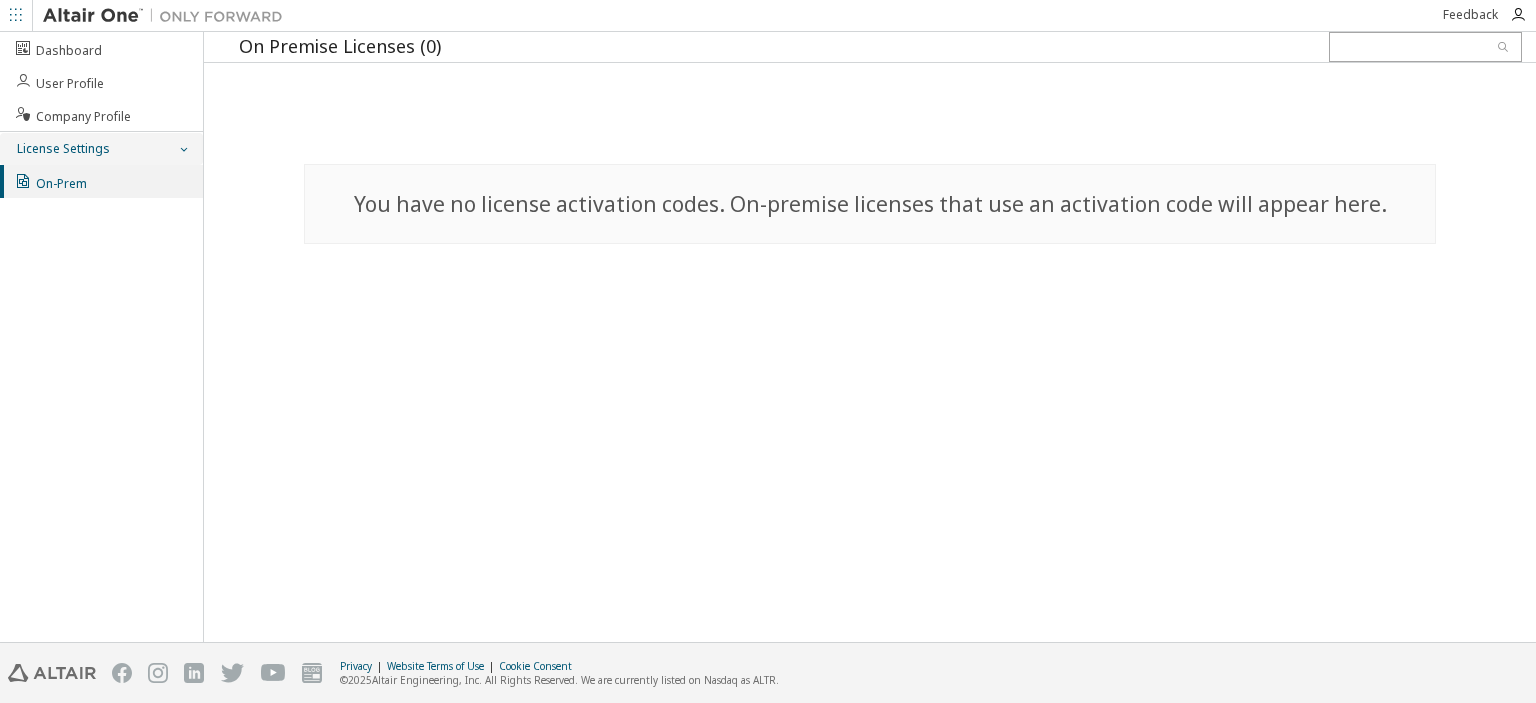 click on "License Settings" at bounding box center (62, 149) 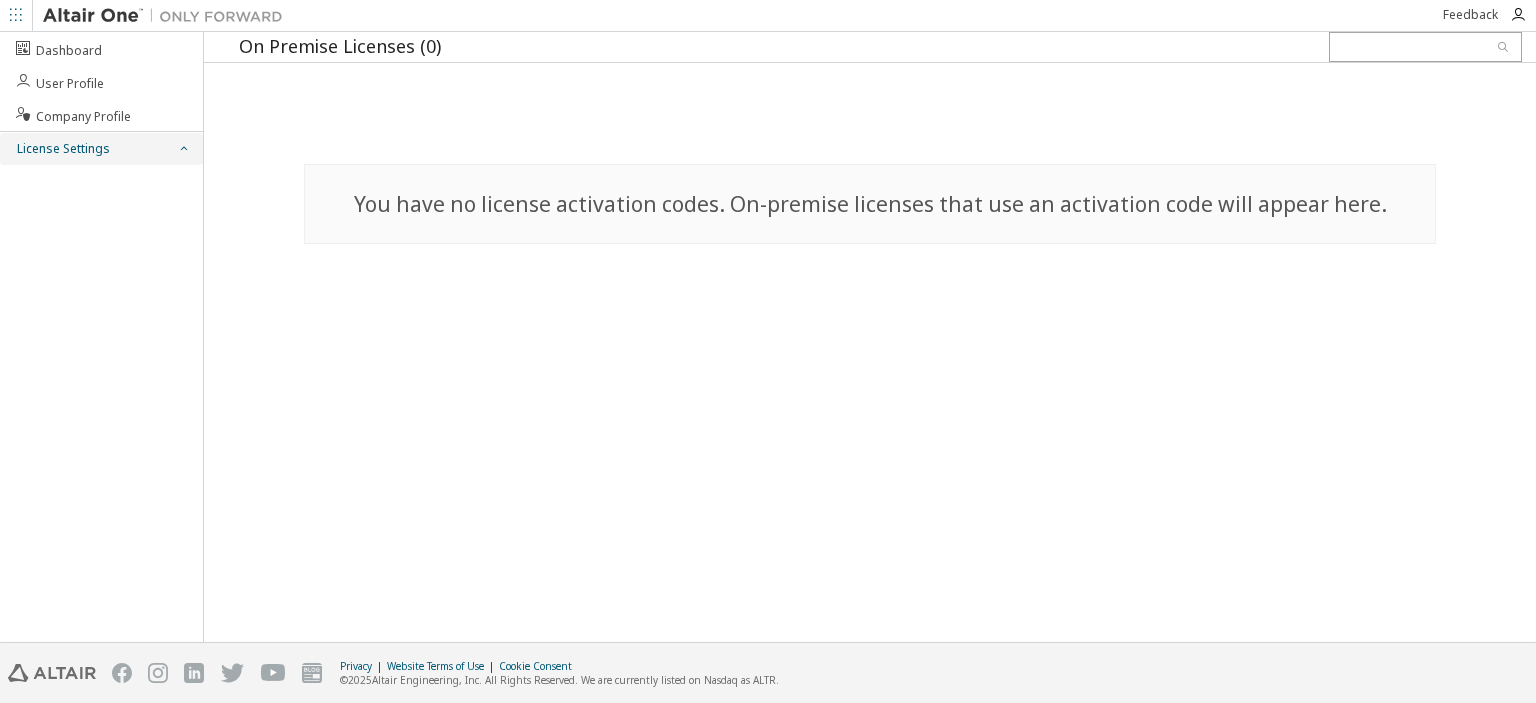 click on "License Settings" at bounding box center [62, 149] 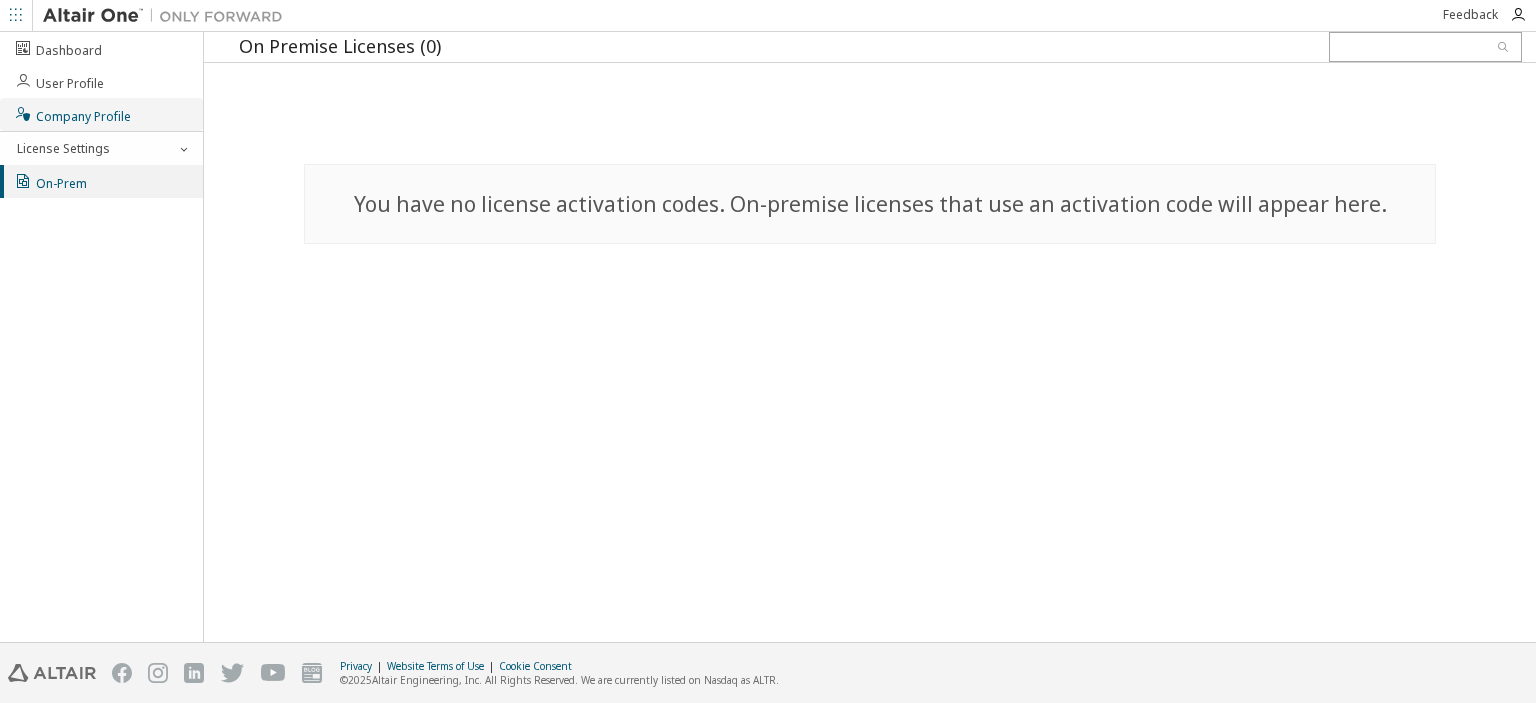 click on "Company Profile" at bounding box center (72, 114) 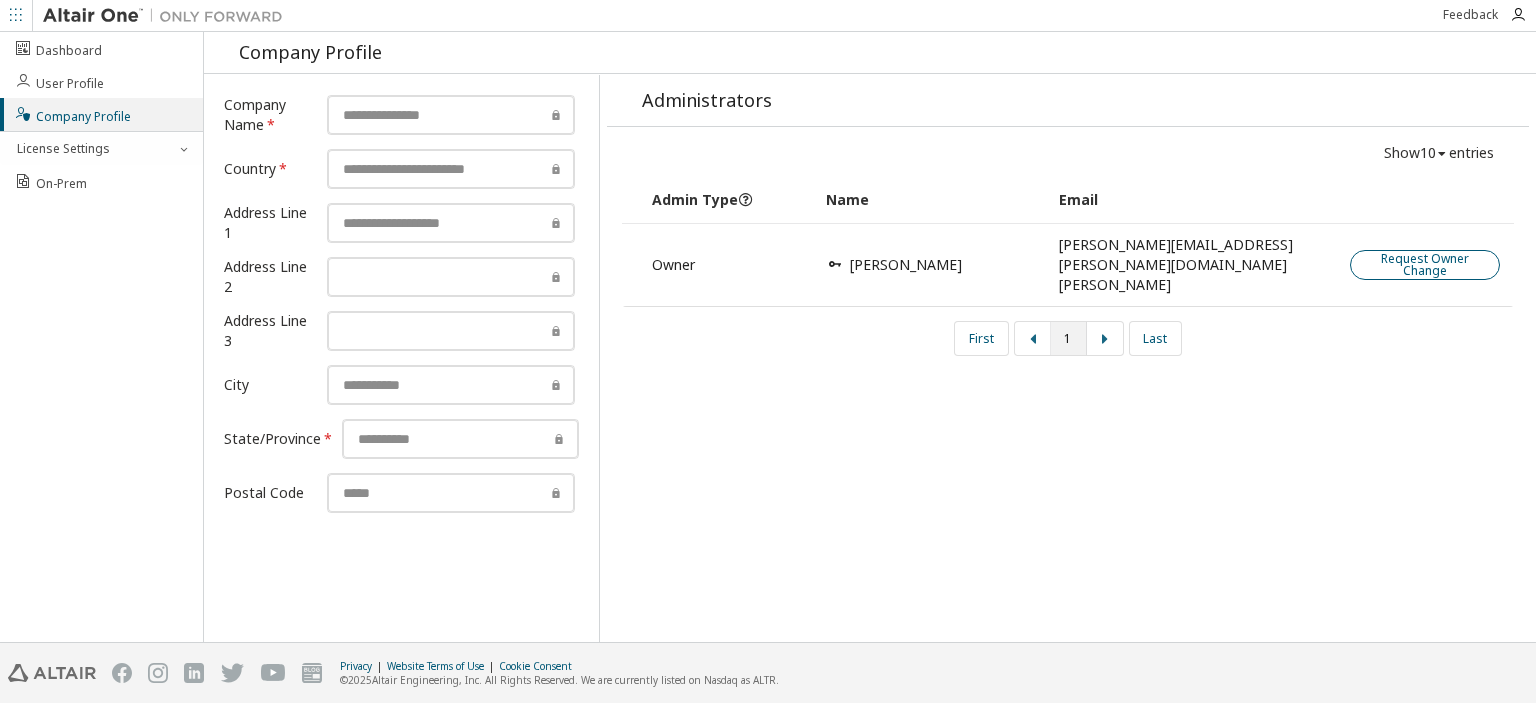 click on "Request Owner Change" at bounding box center [1425, 265] 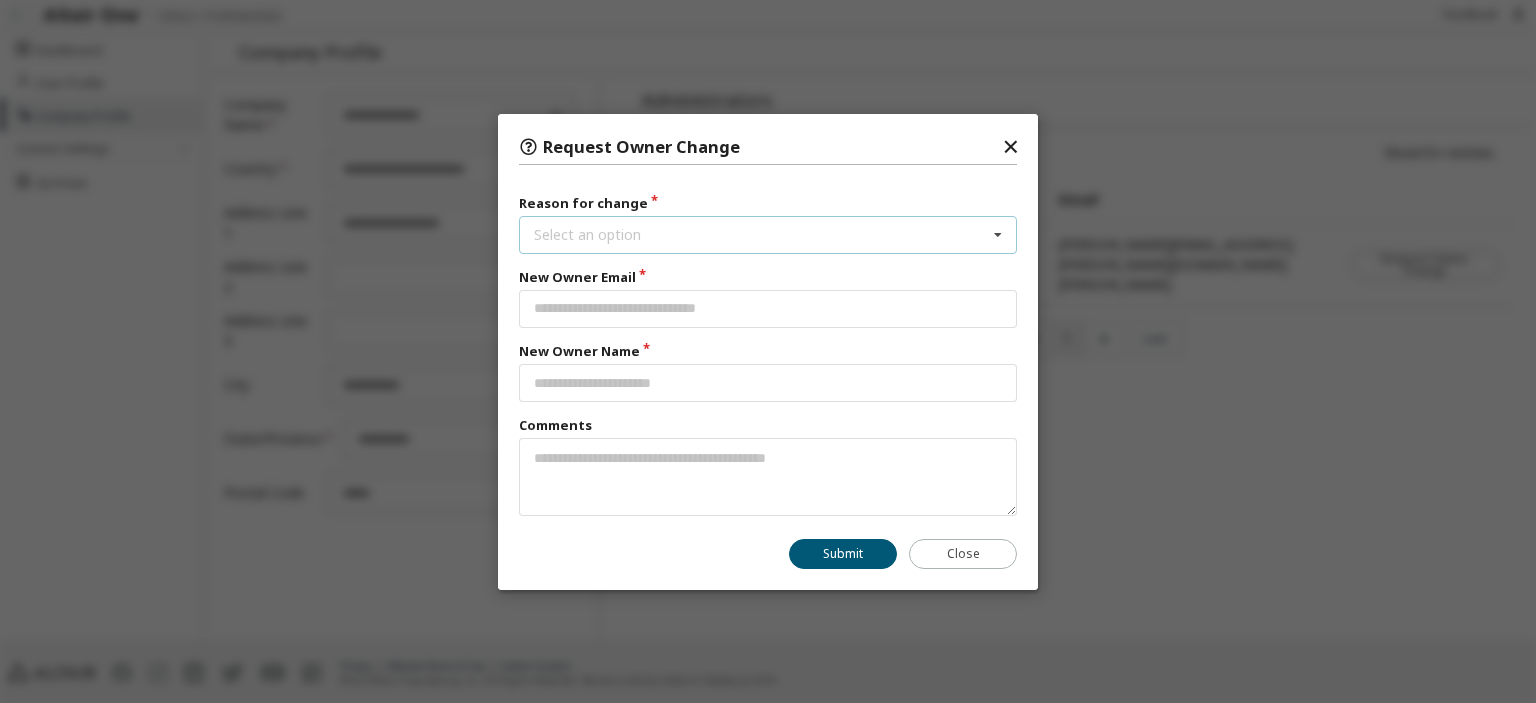 click on "Select an option User has left organisation User no longer manages this responsibility Other" at bounding box center [768, 234] 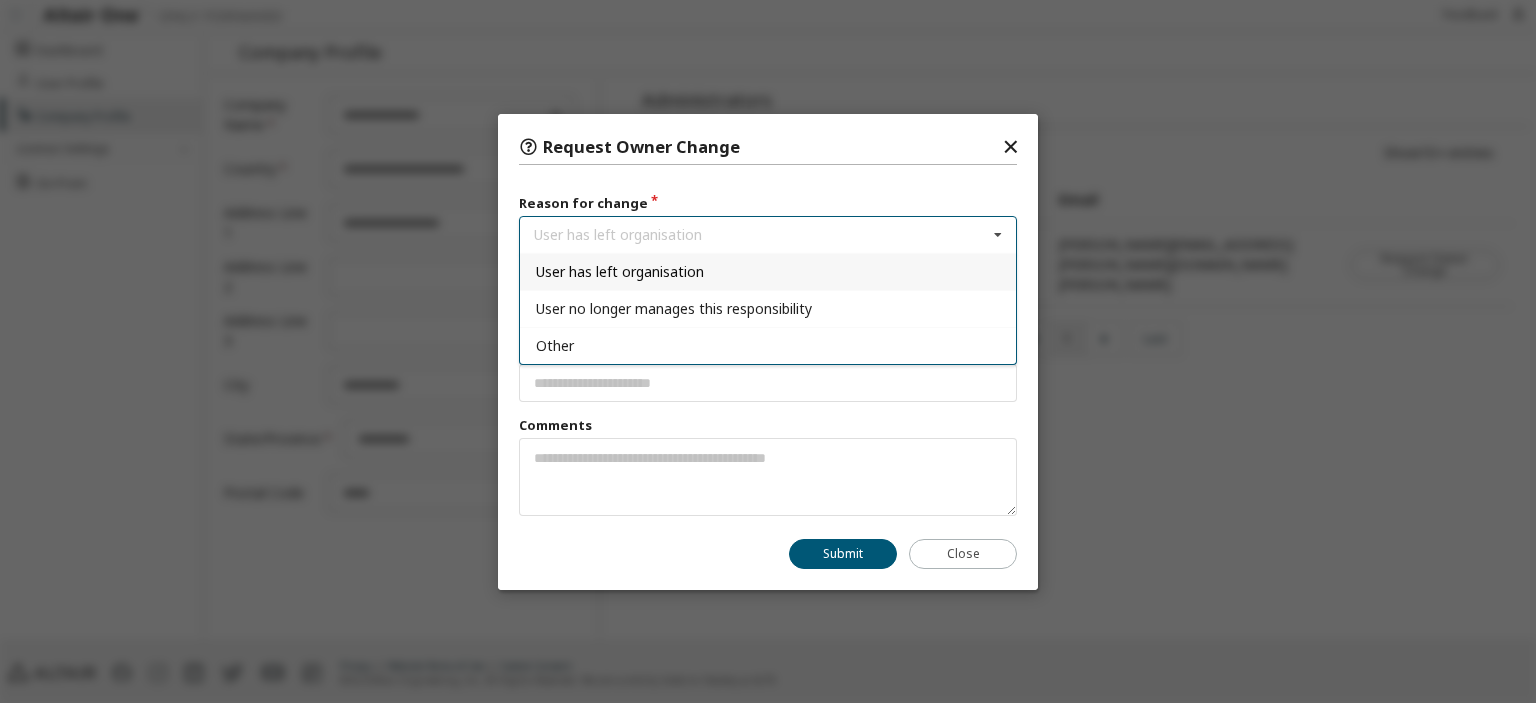 click on "User has left organisation" at bounding box center (620, 270) 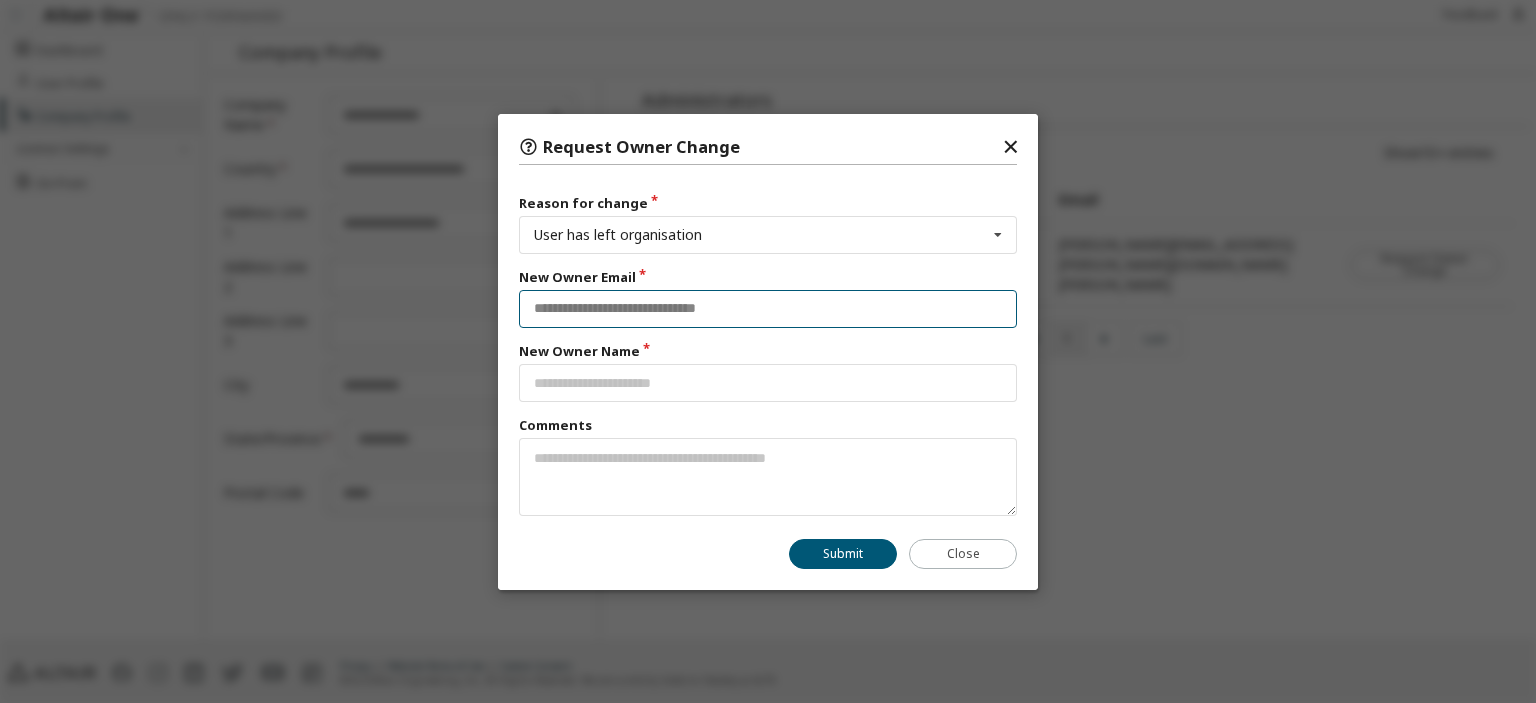 click at bounding box center (768, 308) 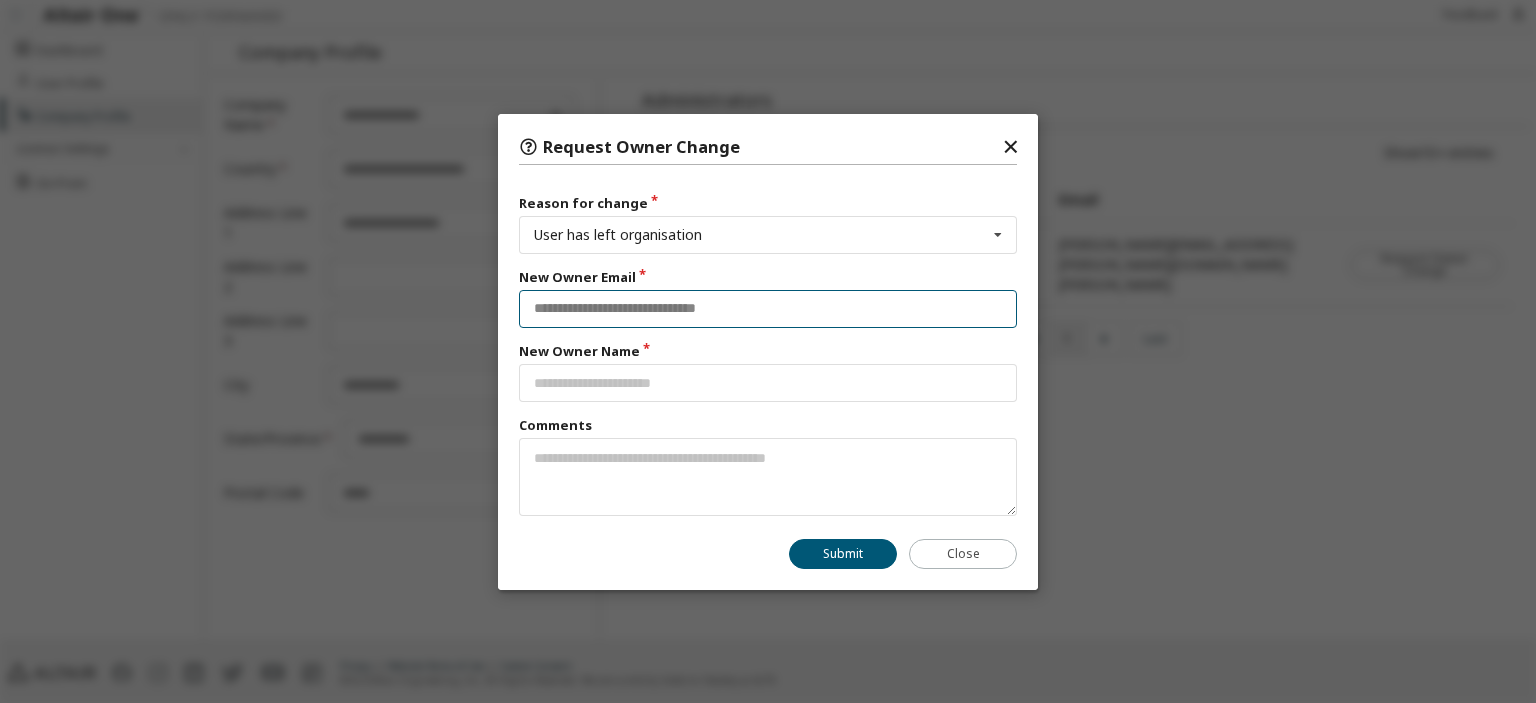 type on "**********" 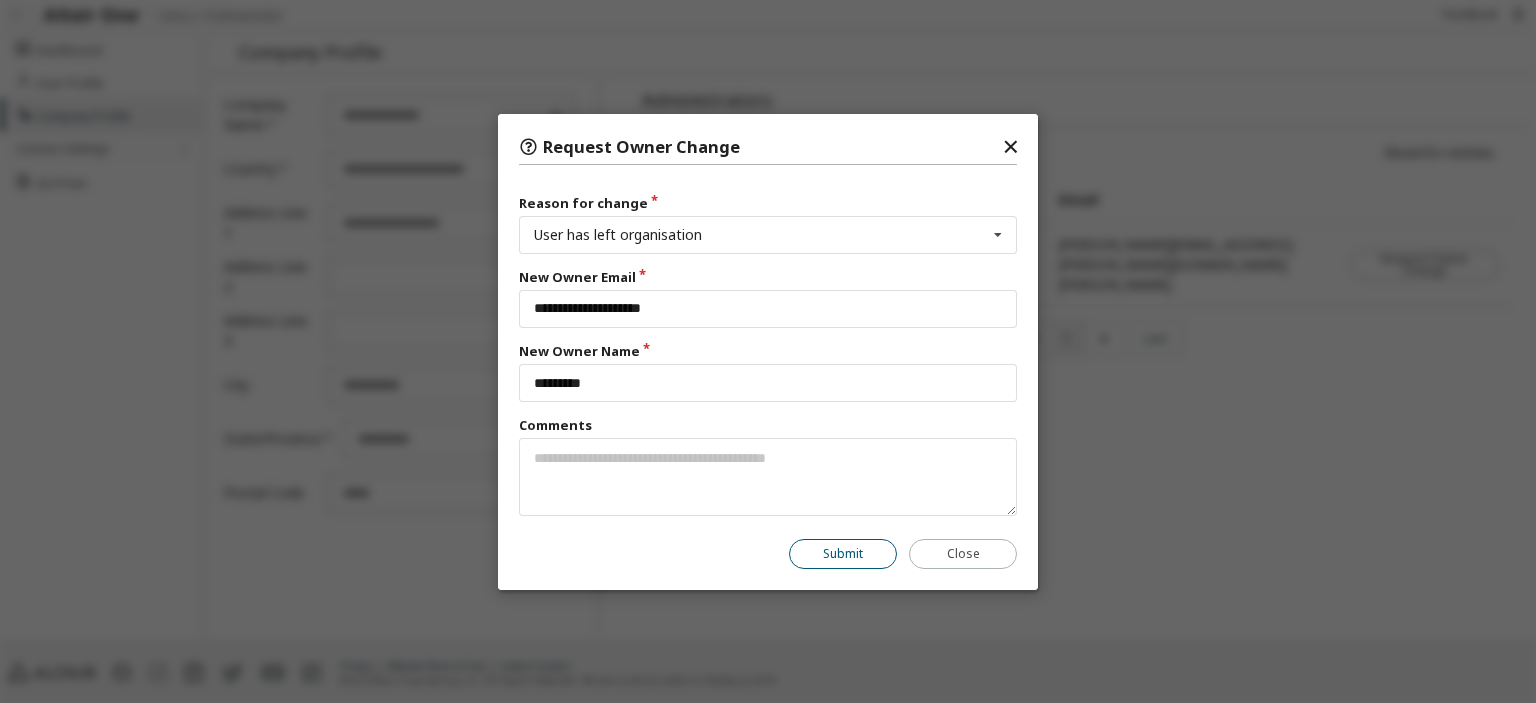 click on "Submit" at bounding box center [843, 553] 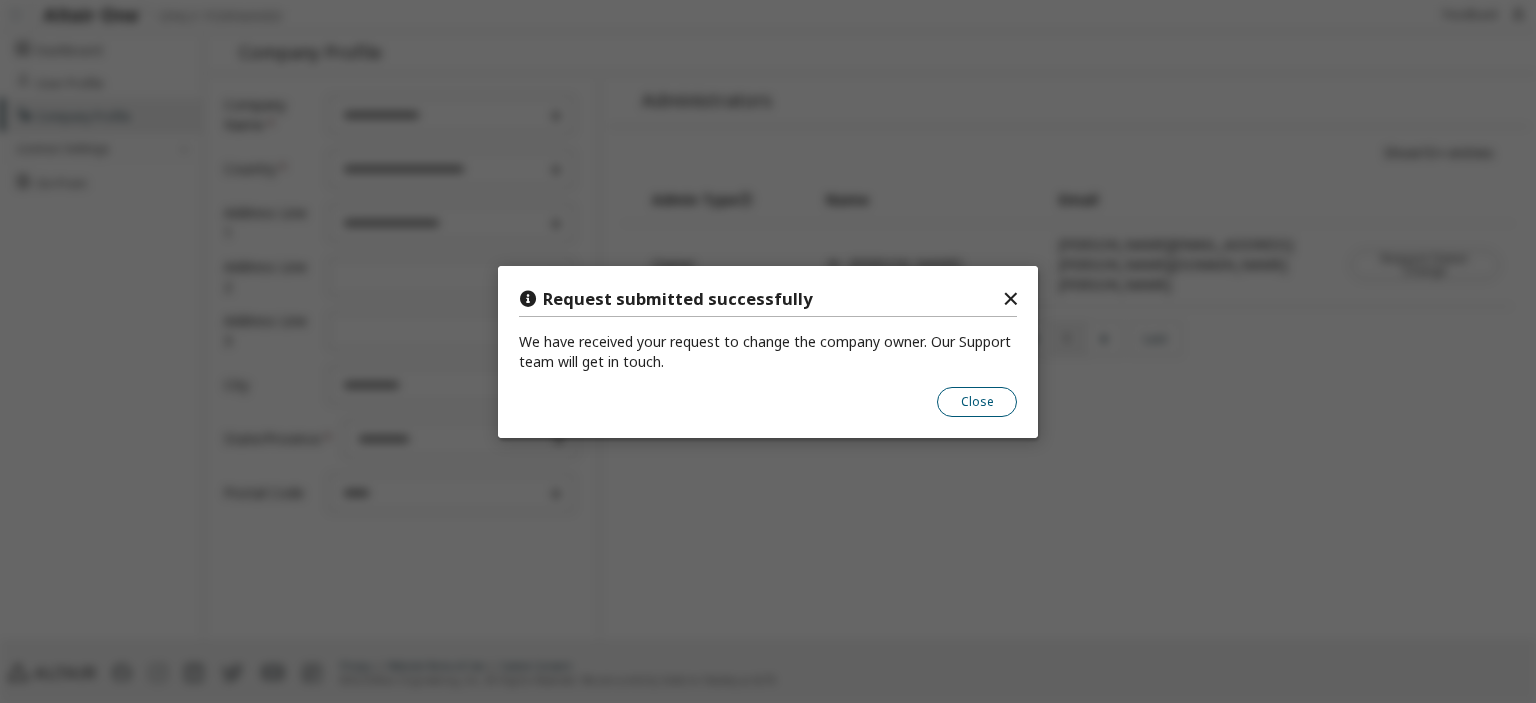 click on "Close" at bounding box center (977, 401) 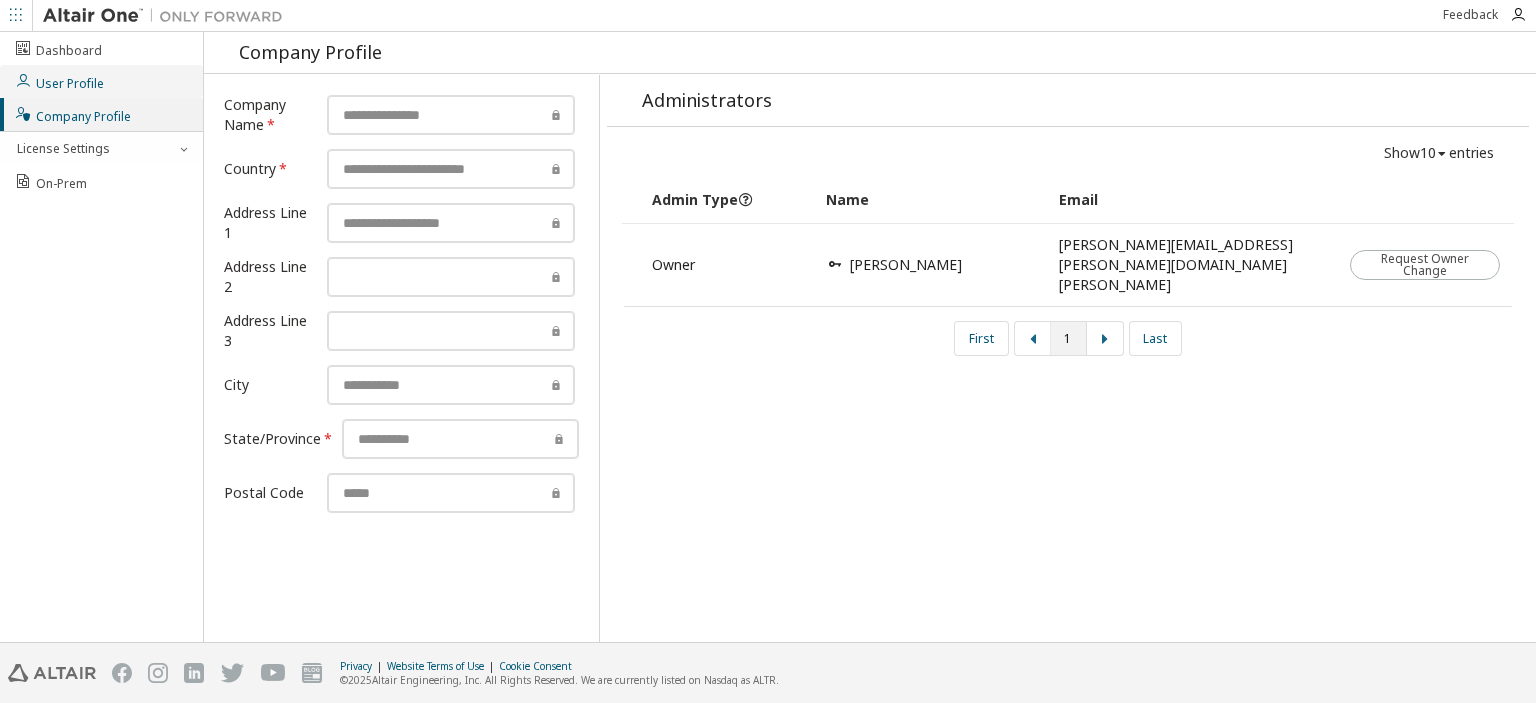 click on "User Profile" at bounding box center [59, 81] 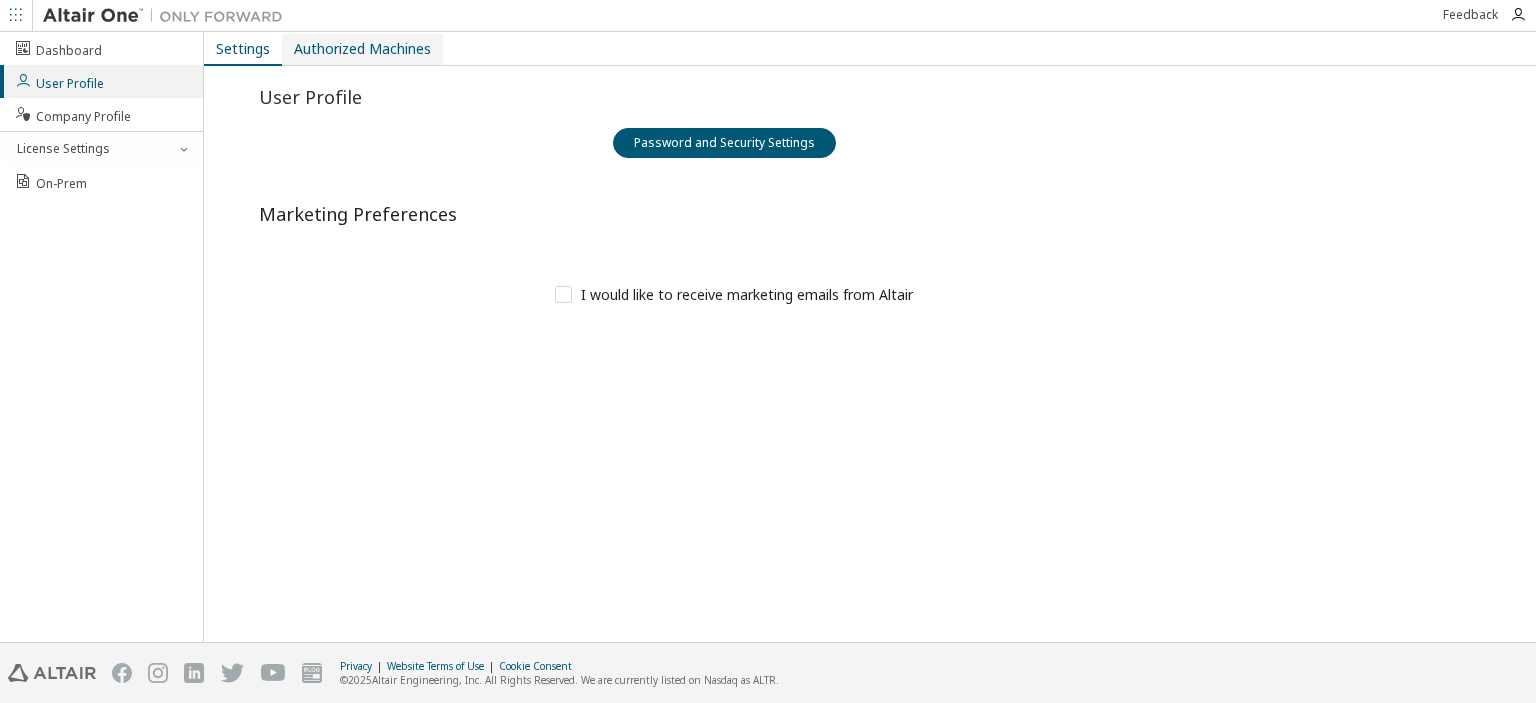 click on "Authorized Machines" at bounding box center (362, 49) 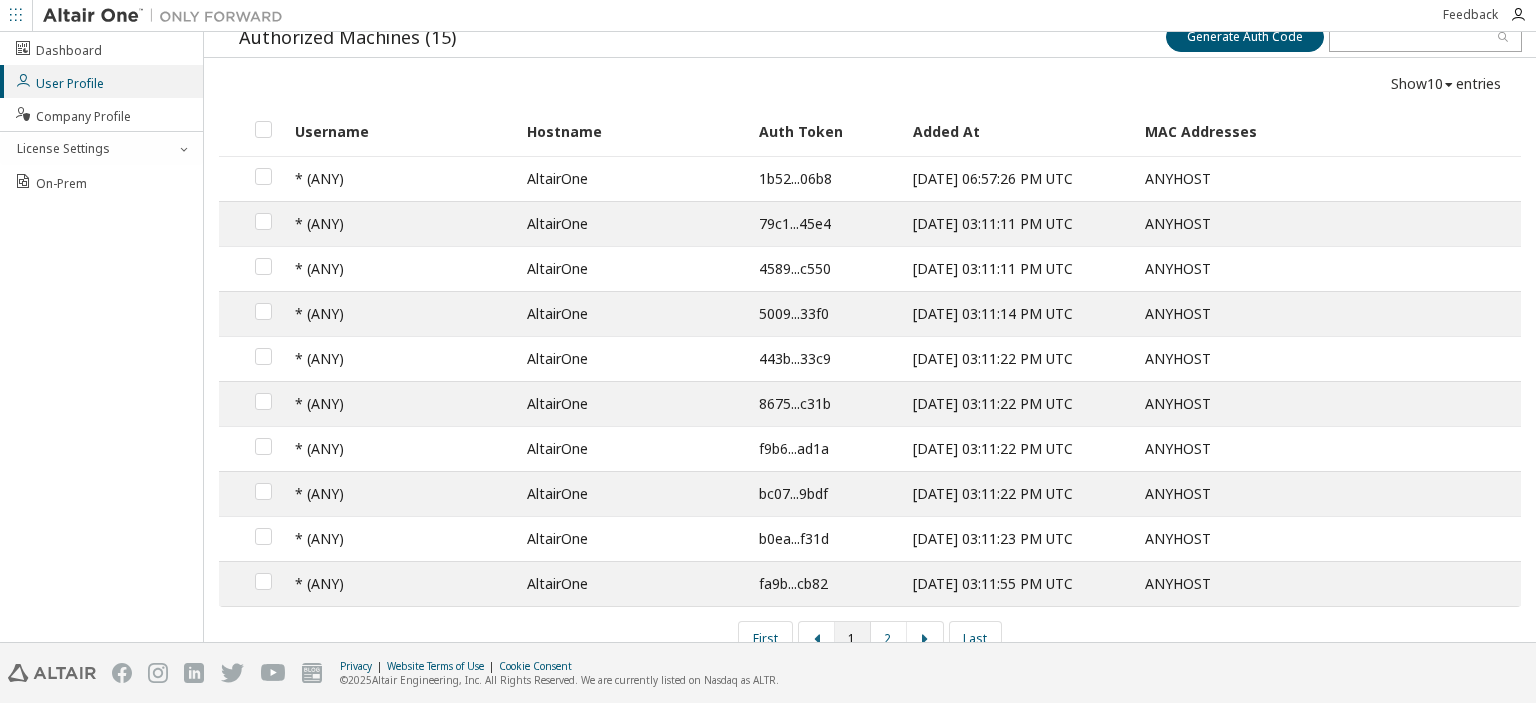 scroll, scrollTop: 72, scrollLeft: 0, axis: vertical 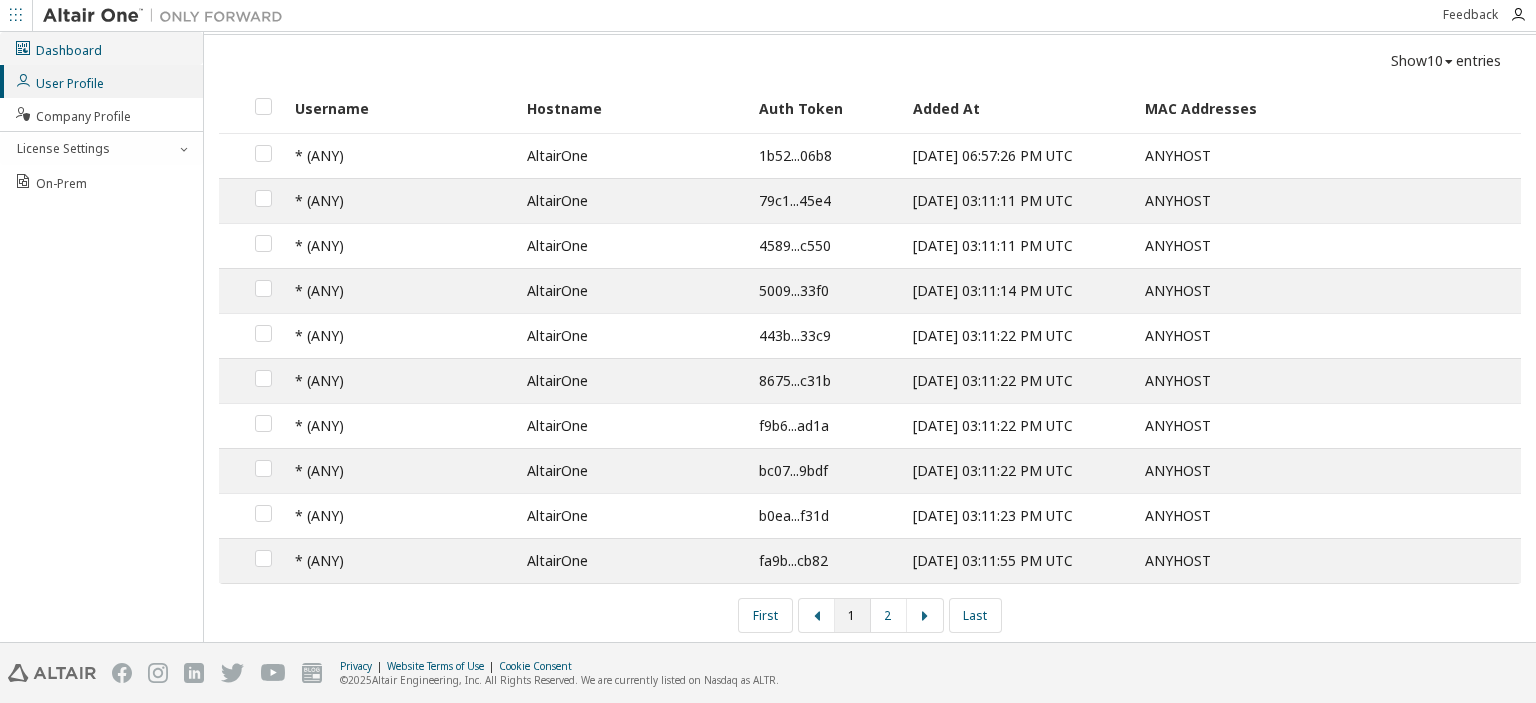 click on "Dashboard" at bounding box center [58, 48] 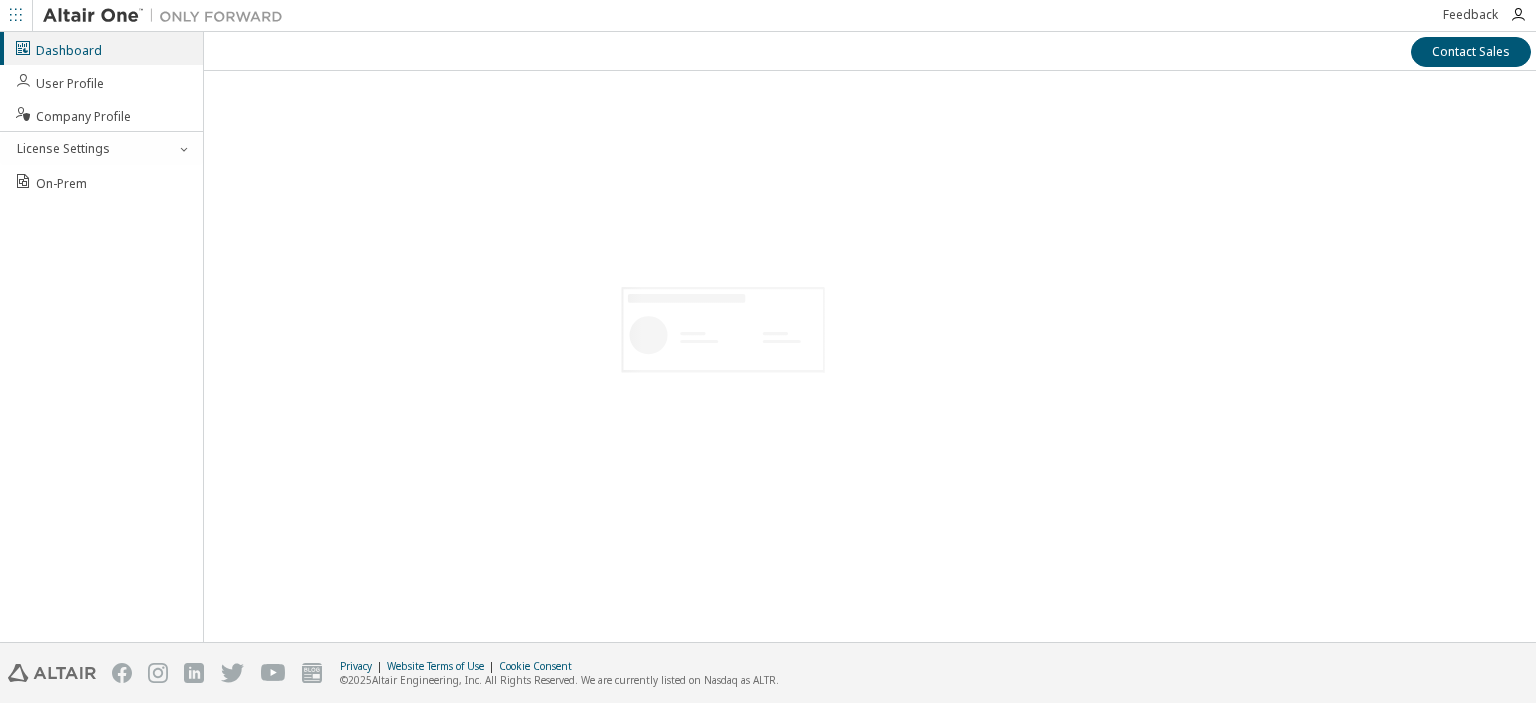 scroll, scrollTop: 0, scrollLeft: 0, axis: both 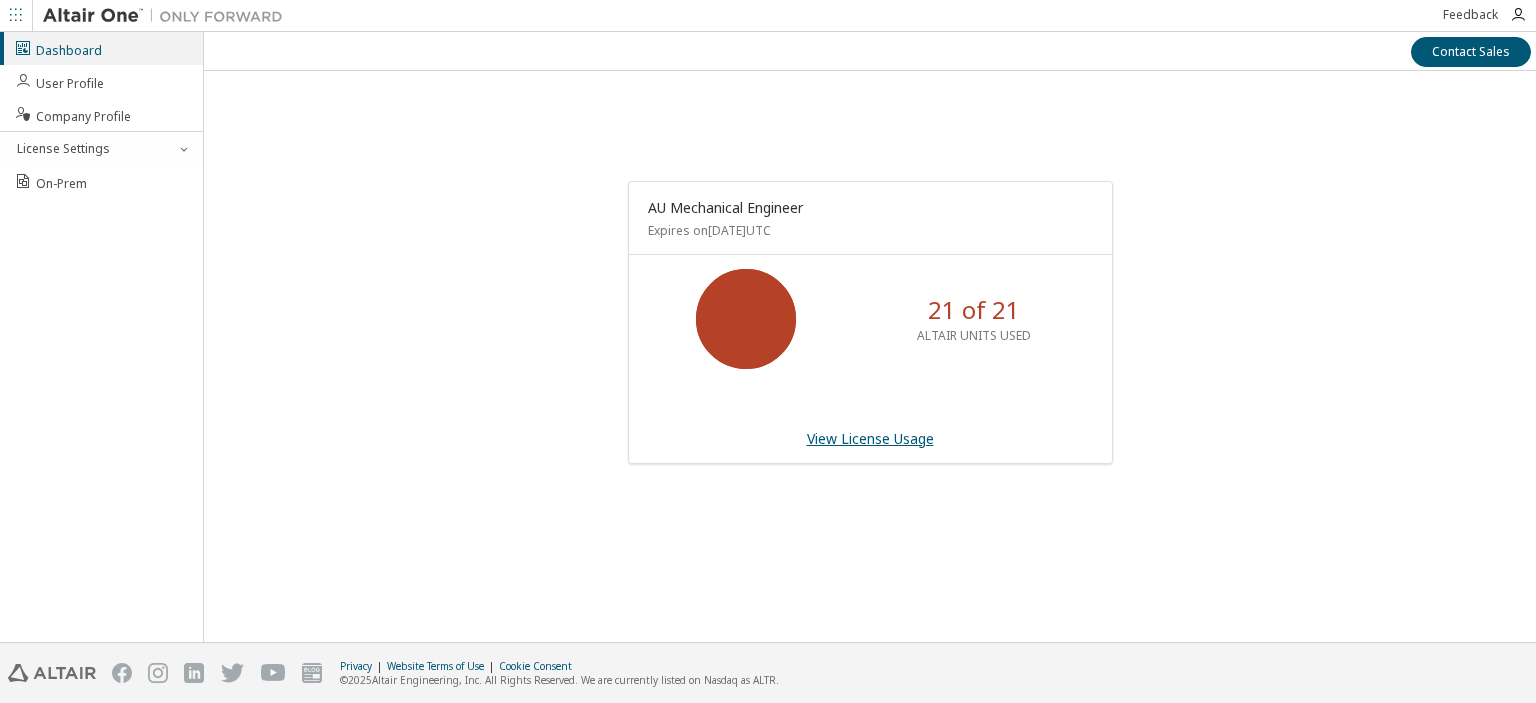 click on "View License Usage" at bounding box center [870, 438] 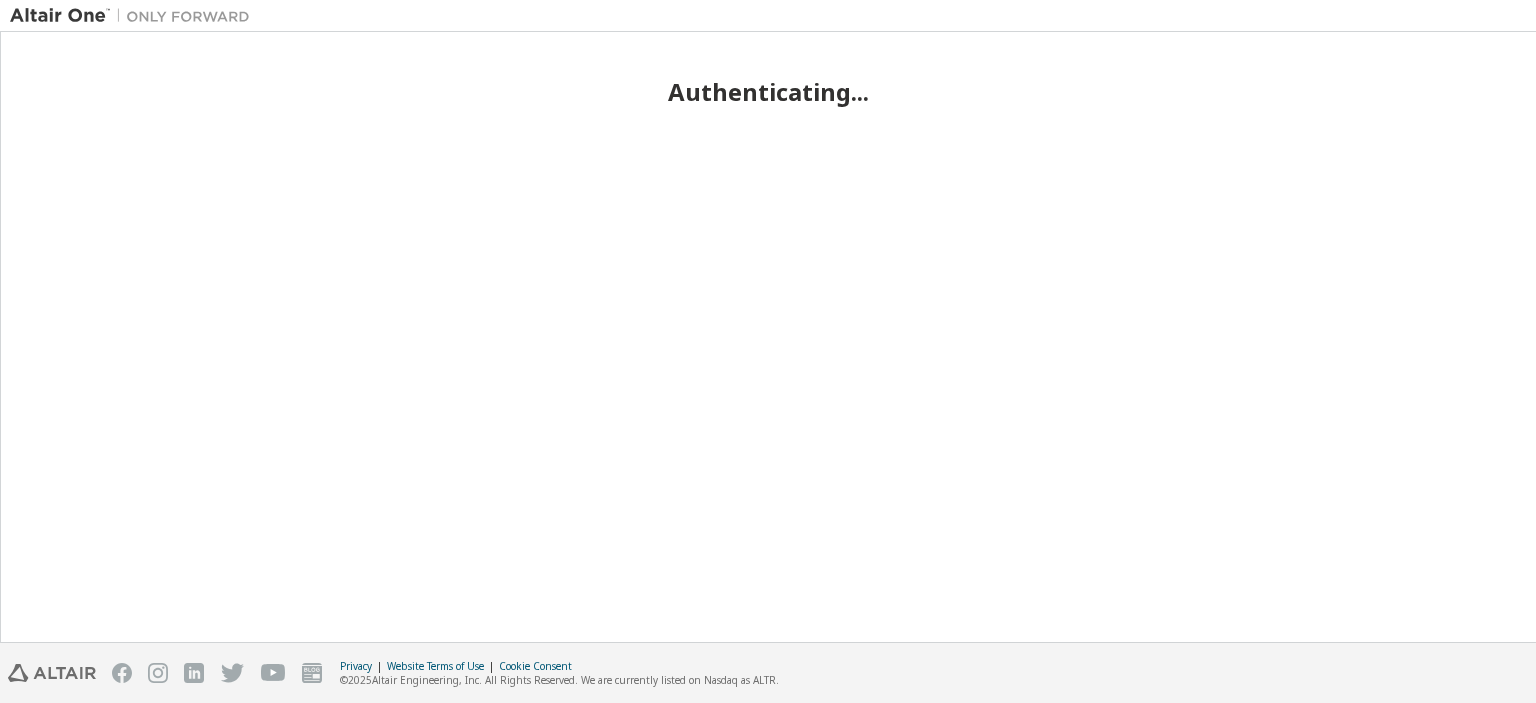 scroll, scrollTop: 0, scrollLeft: 0, axis: both 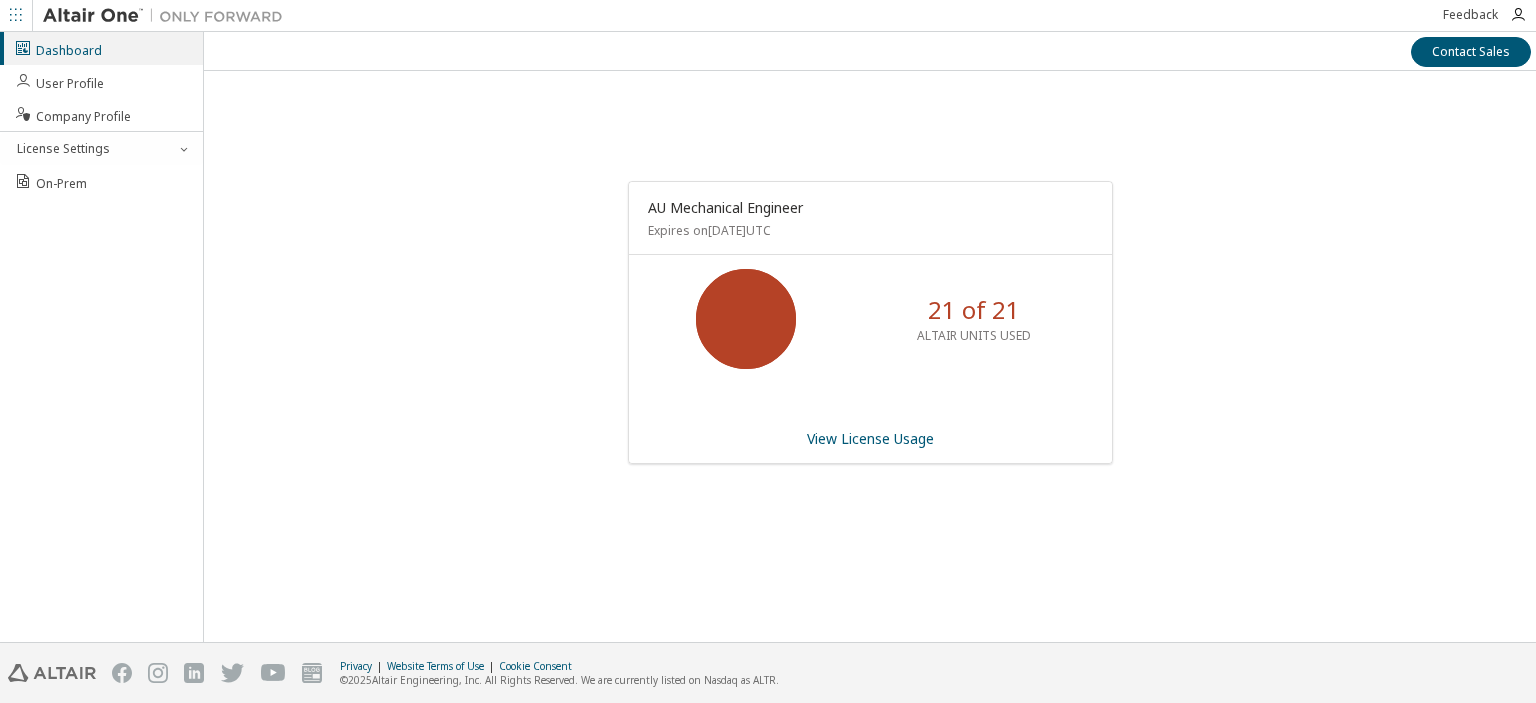 click on "ALTAIR UNITS USED" at bounding box center [974, 335] 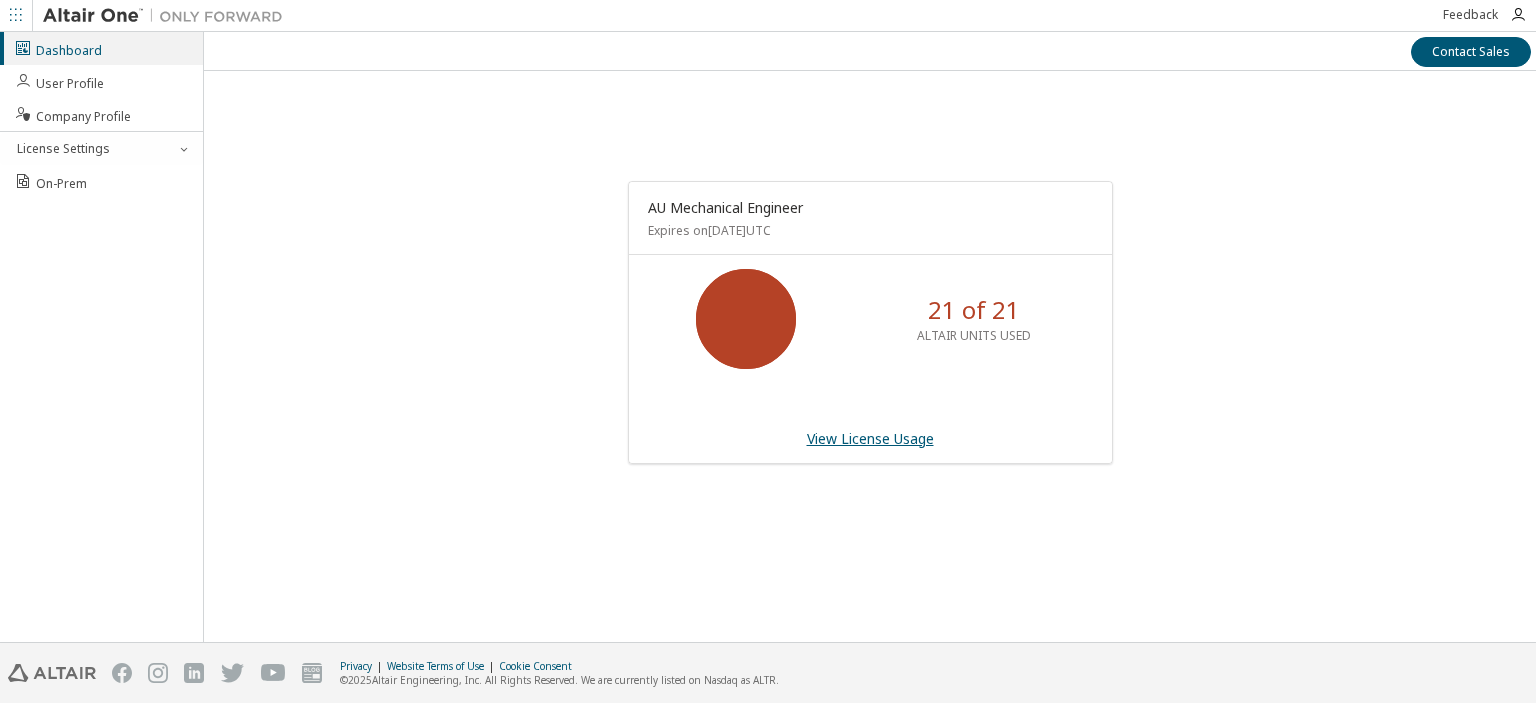 click on "View License Usage" at bounding box center (870, 438) 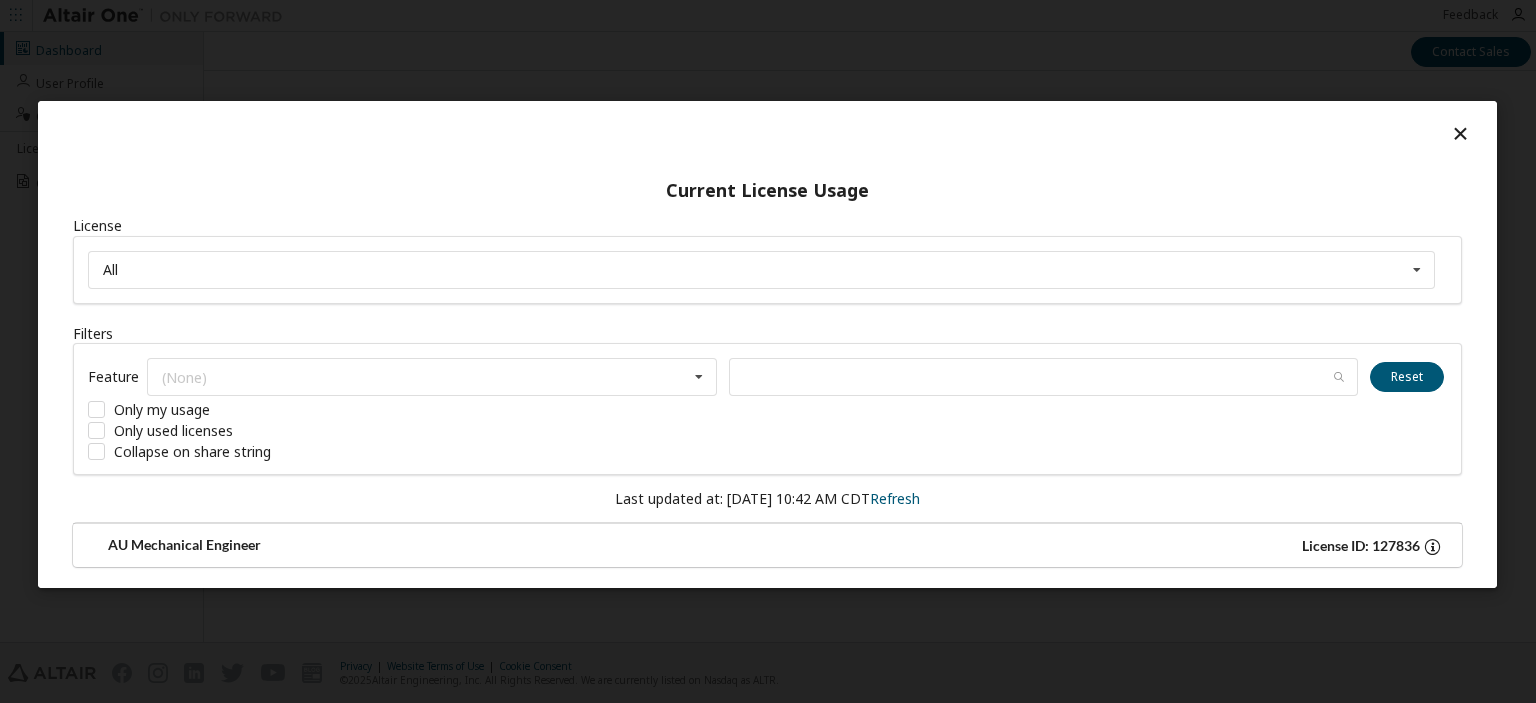click at bounding box center [1432, 546] 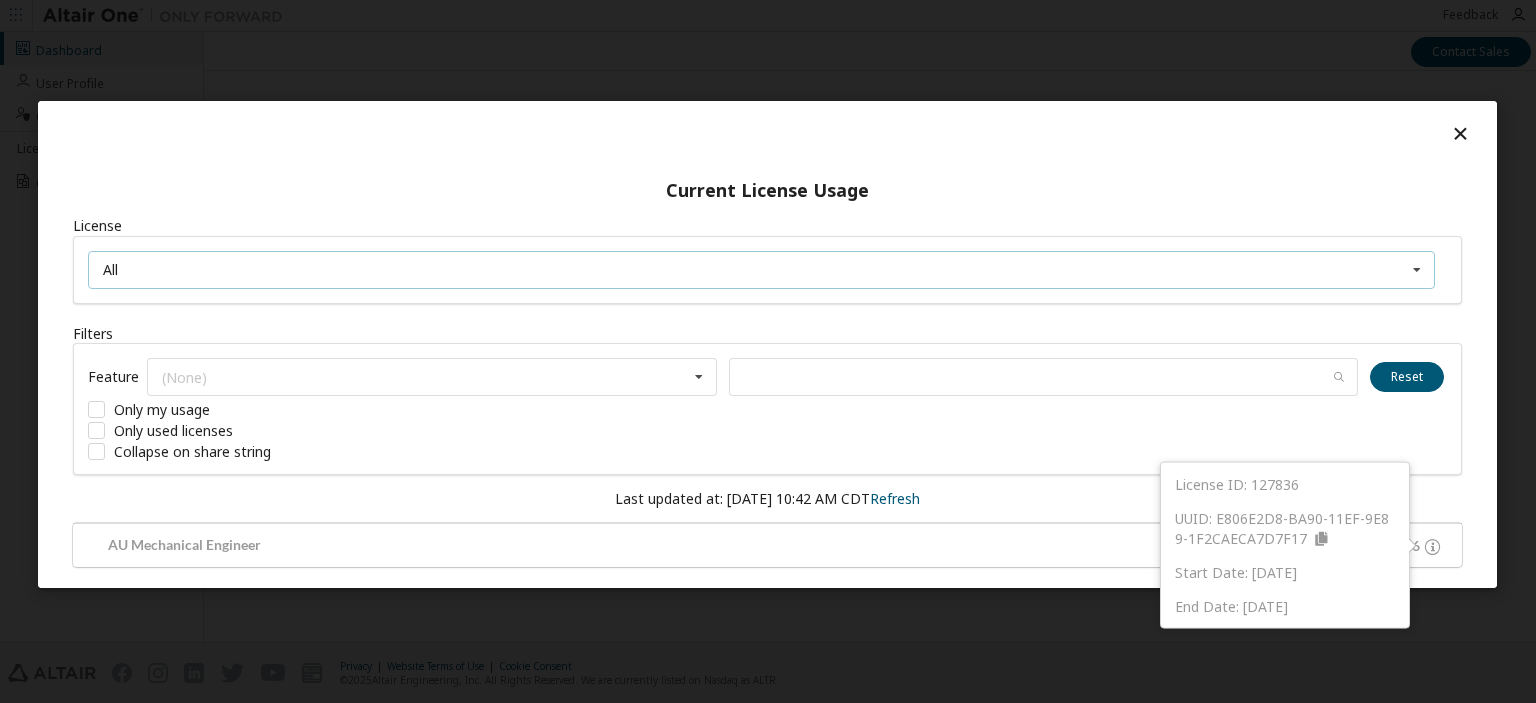 click on "All All 127836 - AU Mechanical Engineer" at bounding box center [761, 270] 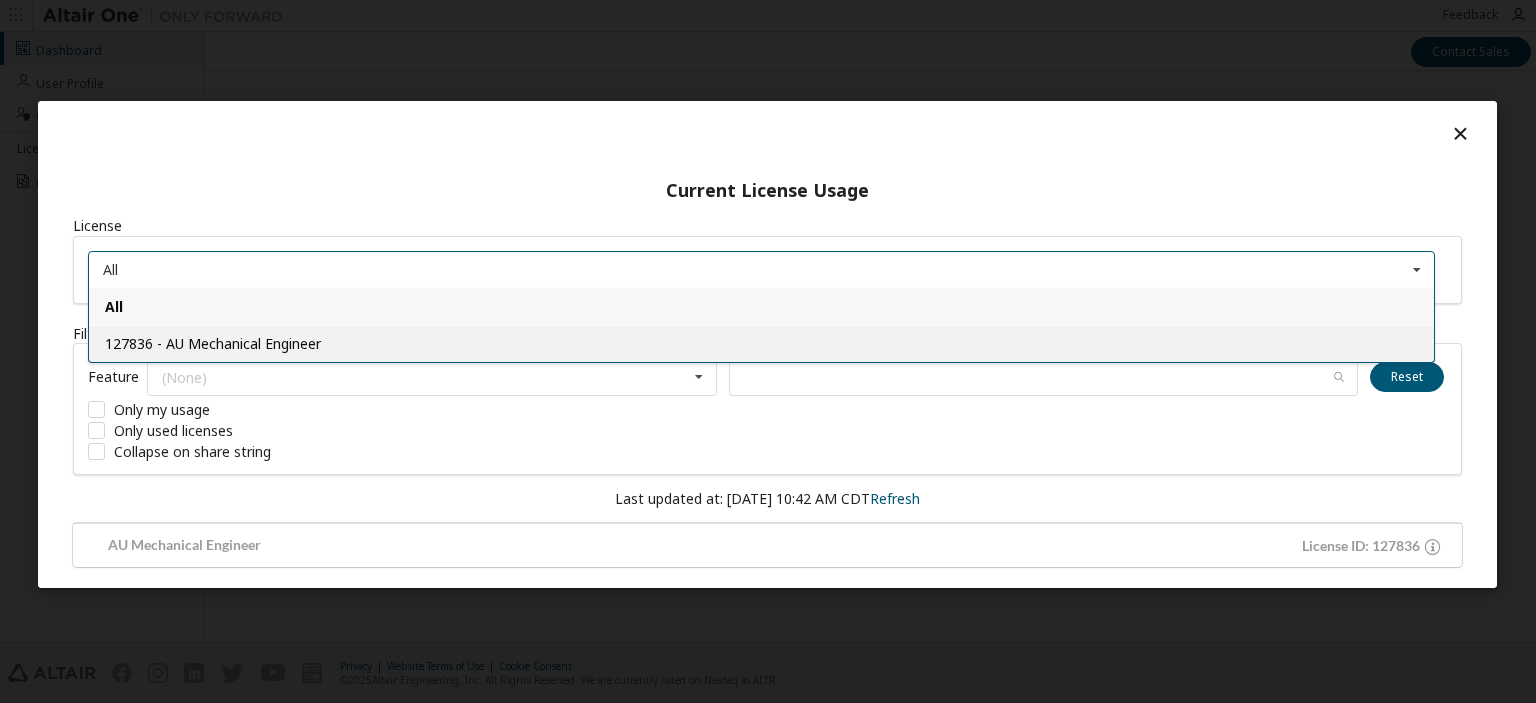 click on "127836 - AU Mechanical Engineer" at bounding box center (761, 343) 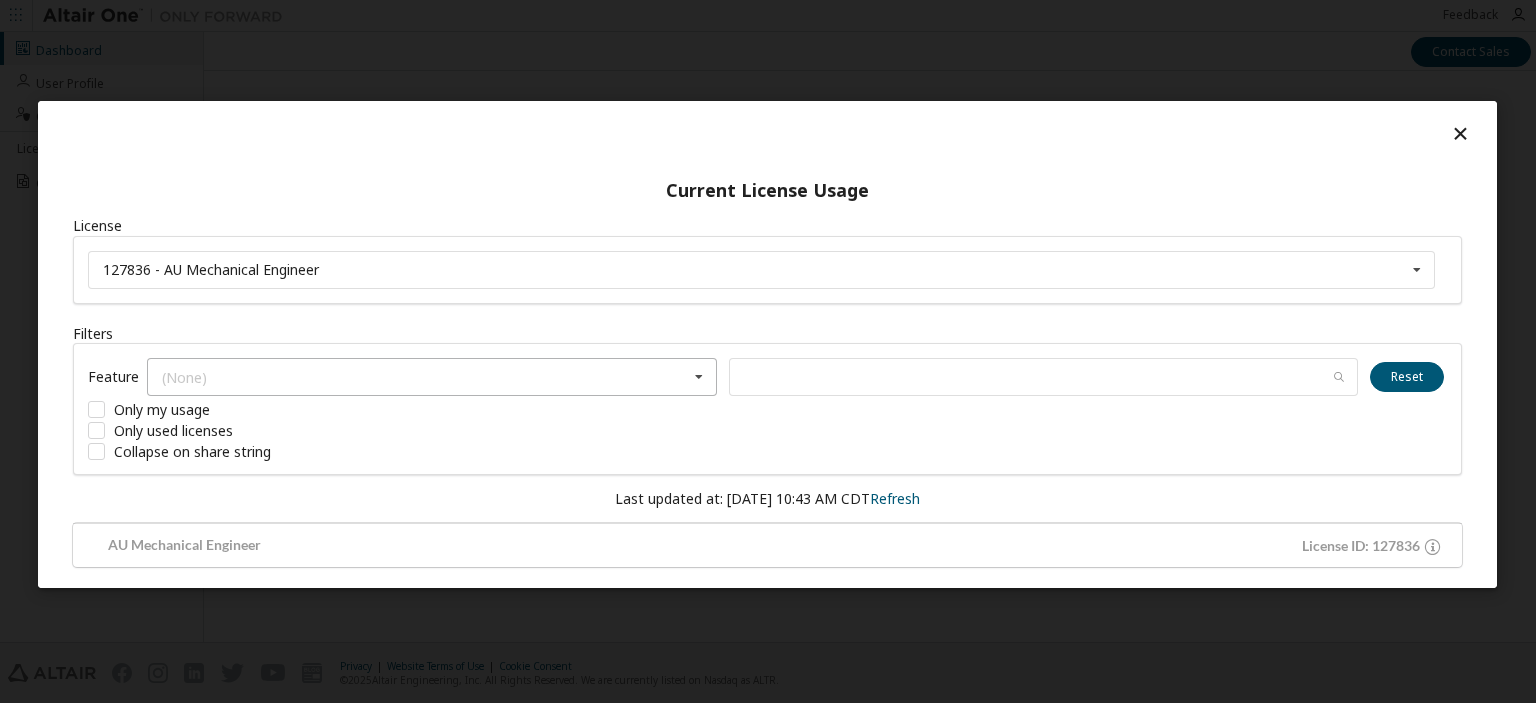 click on "(None) GlobalZoneAM HyperWorks HWAIFPBS HWAMDCPrivateAuthoring HWAMDCPrivateExplorerPlus HWAWPF HWAccessEmbedded HWActivate HWAcufwh HWAcusolve HWAcutrace HWAcuview HWAltairBushingModel HWAltairCopilotHyperWorks HWAltairManufacturingSolver HWAltairMfgSolver HWAltairOneDesktop HWAltairOneEnterpriseUser HWAnalyticsPBS HWAnalyticsUser HWAutomate HWAutomationBatch HWBatchMesher HWBatchUtilities HWBatteryDesigner HWBatteryDesignerRVE HWClick2CastGUI HWClick2CastSolver HWClick2ExtrudeCalibSolver HWClick2ExtrudeProcess HWClick2ExtrudeQuenchingSolver HWClick2FormIncrGUI HWClick2FormOneStep HWClick2MoldGUI HWClick2MoldSolver HWCompose HWConnectMe HWDataManager HWDesignAIGui HWDistributedLoadMapper HWEComputeManager HWEDataManager HWEDisplayManager HWEProcessManager HWEProcessManagerApp HWEResultsManager HWESAComp HWESimulationManager HWEmbedBasic HWEmbedCodeGen HWEmbedDigitalPower HWEmbedSimulation HWEmbedeDrives HWEngDataSciFieldPredict HWEngDataSciPaiExpert HWEngDataSciPaiShape HWEngDataSciShapeClassify HWEvolve" at bounding box center (432, 377) 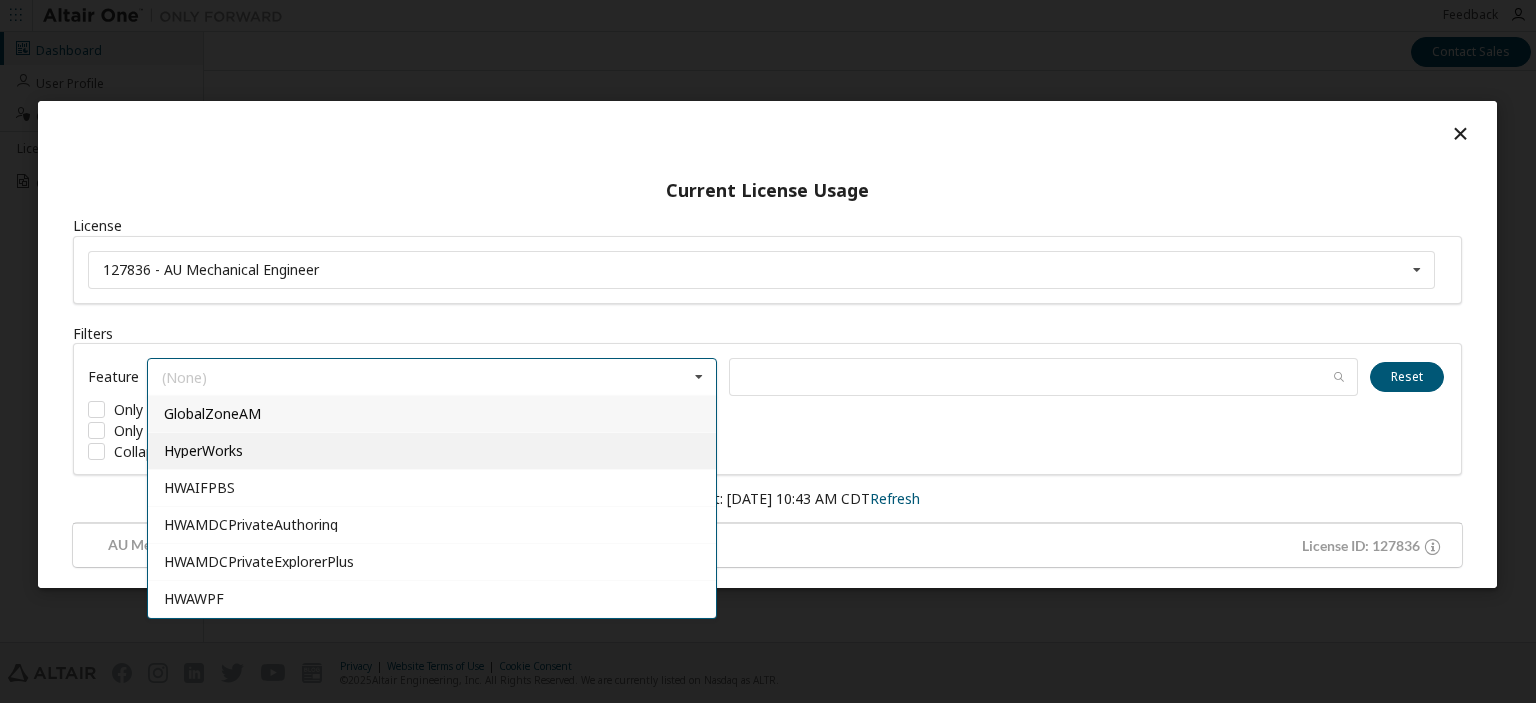 click on "HyperWorks" at bounding box center [432, 451] 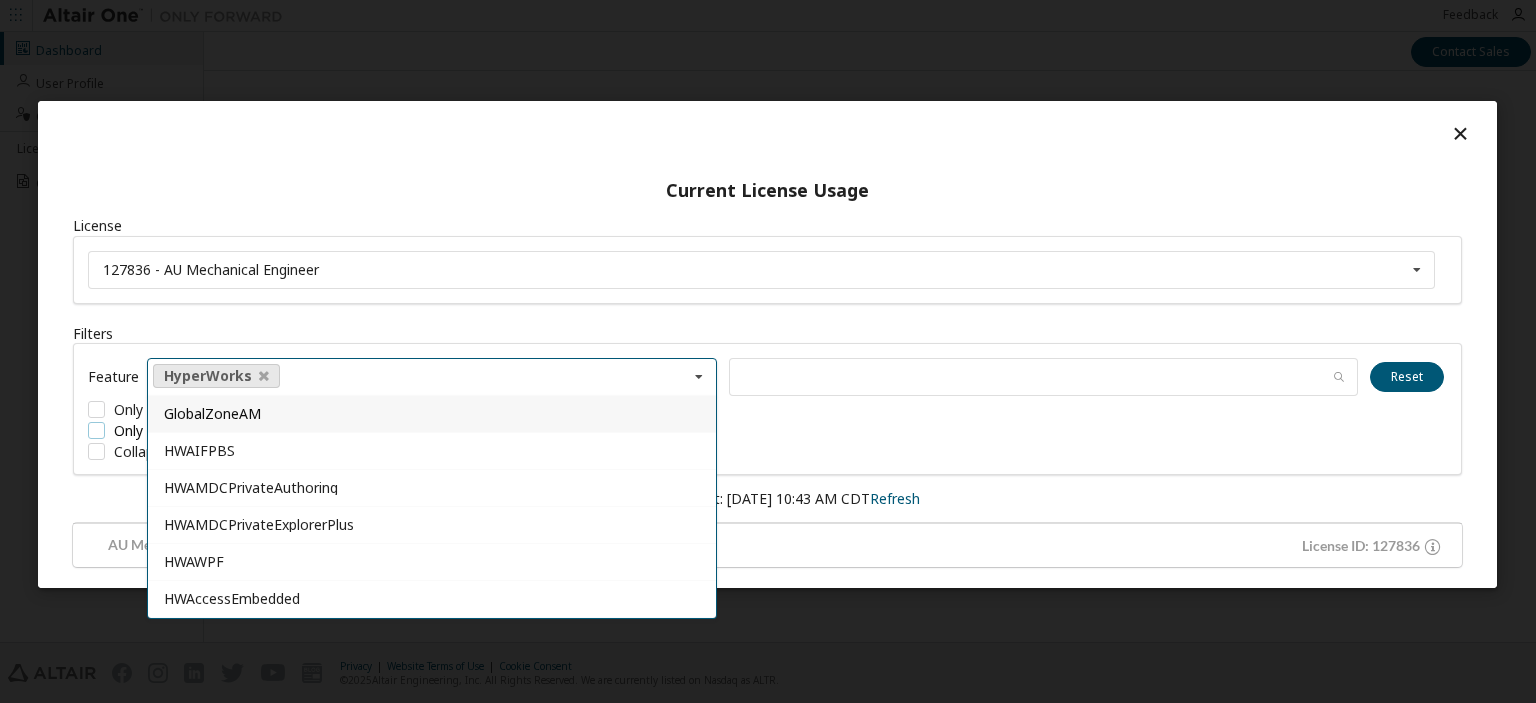 click on "Only used licenses" at bounding box center (238, 430) 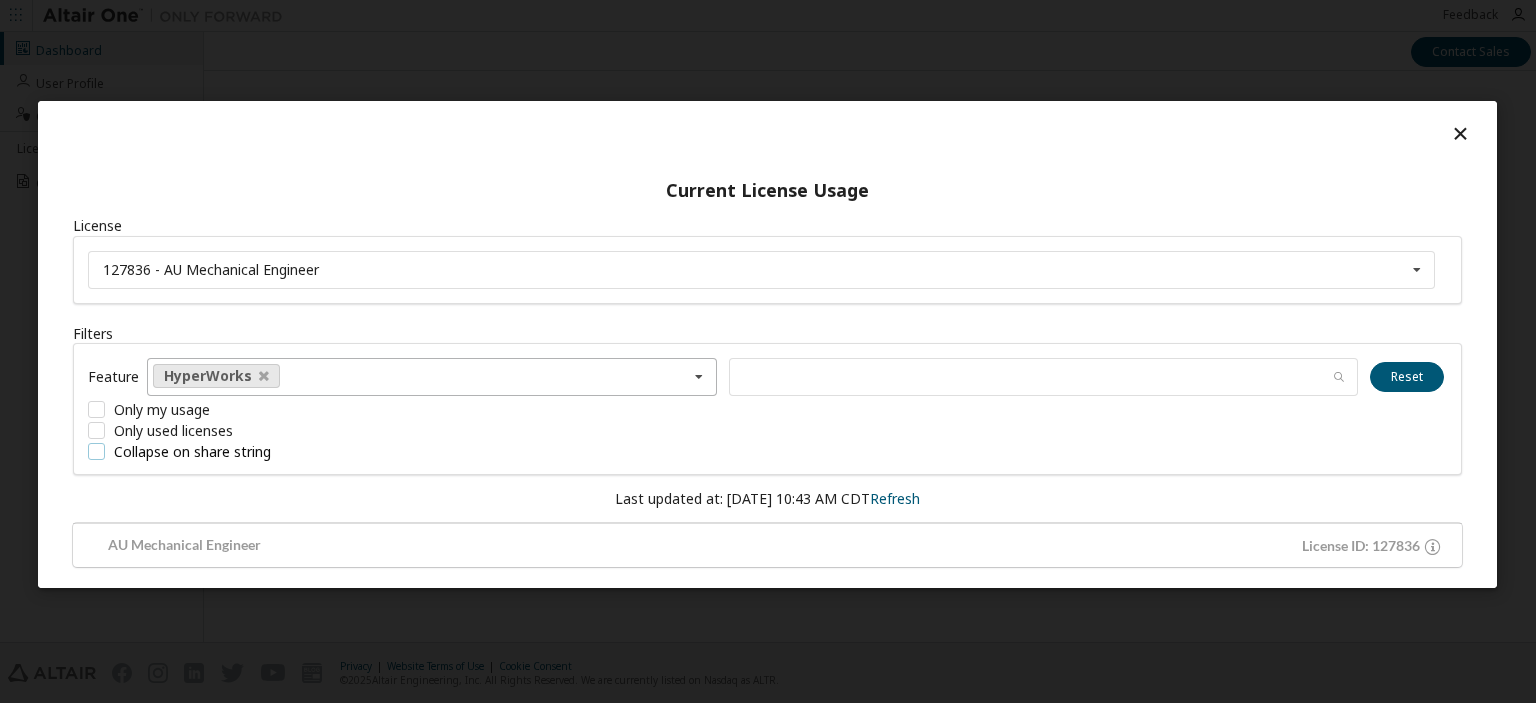 click on "Collapse on share string" at bounding box center [238, 451] 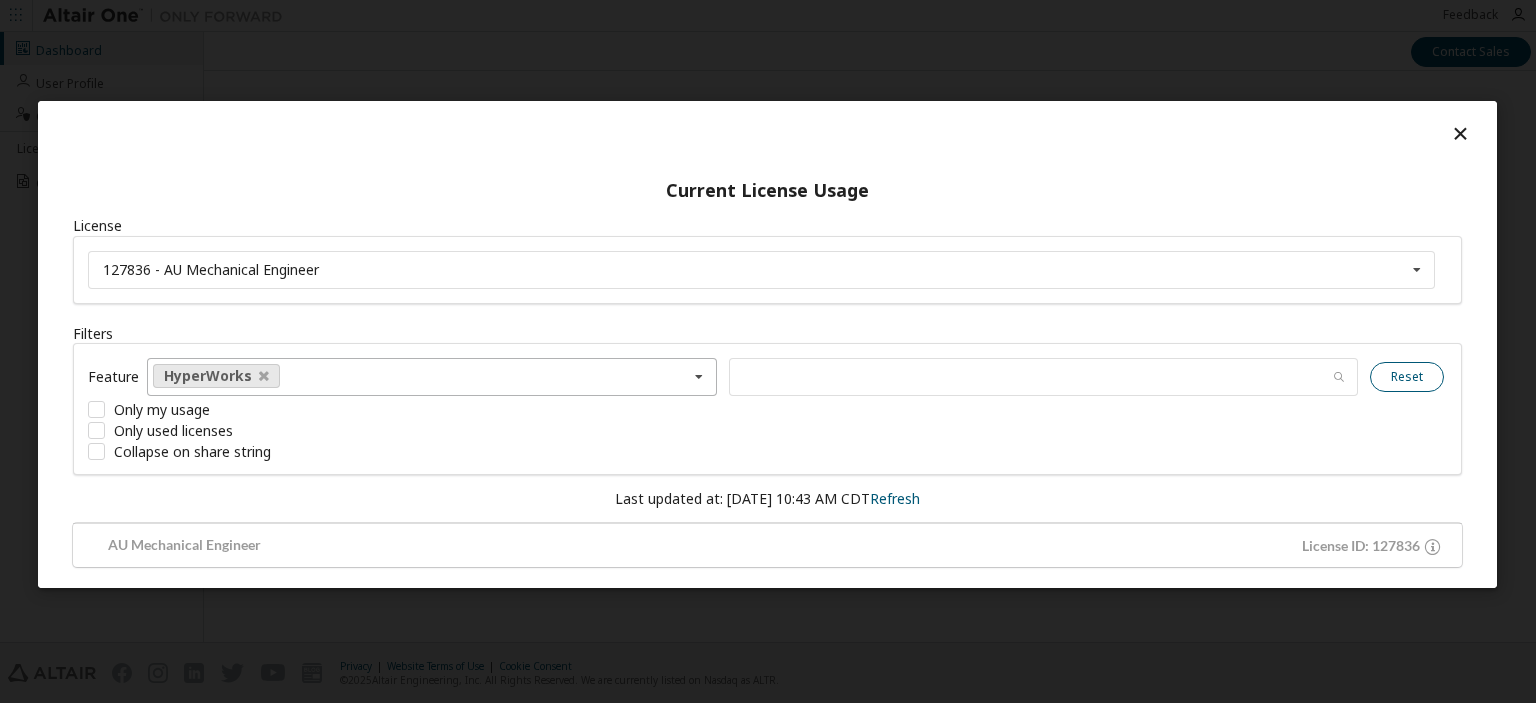 click on "Reset" at bounding box center [1408, 377] 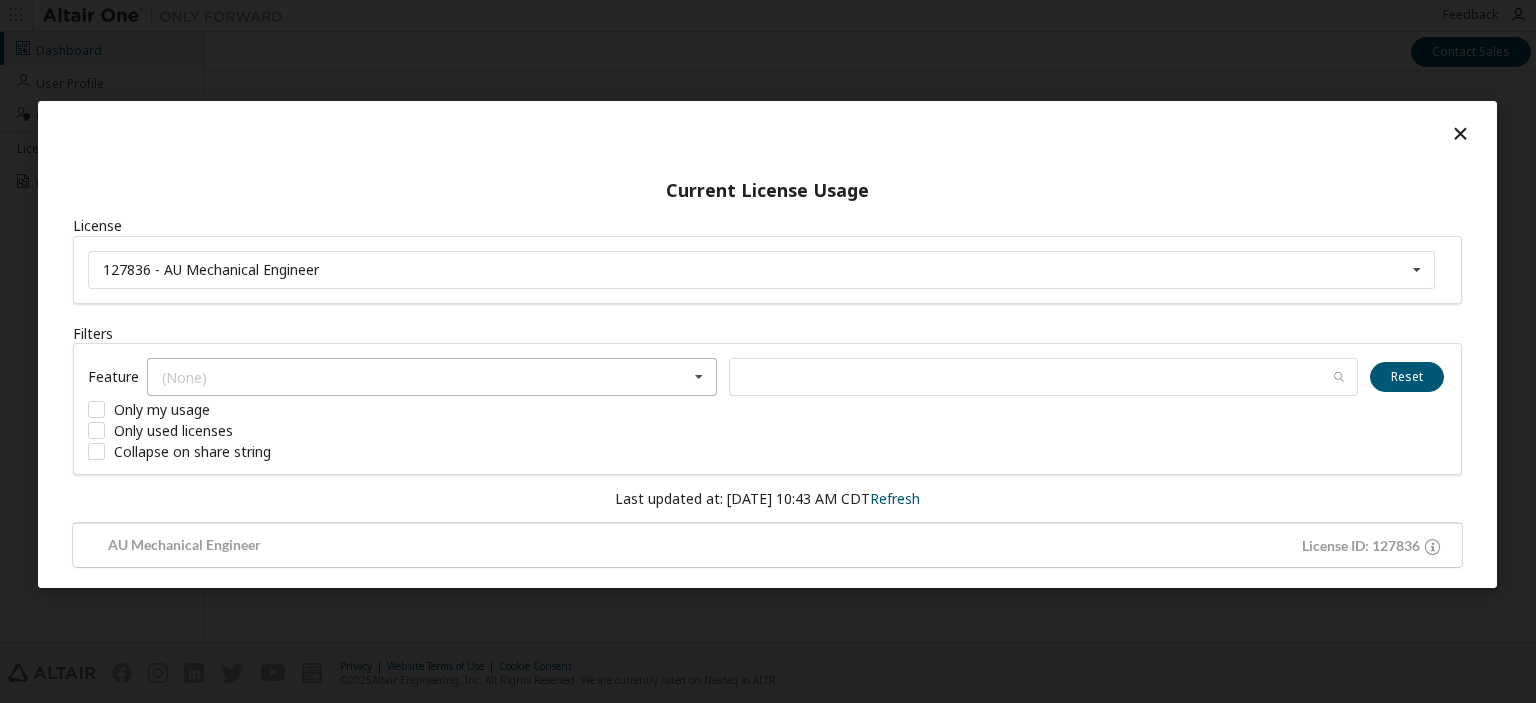 click at bounding box center (699, 377) 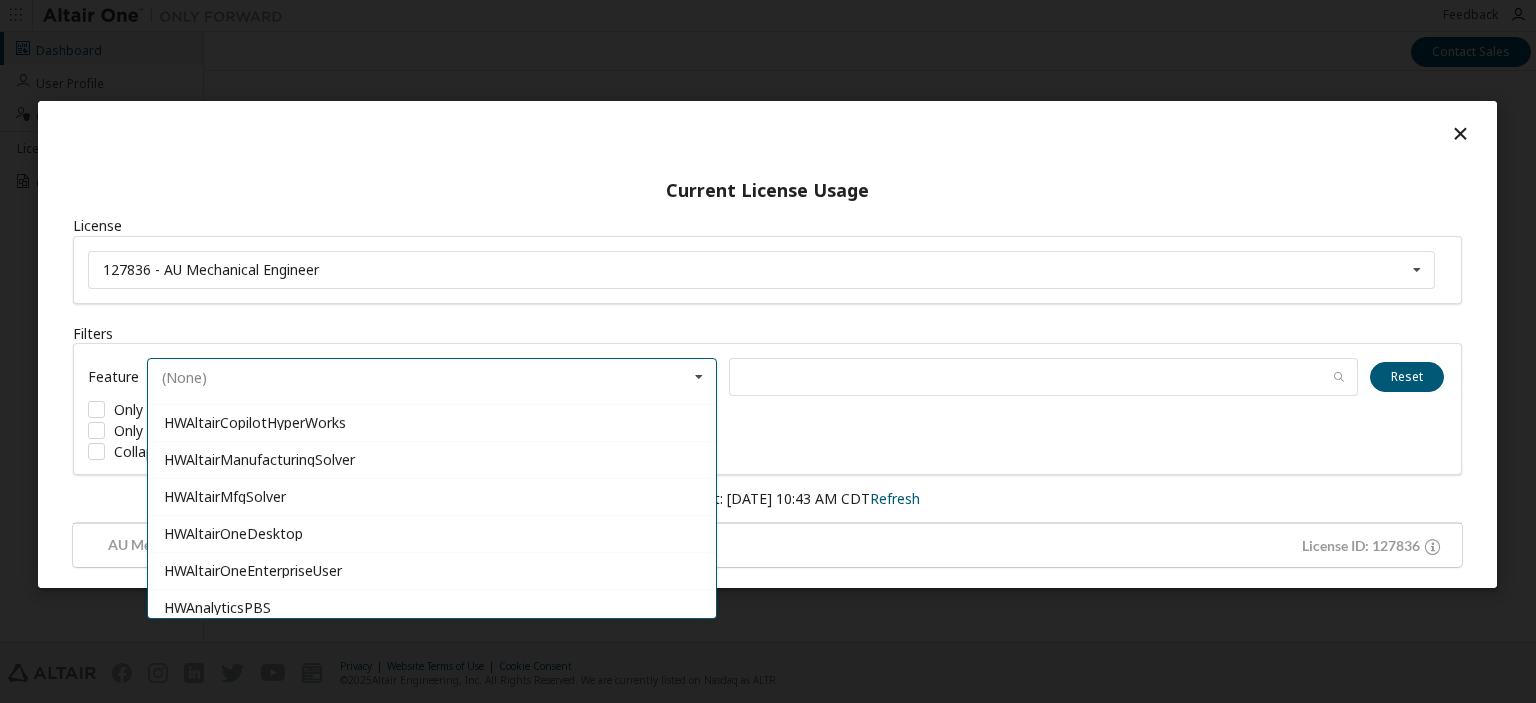 scroll, scrollTop: 0, scrollLeft: 0, axis: both 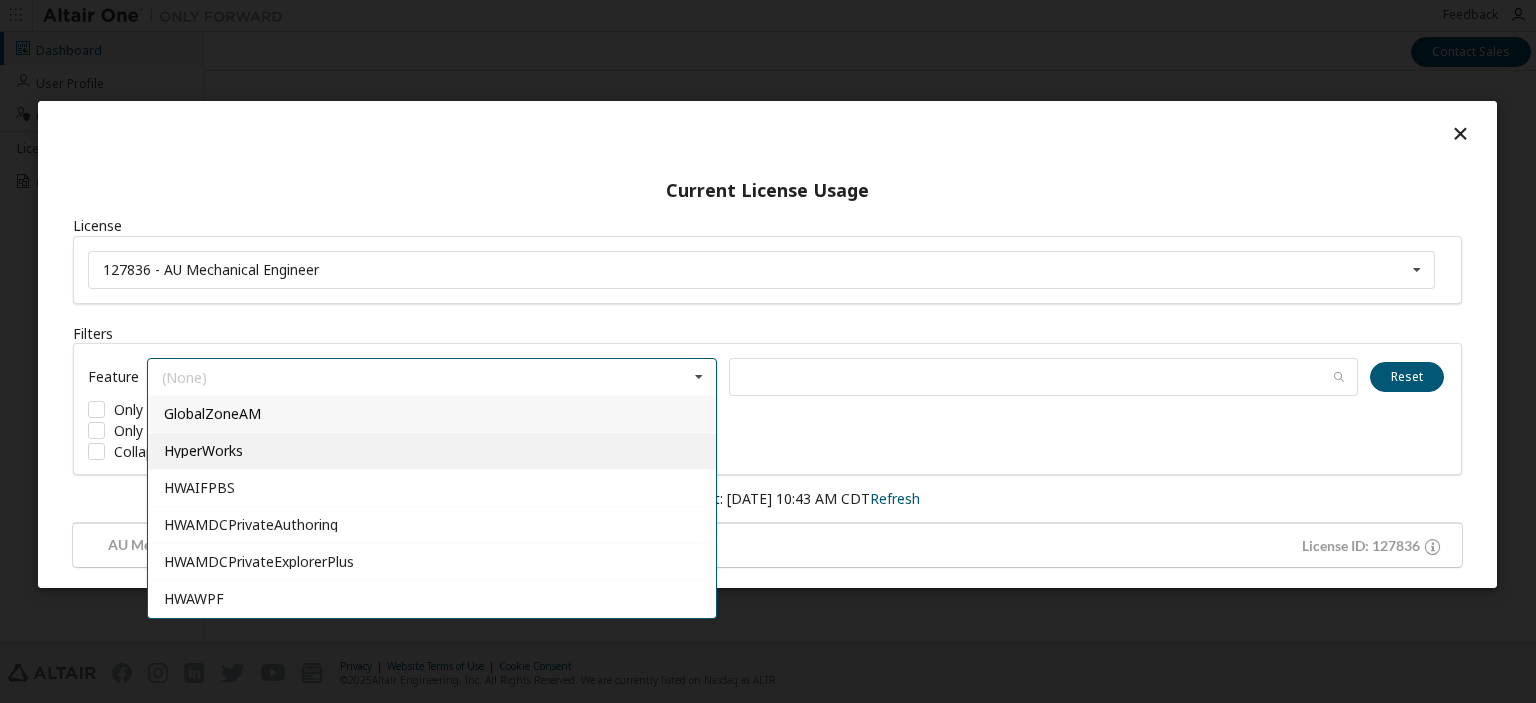 click on "HyperWorks" at bounding box center (432, 451) 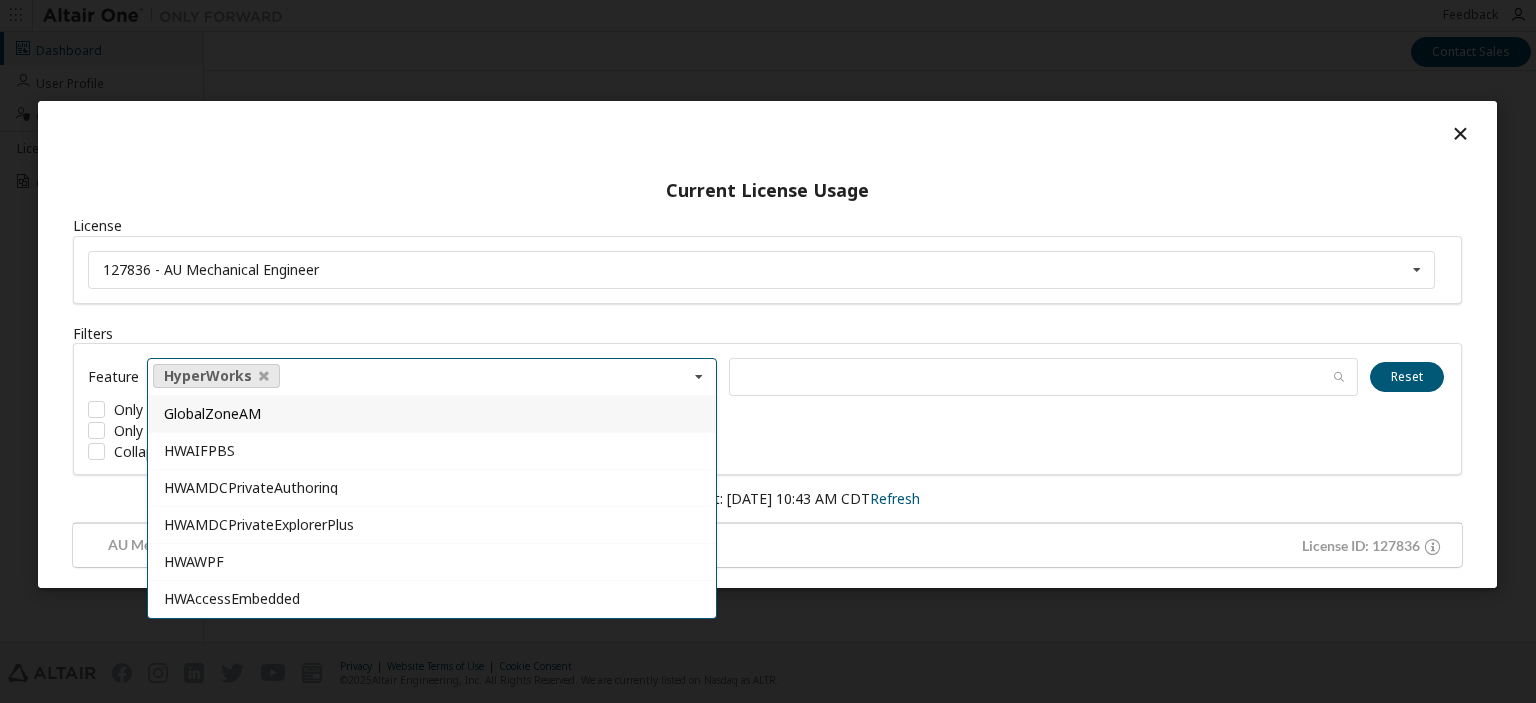 click on "Feature HyperWorks (None) GlobalZoneAM HWAIFPBS HWAMDCPrivateAuthoring HWAMDCPrivateExplorerPlus HWAWPF HWAccessEmbedded HWActivate HWAcufwh HWAcusolve HWAcutrace HWAcuview HWAltairBushingModel HWAltairCopilotHyperWorks HWAltairManufacturingSolver HWAltairMfgSolver HWAltairOneDesktop HWAltairOneEnterpriseUser HWAnalyticsPBS HWAnalyticsUser HWAutomate HWAutomationBatch HWBatchMesher HWBatchUtilities HWBatteryDesigner HWBatteryDesignerRVE HWClick2CastGUI HWClick2CastSolver HWClick2ExtrudeCalibSolver HWClick2ExtrudeProcess HWClick2ExtrudeQuenchingSolver HWClick2FormIncrGUI HWClick2FormOneStep HWClick2MoldGUI HWClick2MoldSolver HWCompose HWConnectMe HWDataManager HWDesignAIGui HWDistributedLoadMapper HWEComputeManager HWEDataManager HWEDisplayManager HWEProcessManager HWEProcessManagerApp HWEResultsManager HWESAComp HWESimulationManager HWEmbedBasic HWEmbedCodeGen HWEmbedDigitalPower HWEmbedSimulation HWEmbedeDrives HWEngDataSciFieldPredict HWEngDataSciPaiExpert HWEngDataSciPaiShape HWEngDataSciShapeClassify" at bounding box center [767, 409] 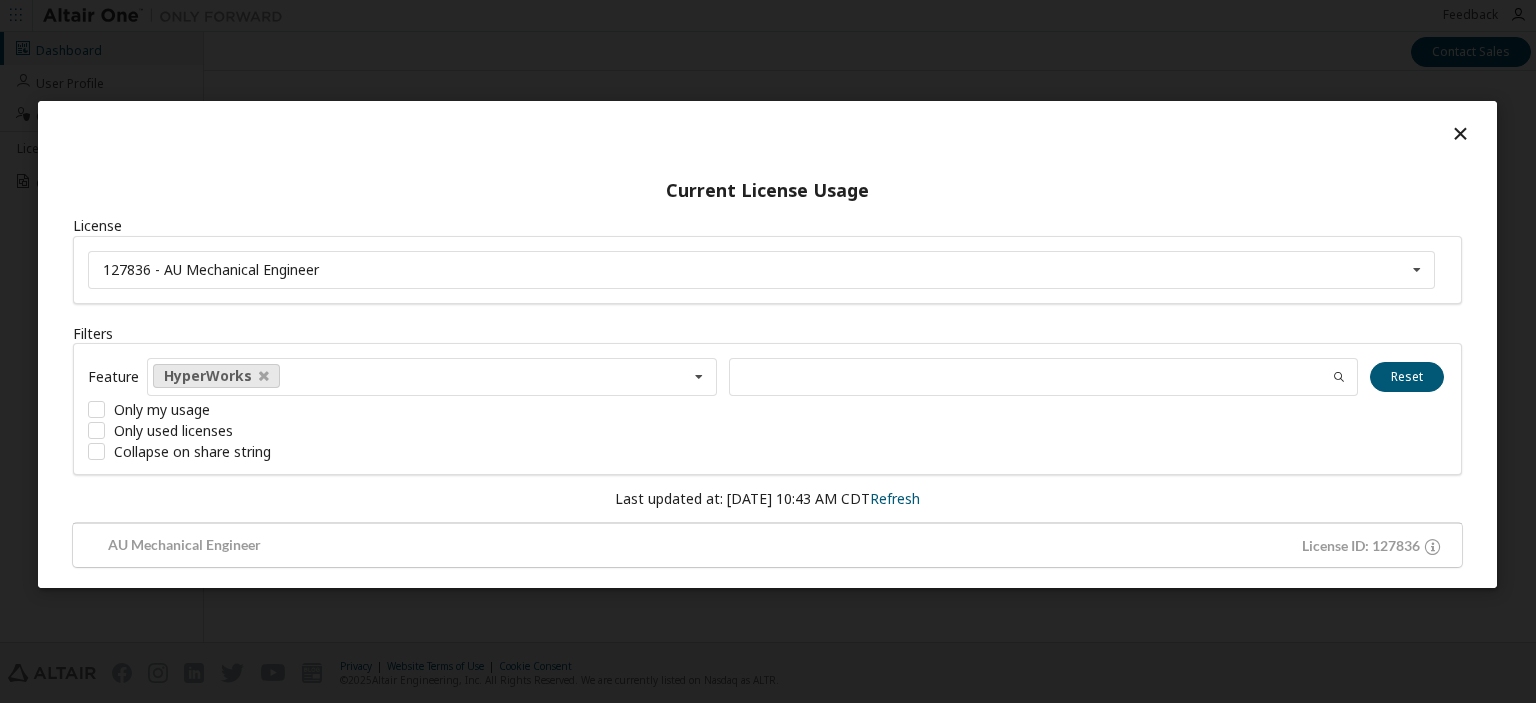 click at bounding box center [1339, 377] 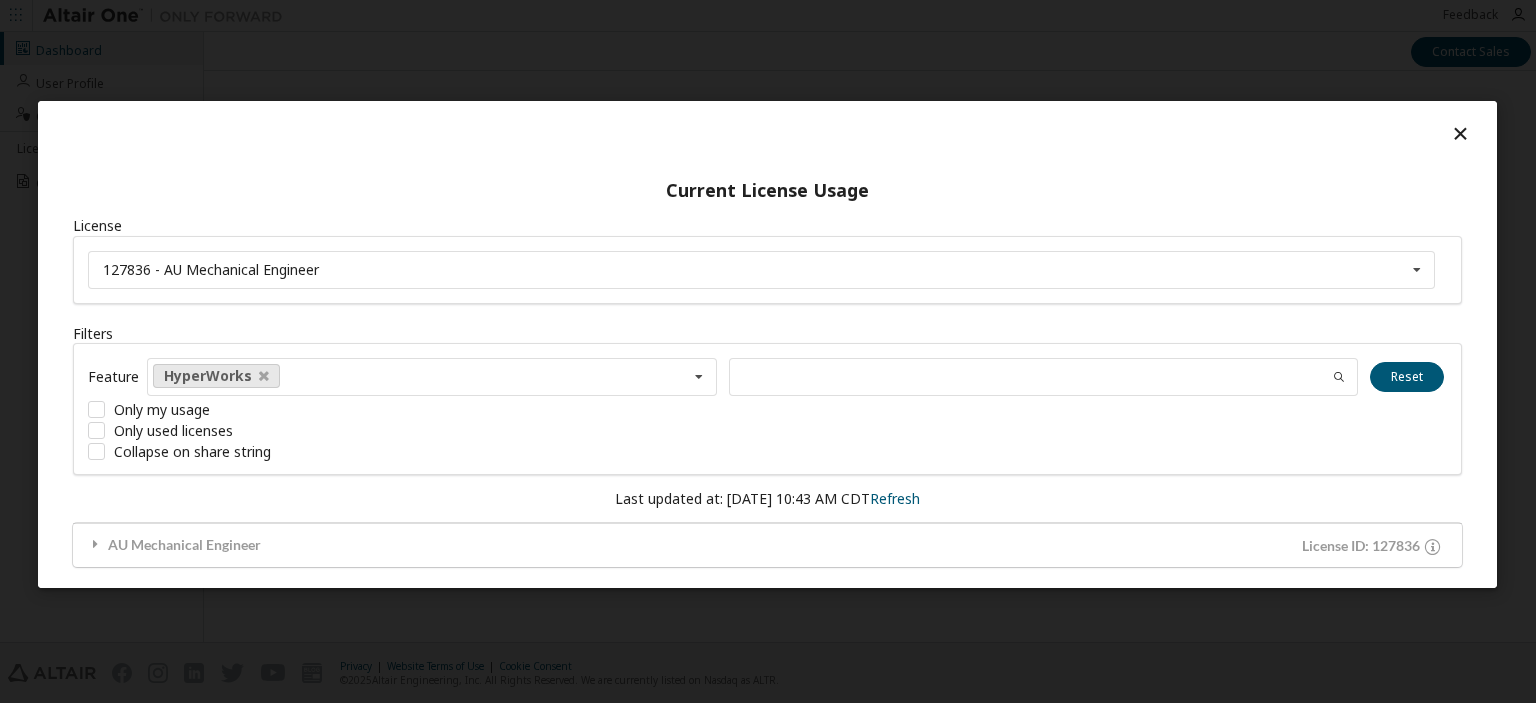 click at bounding box center [1339, 377] 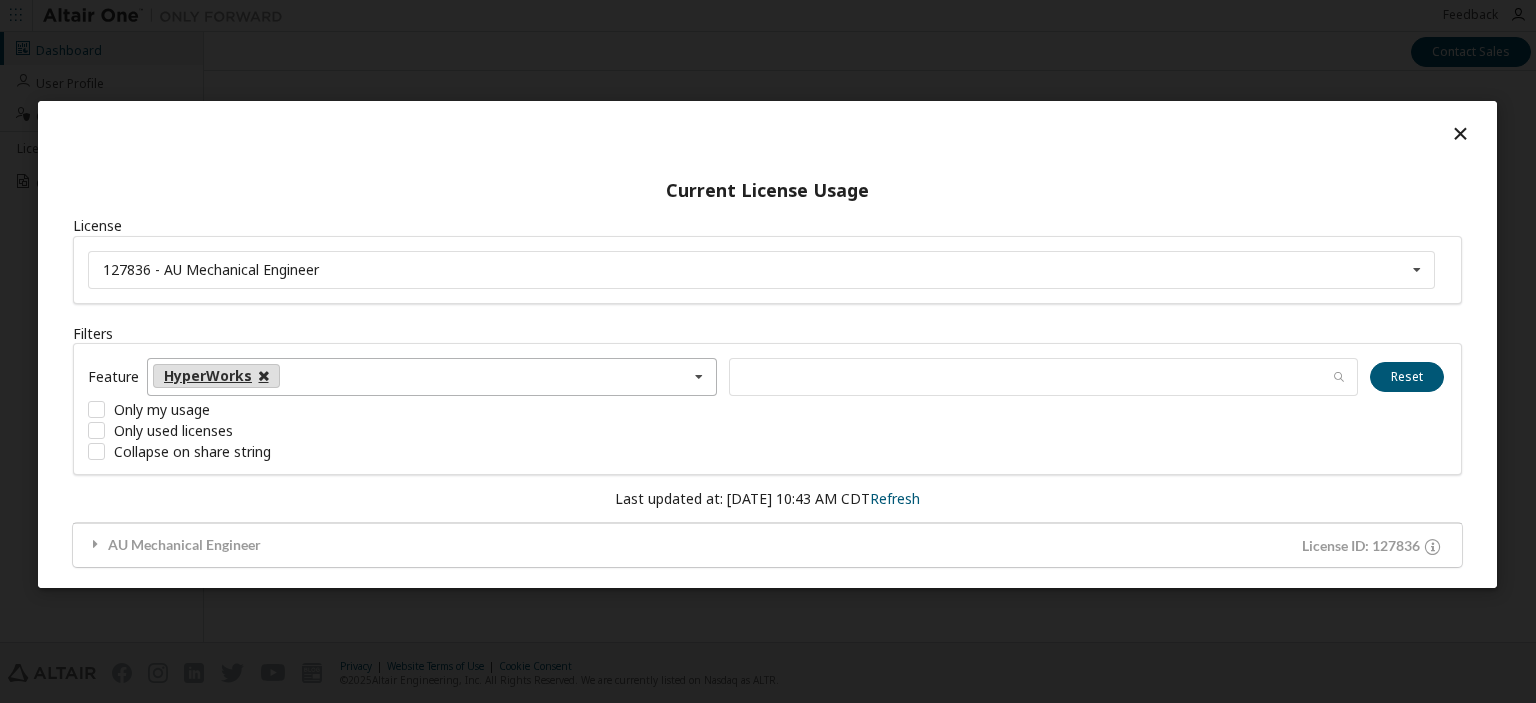 click at bounding box center [264, 376] 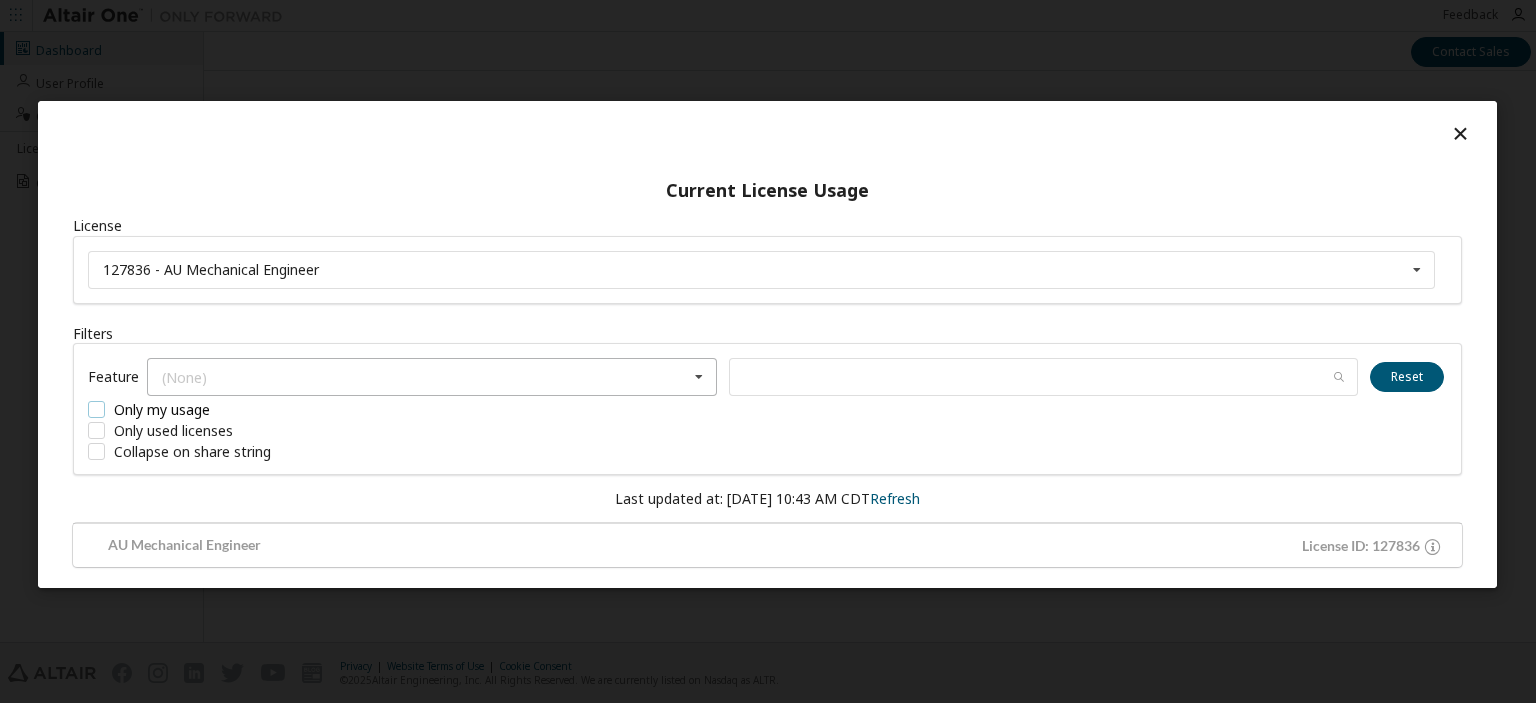 click on "Only my usage" at bounding box center (238, 409) 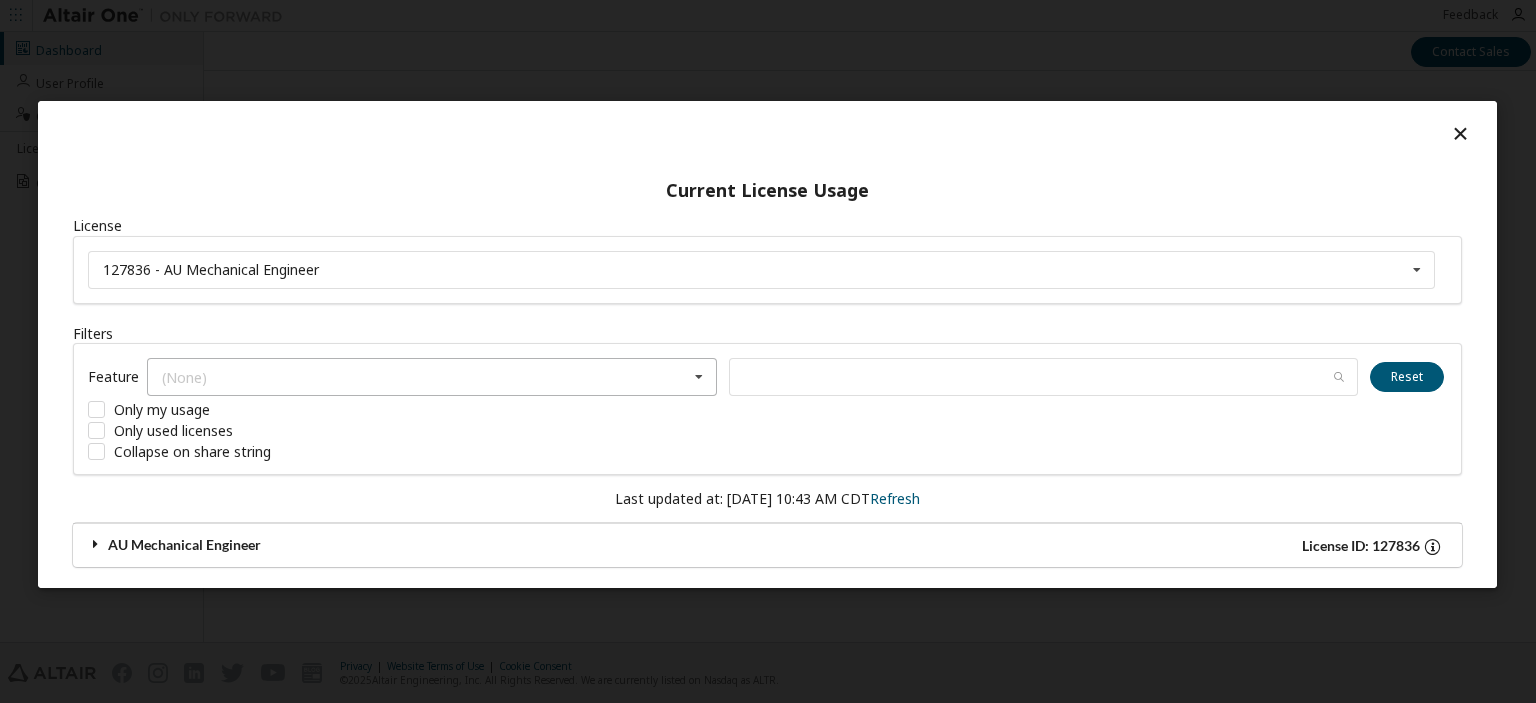 click at bounding box center (96, 544) 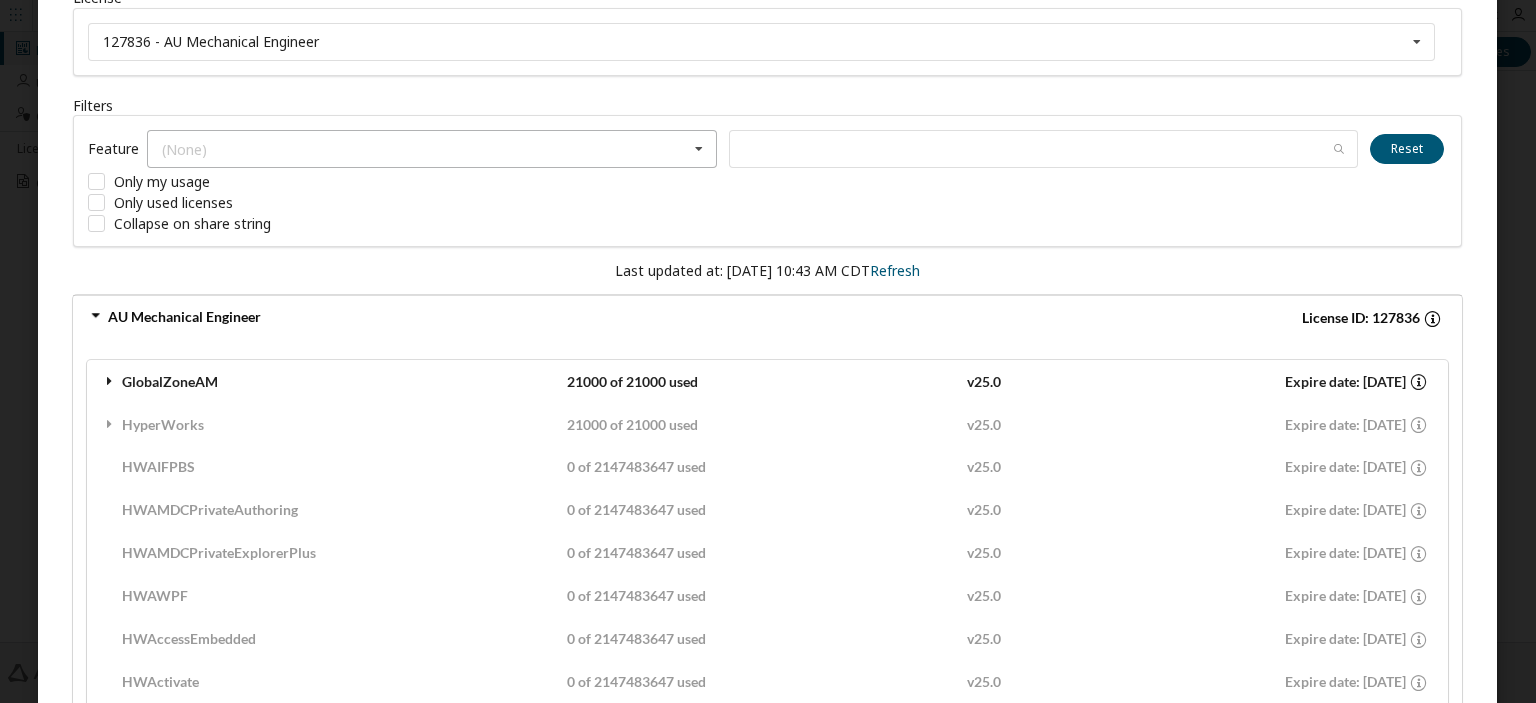 scroll, scrollTop: 200, scrollLeft: 0, axis: vertical 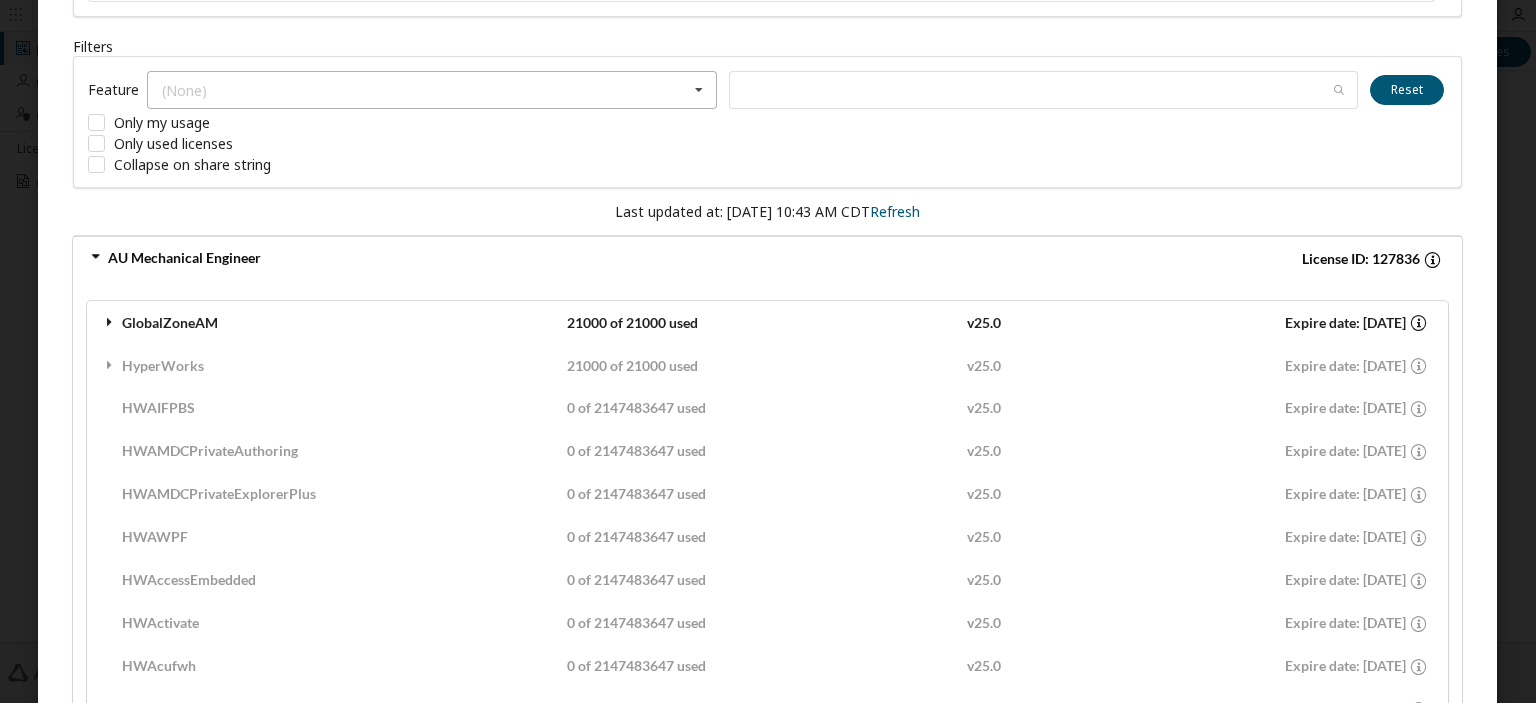 click at bounding box center [110, 322] 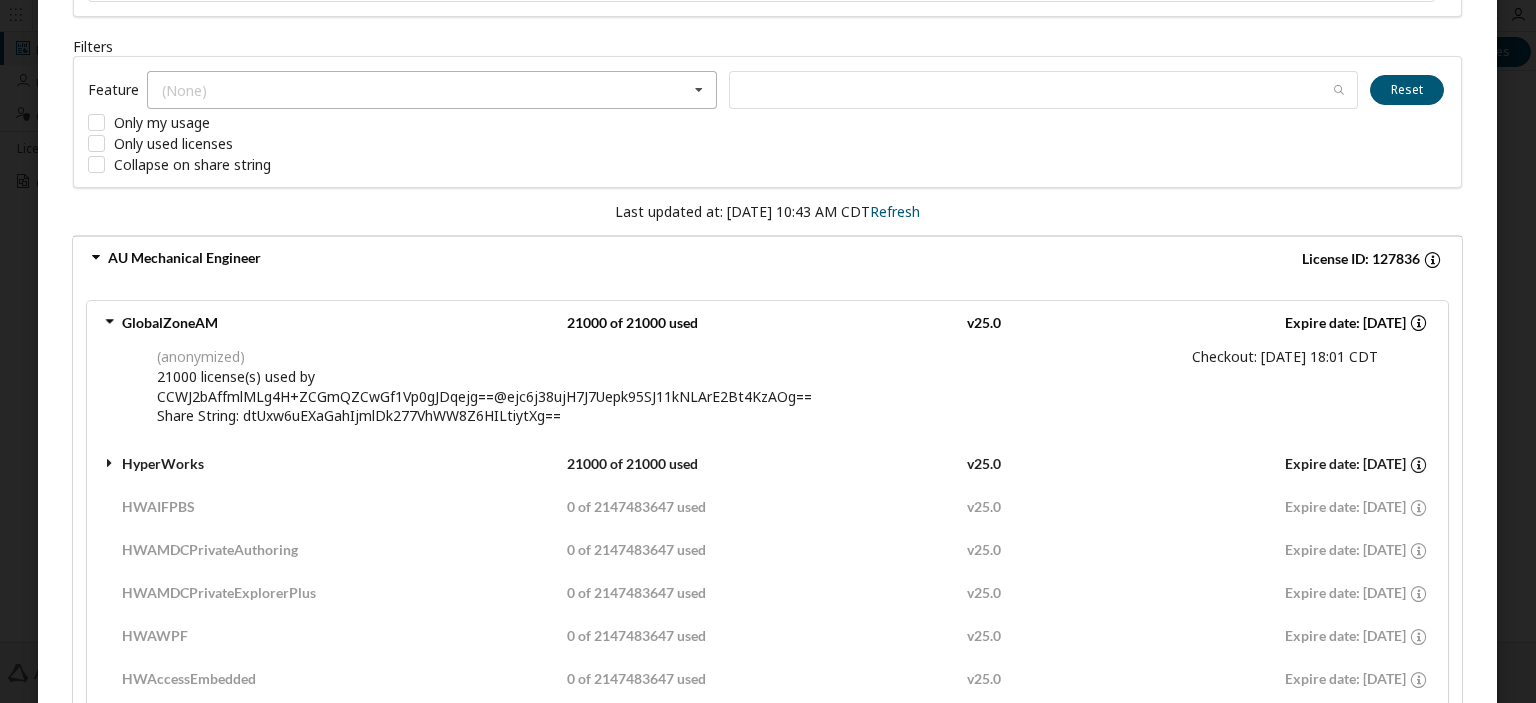 click at bounding box center [110, 463] 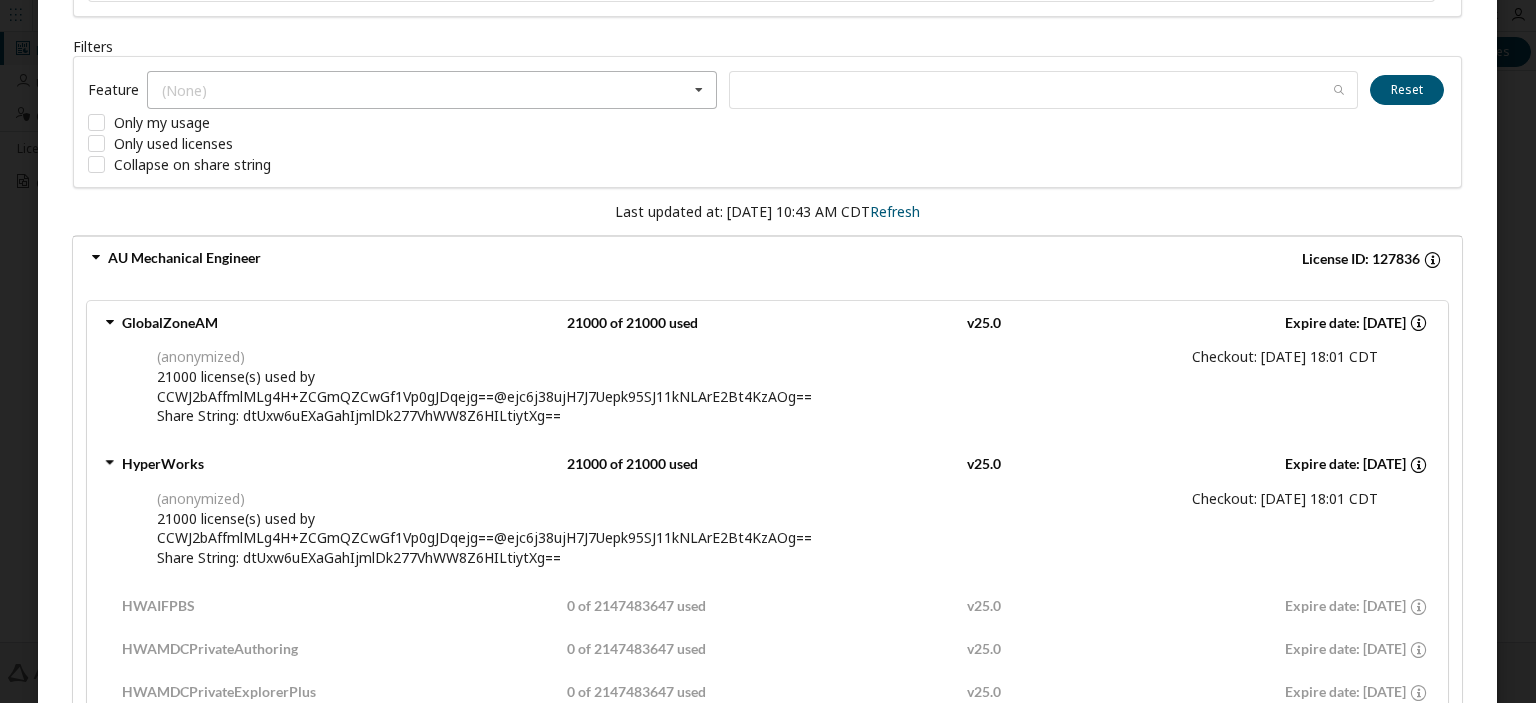 drag, startPoint x: 1373, startPoint y: 351, endPoint x: 1228, endPoint y: 352, distance: 145.00345 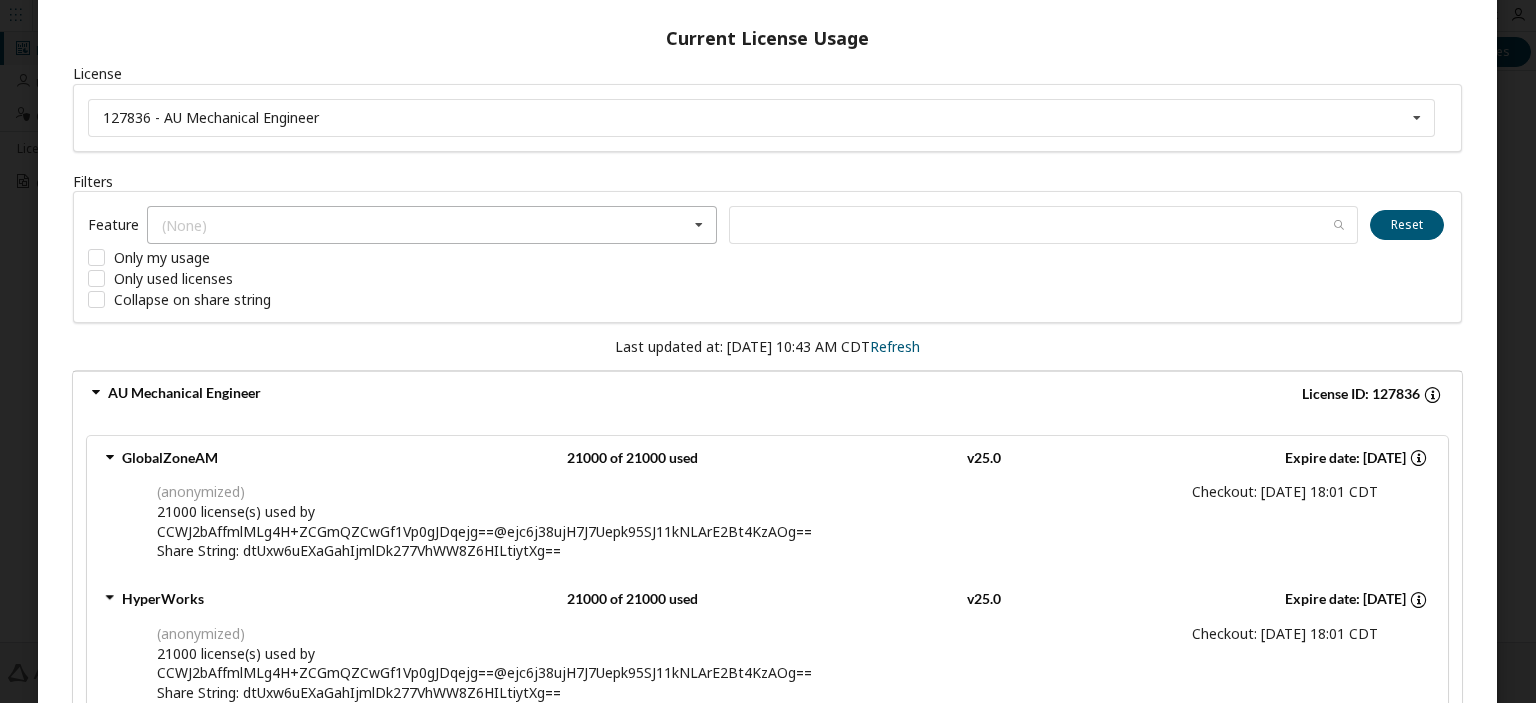 scroll, scrollTop: 100, scrollLeft: 0, axis: vertical 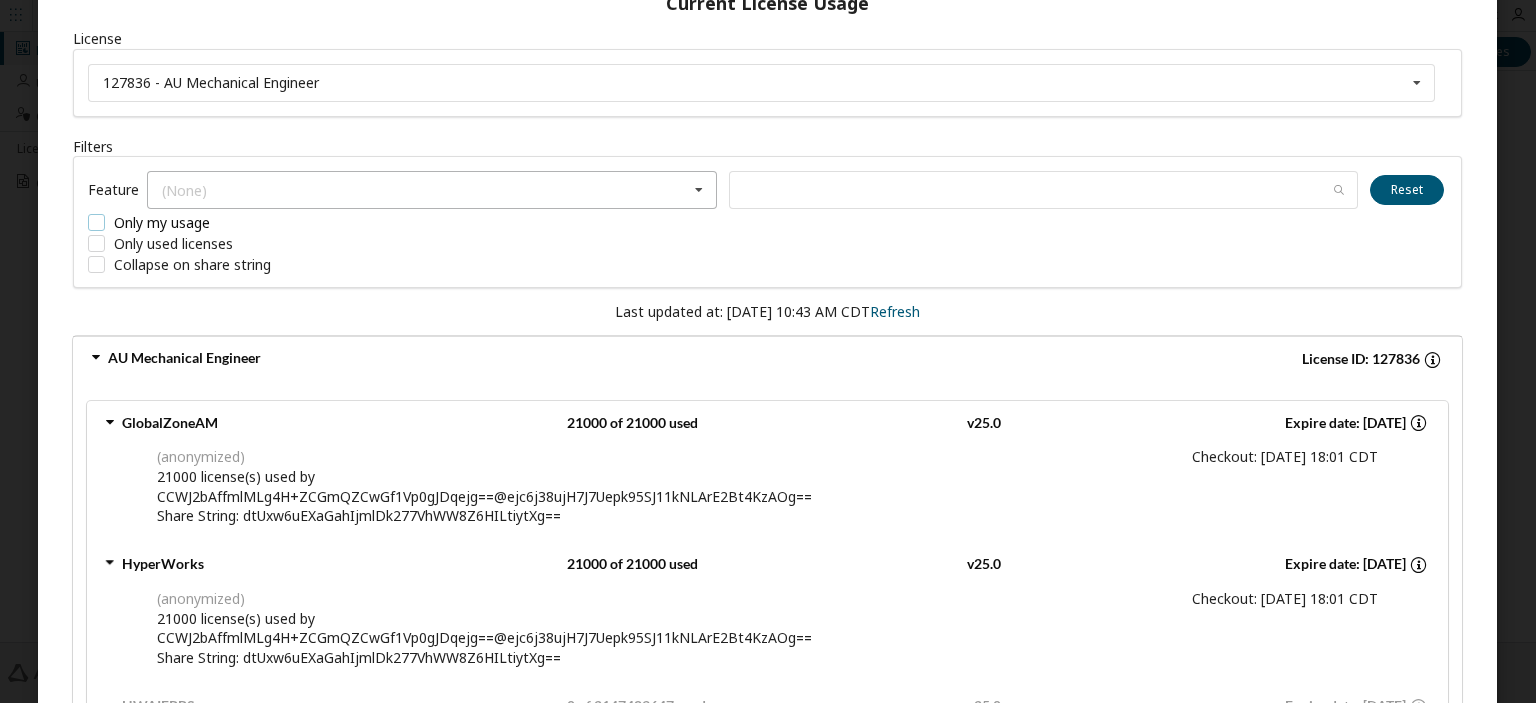 click on "Only my usage" at bounding box center [238, 222] 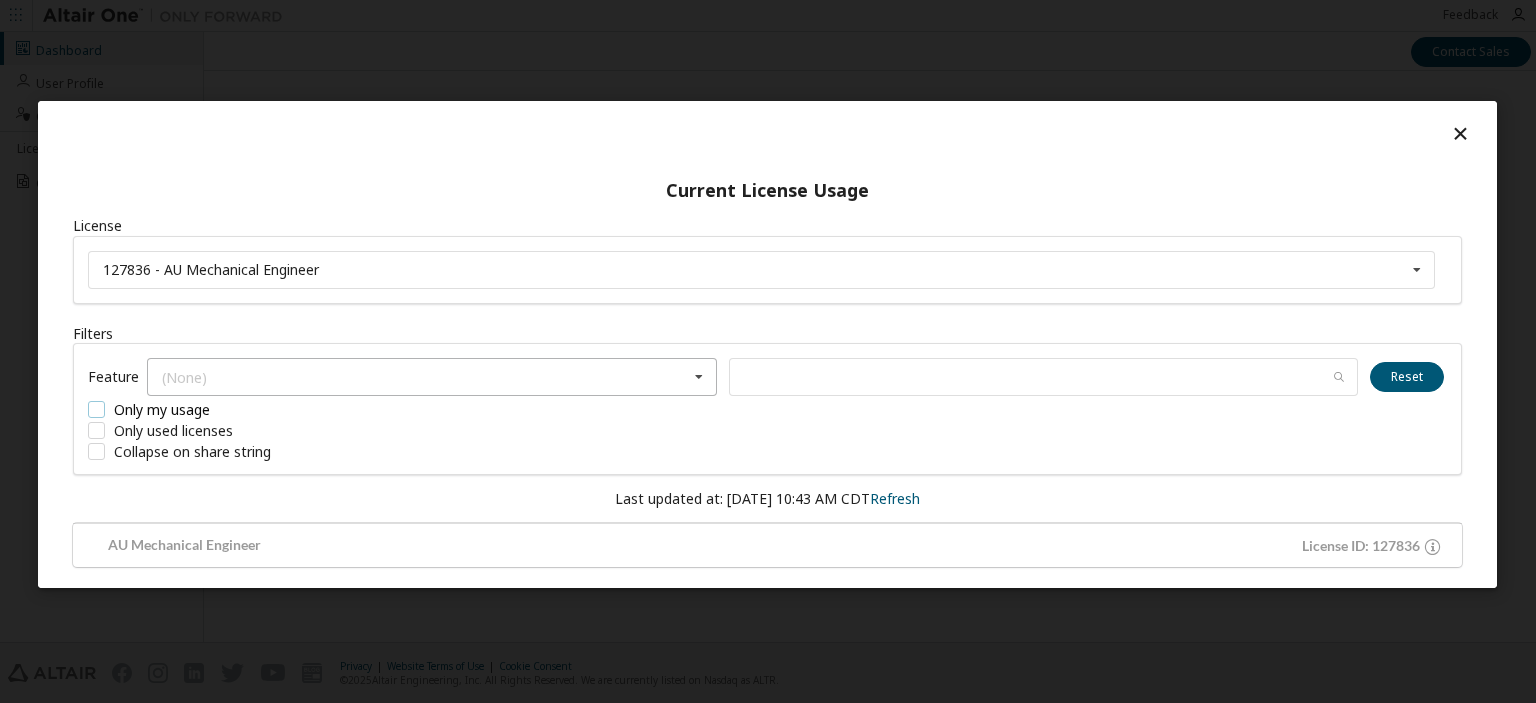 scroll, scrollTop: 0, scrollLeft: 0, axis: both 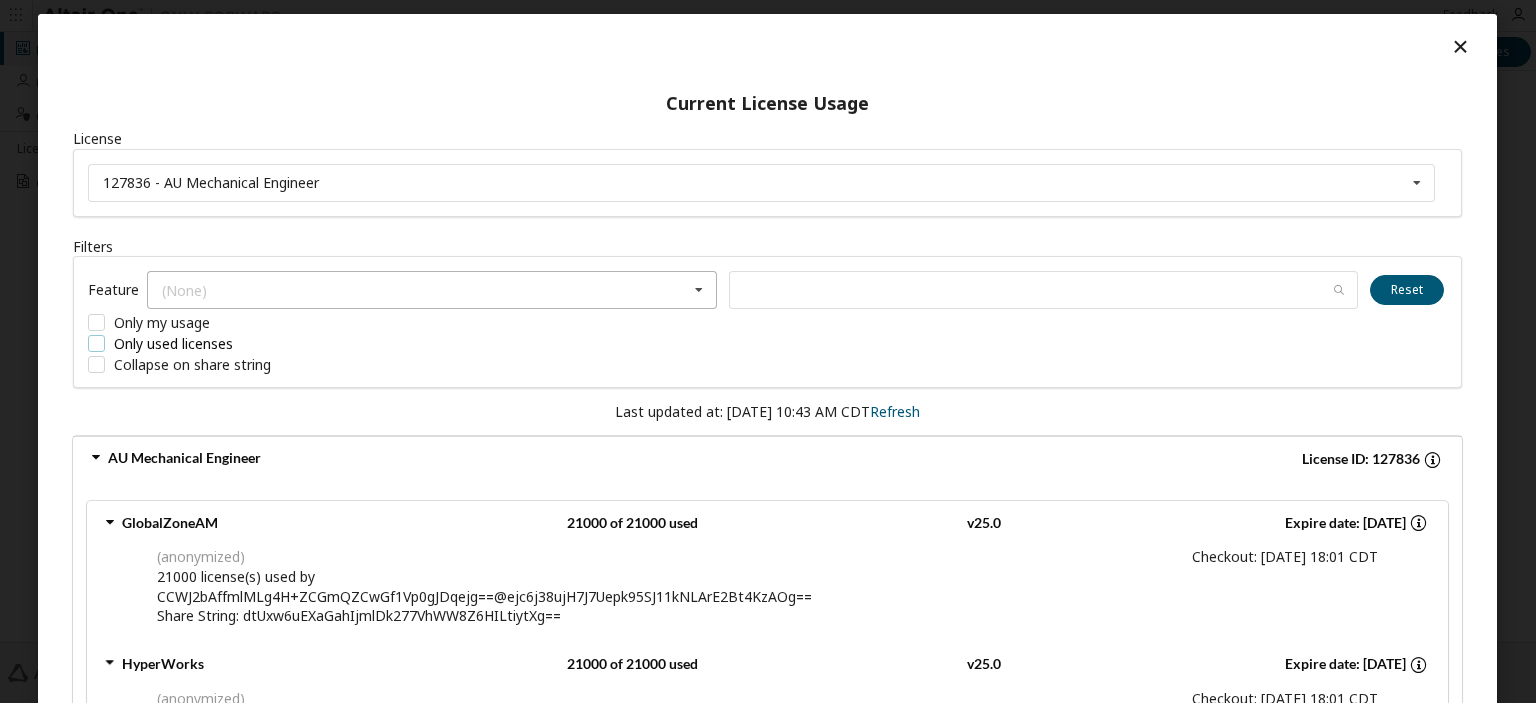 click on "Only used licenses" at bounding box center [238, 343] 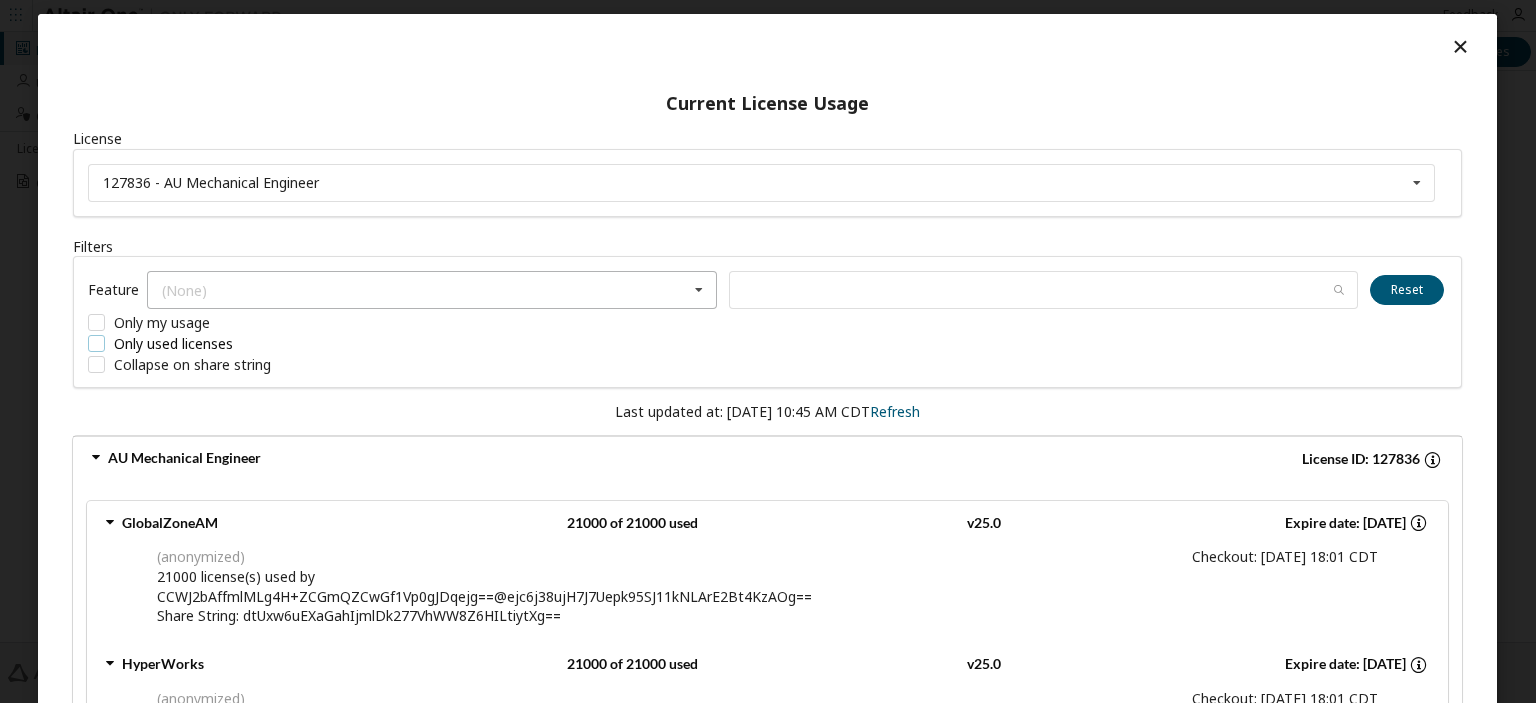 scroll, scrollTop: 163, scrollLeft: 0, axis: vertical 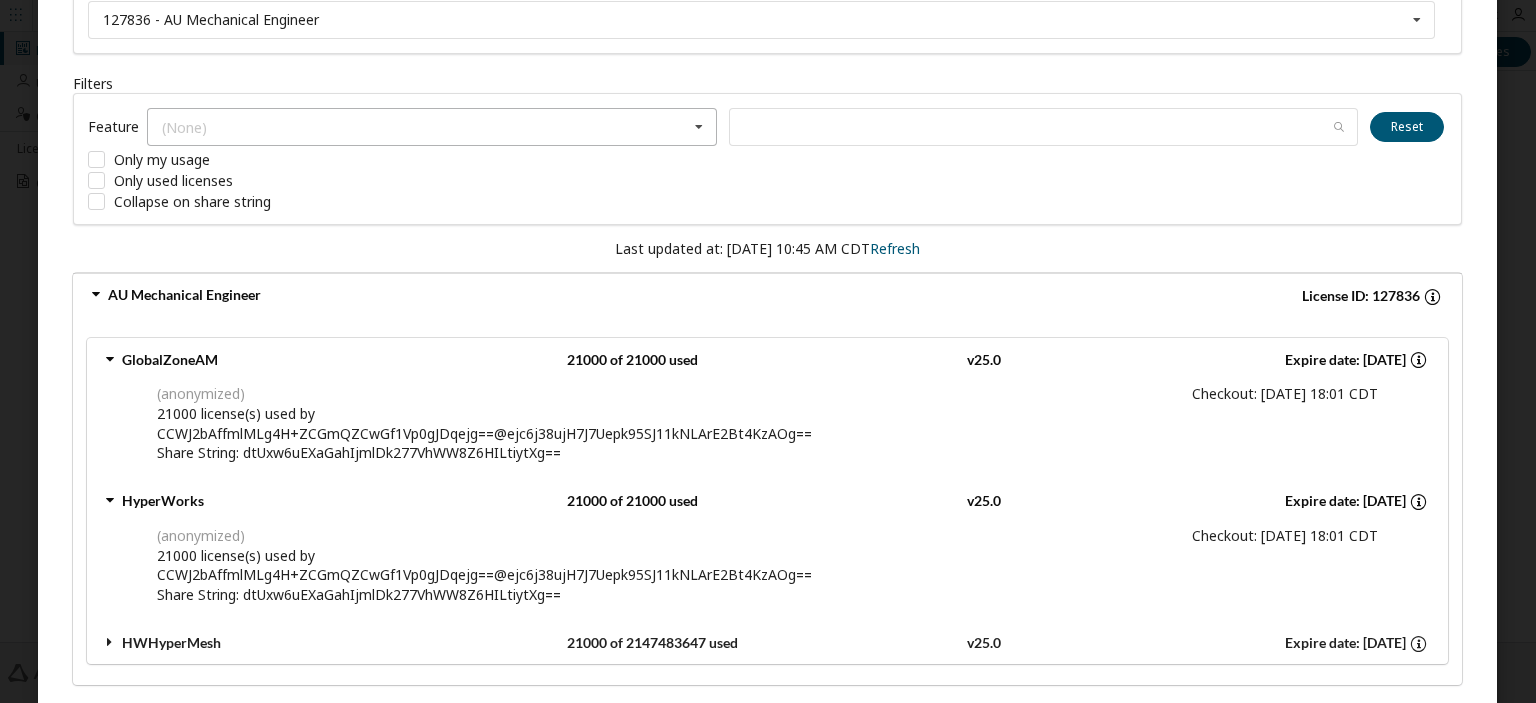 click at bounding box center [110, 642] 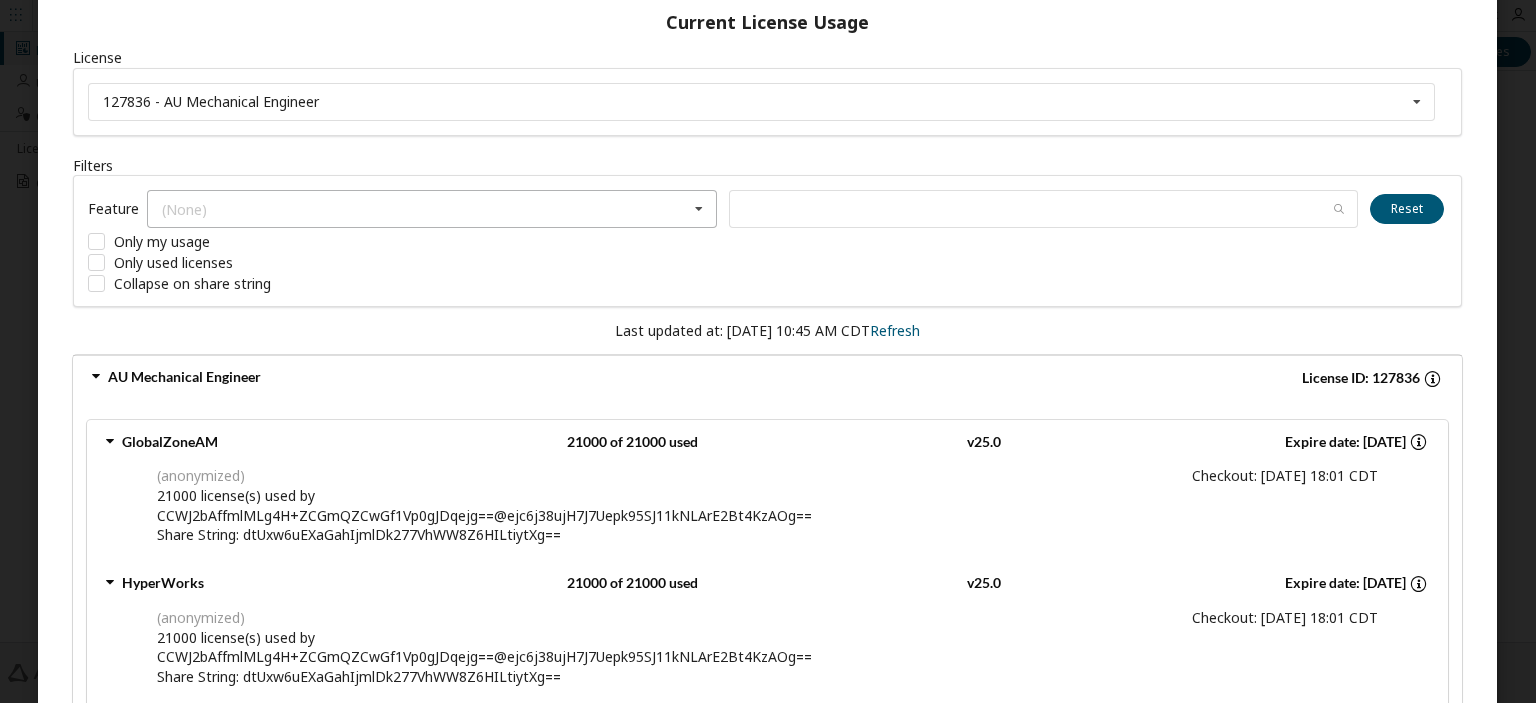 scroll, scrollTop: 0, scrollLeft: 0, axis: both 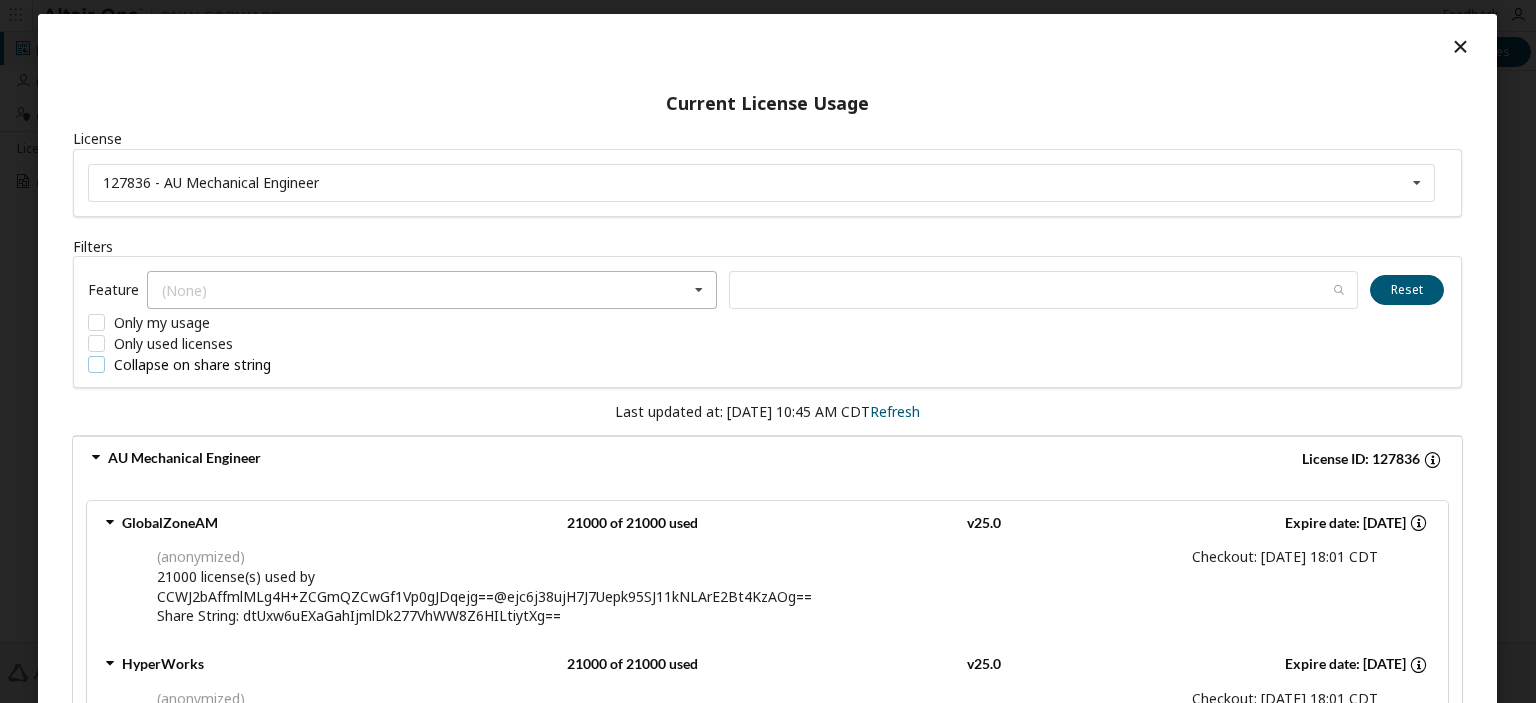 click on "Collapse on share string" at bounding box center (238, 364) 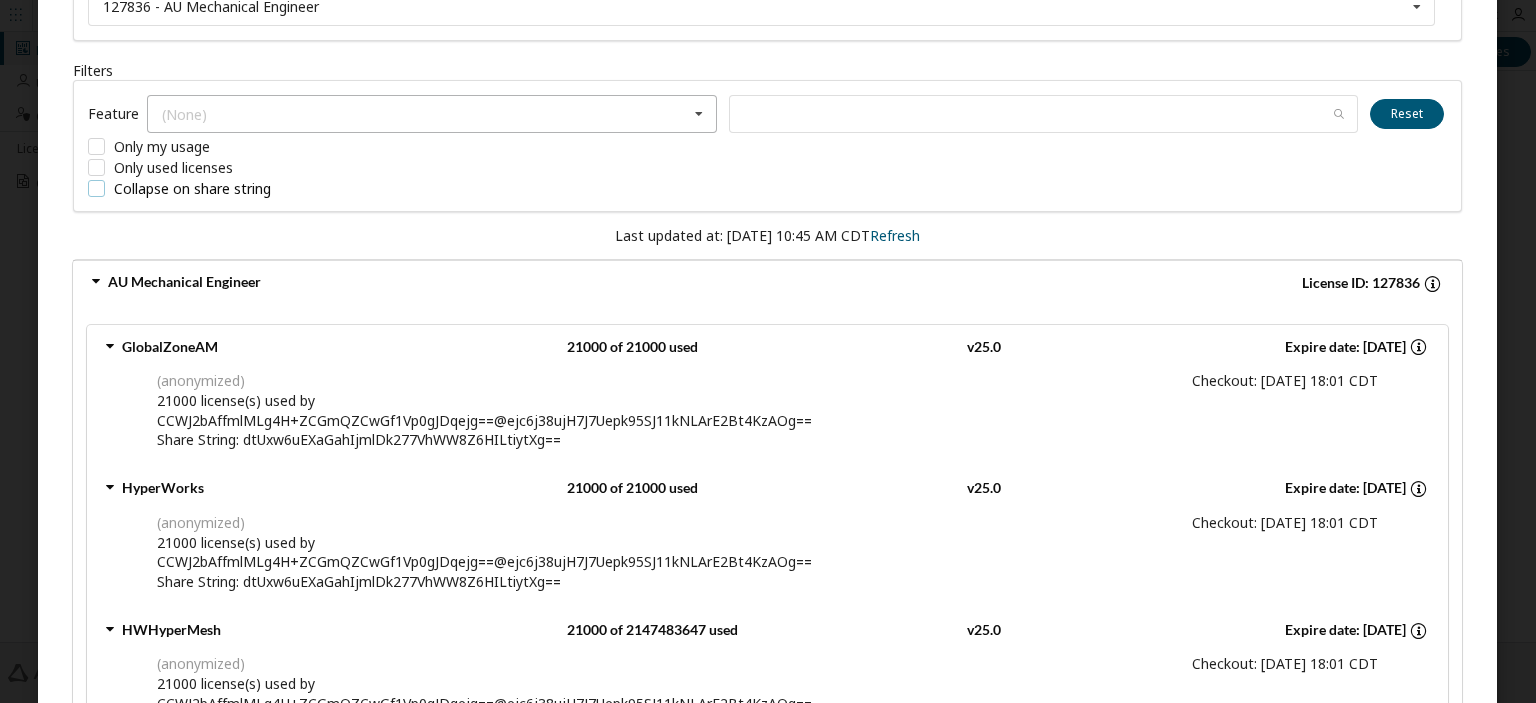 scroll, scrollTop: 61, scrollLeft: 0, axis: vertical 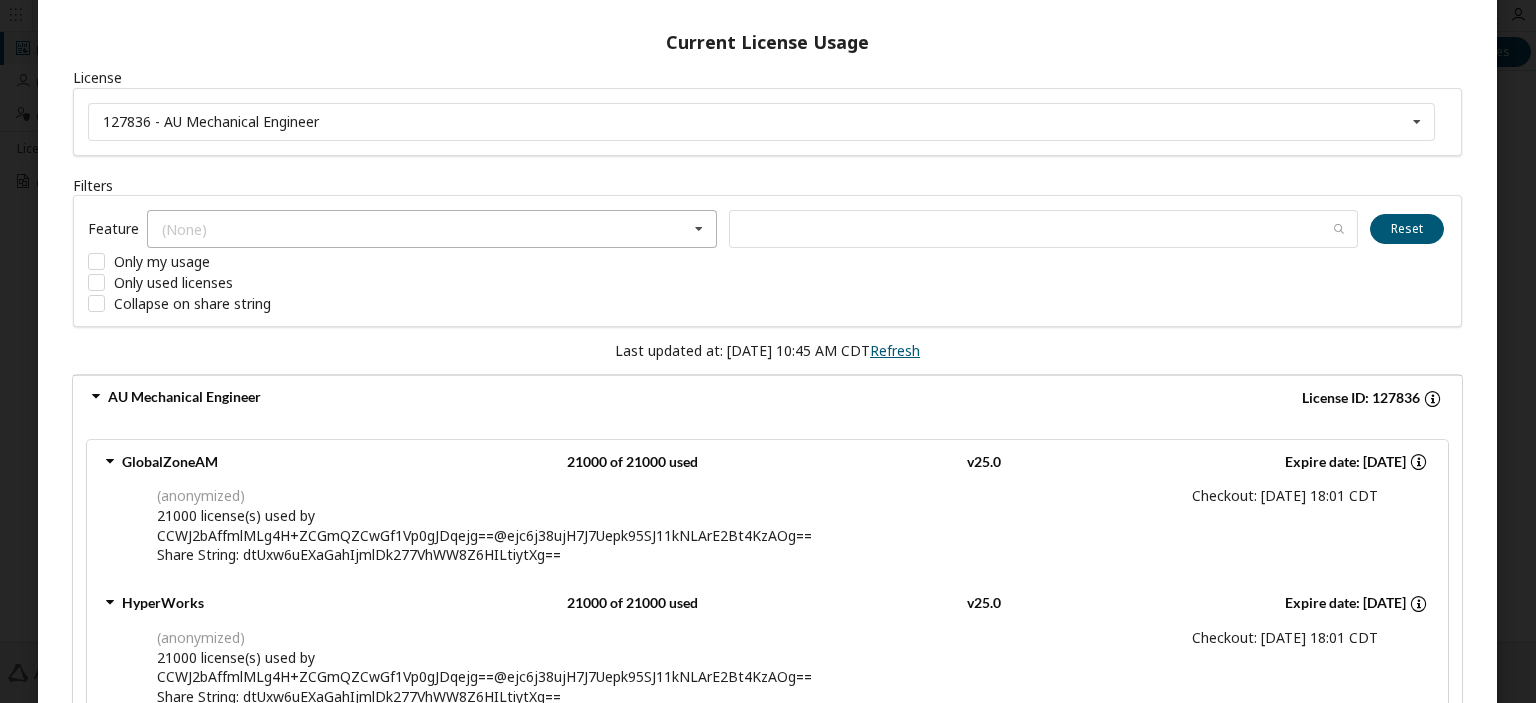 click on "Refresh" at bounding box center [895, 350] 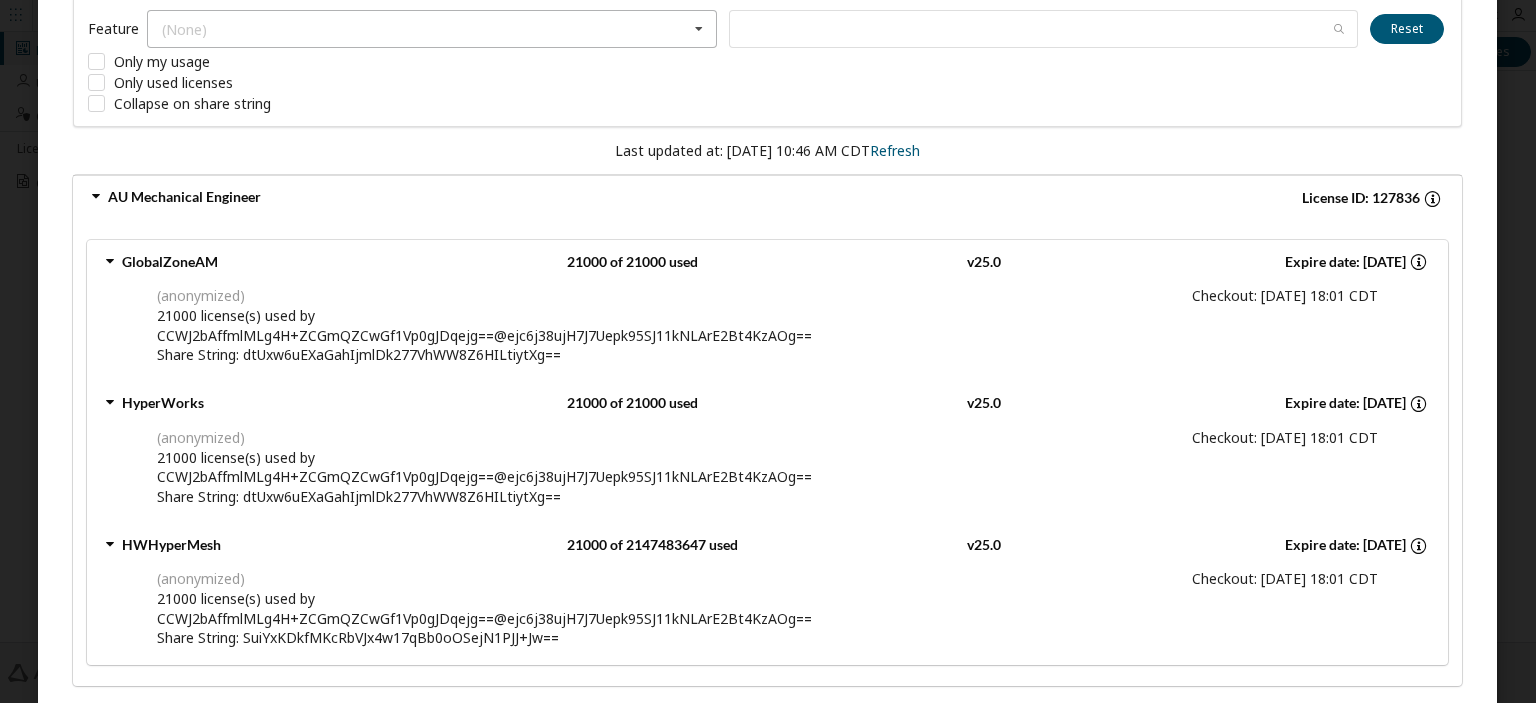 scroll, scrollTop: 0, scrollLeft: 0, axis: both 